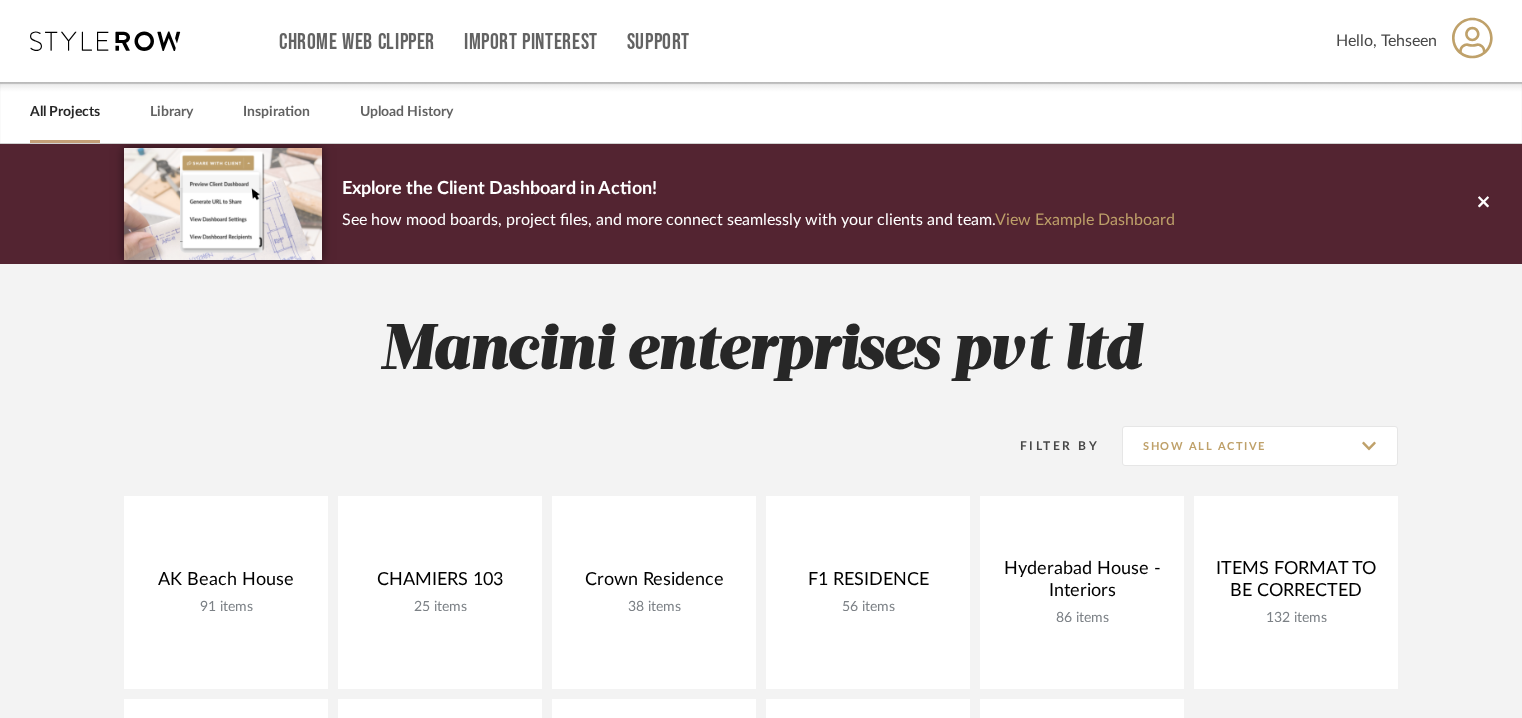 scroll, scrollTop: 0, scrollLeft: 0, axis: both 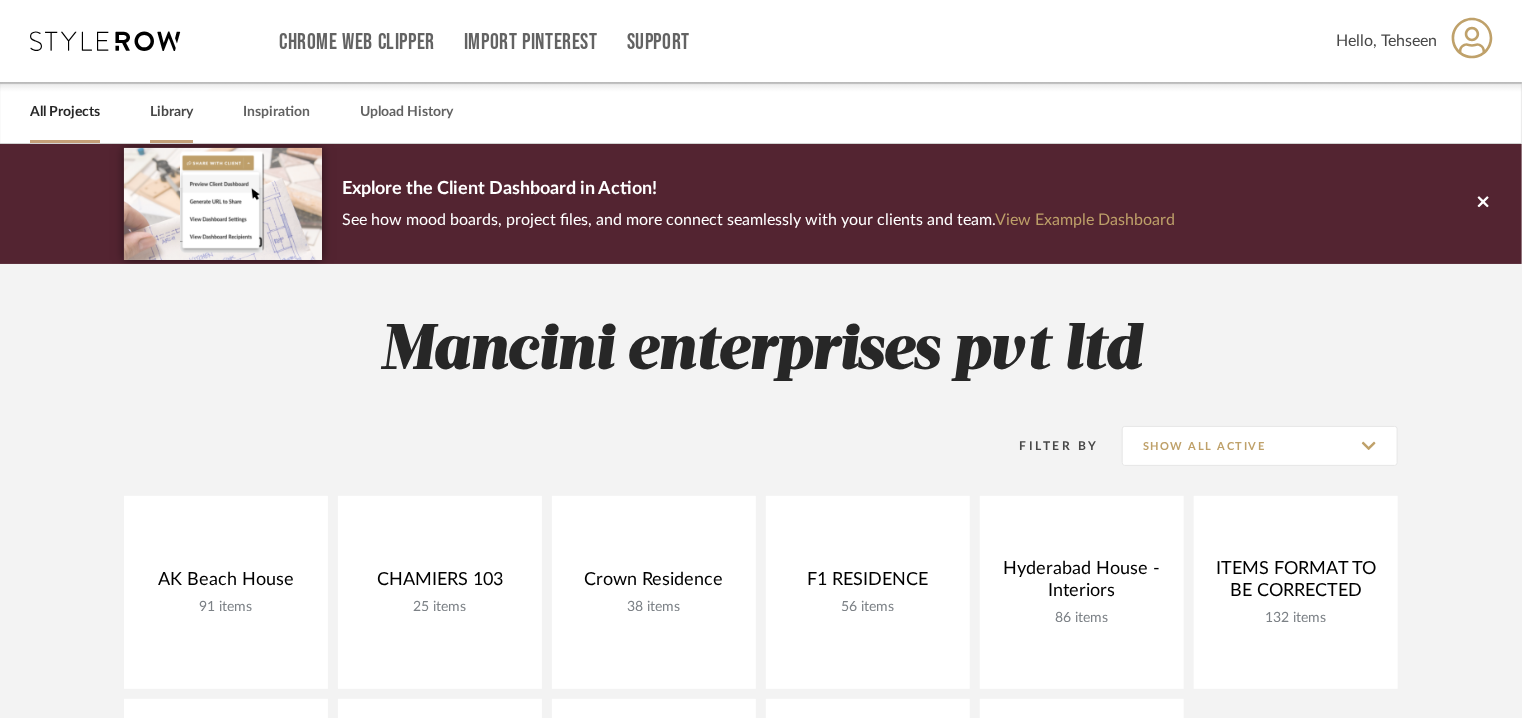 click on "Library" at bounding box center [171, 112] 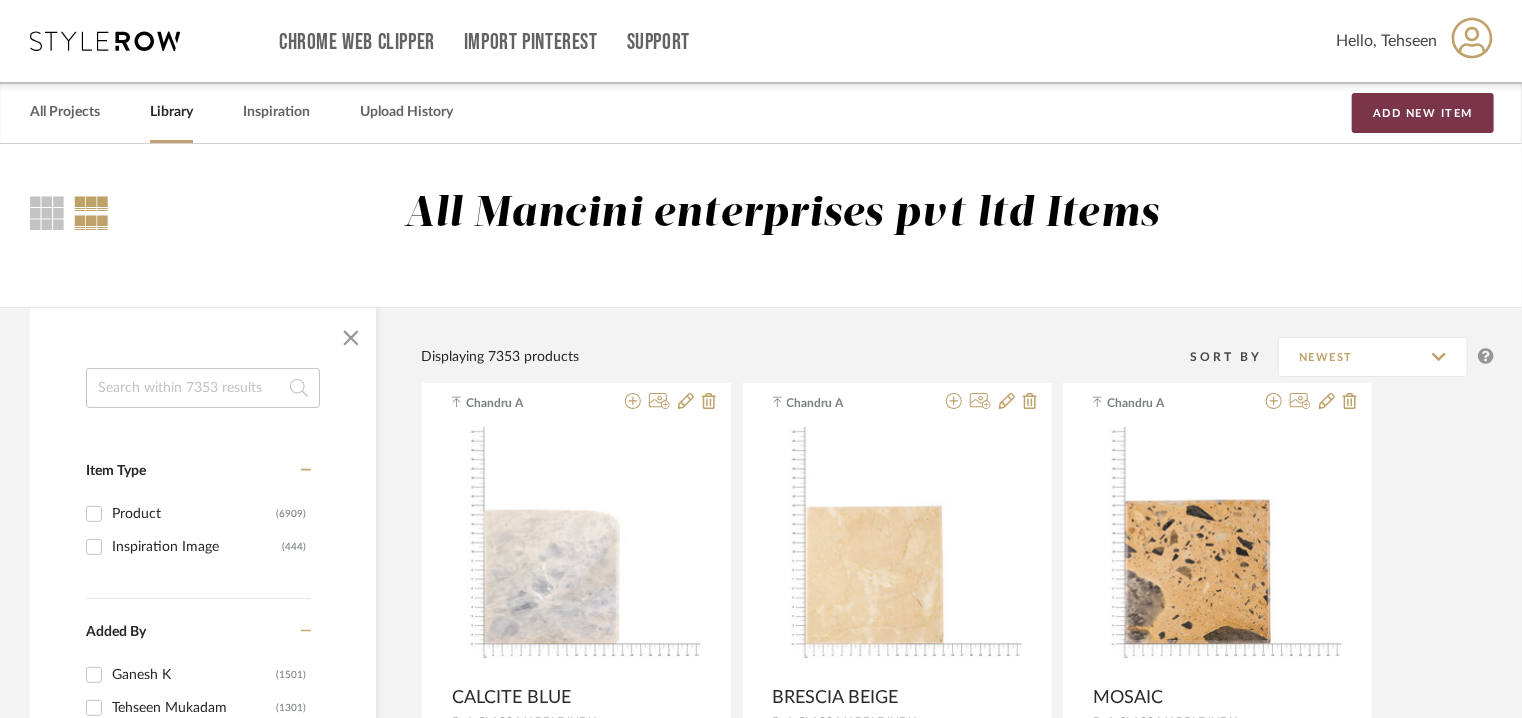 click on "Add New Item" at bounding box center (1423, 113) 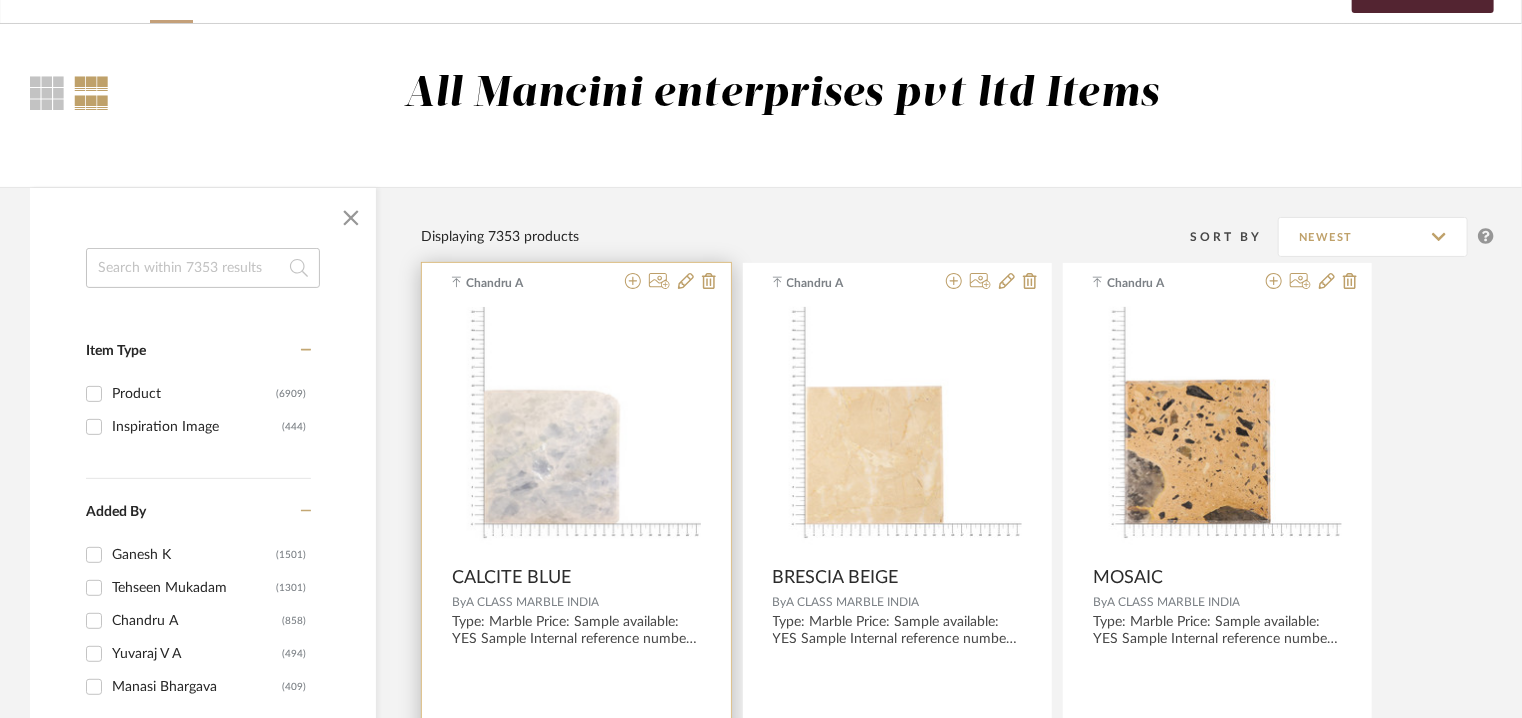 scroll, scrollTop: 300, scrollLeft: 0, axis: vertical 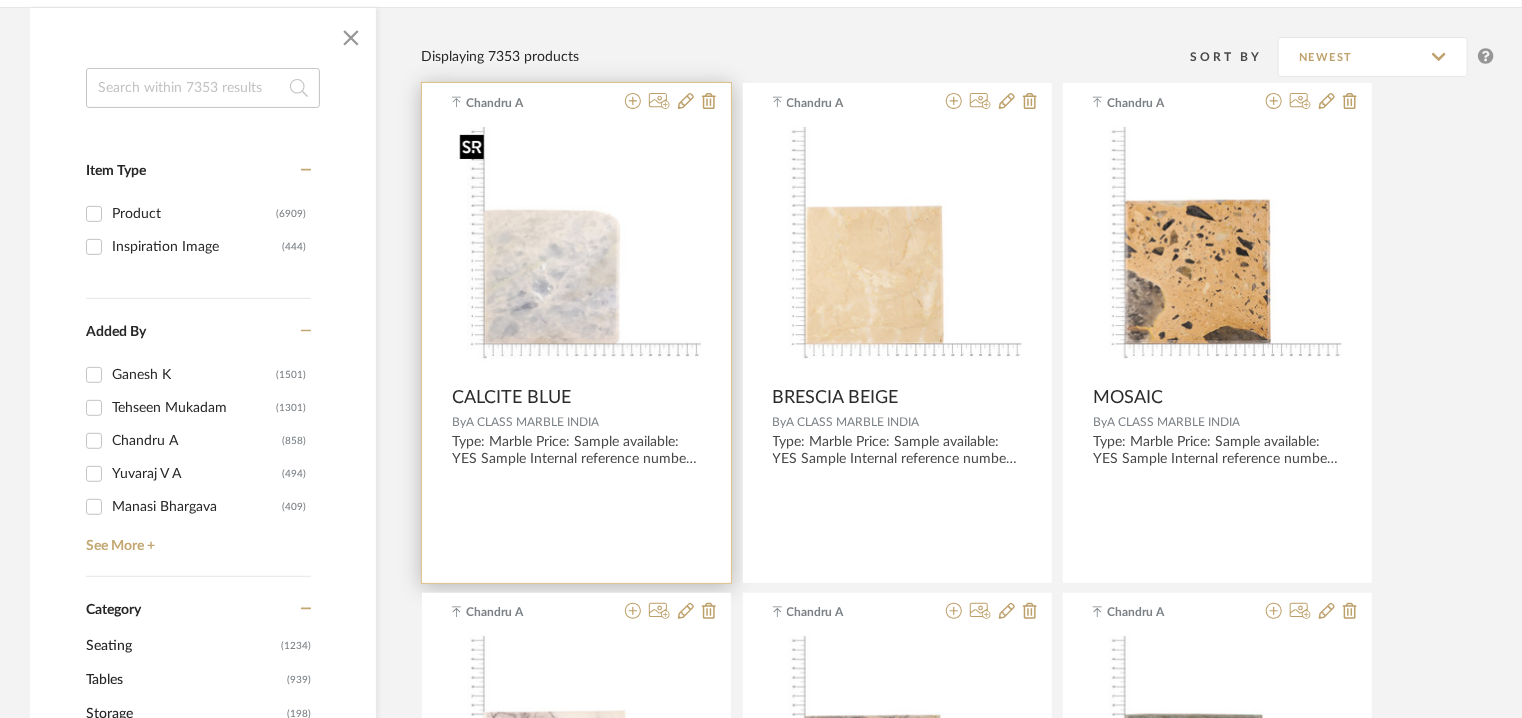 click at bounding box center (576, 251) 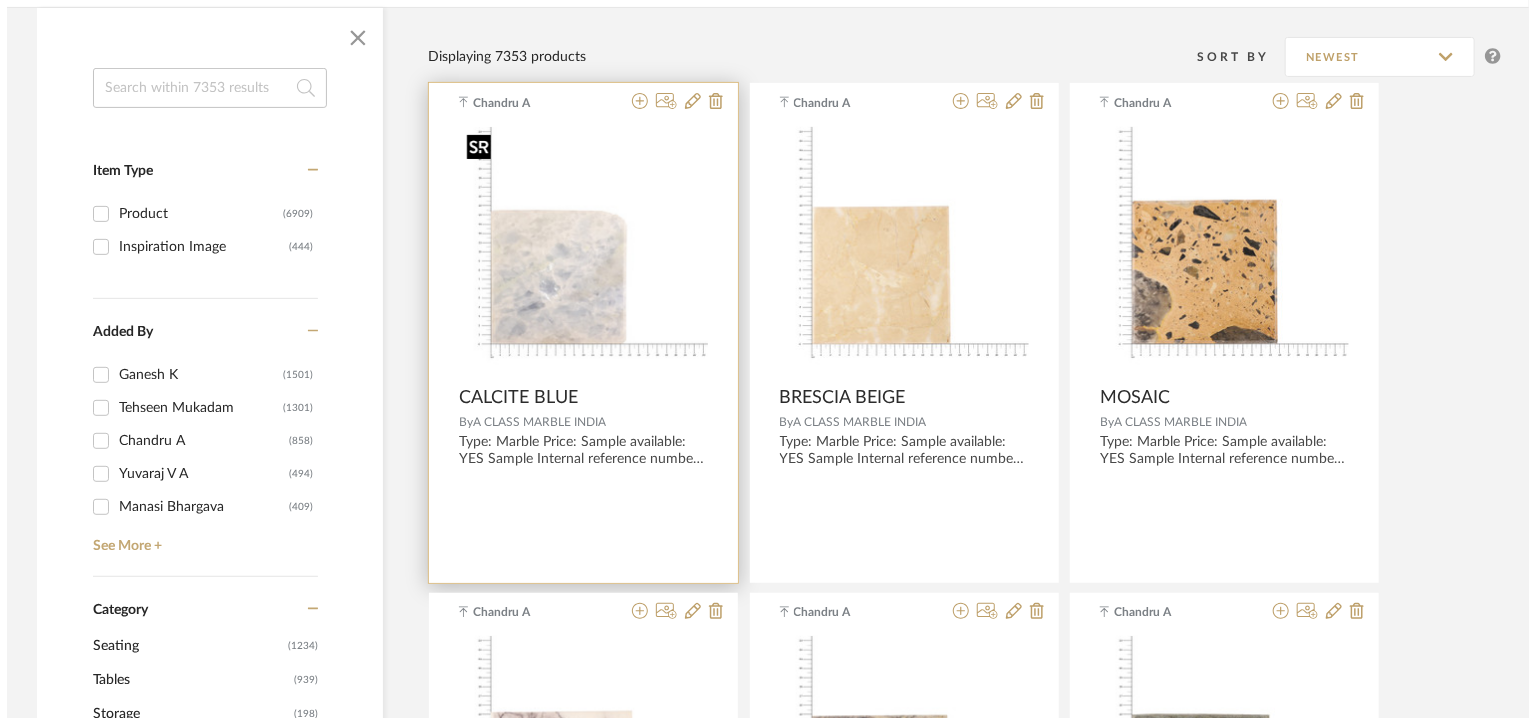 scroll, scrollTop: 0, scrollLeft: 0, axis: both 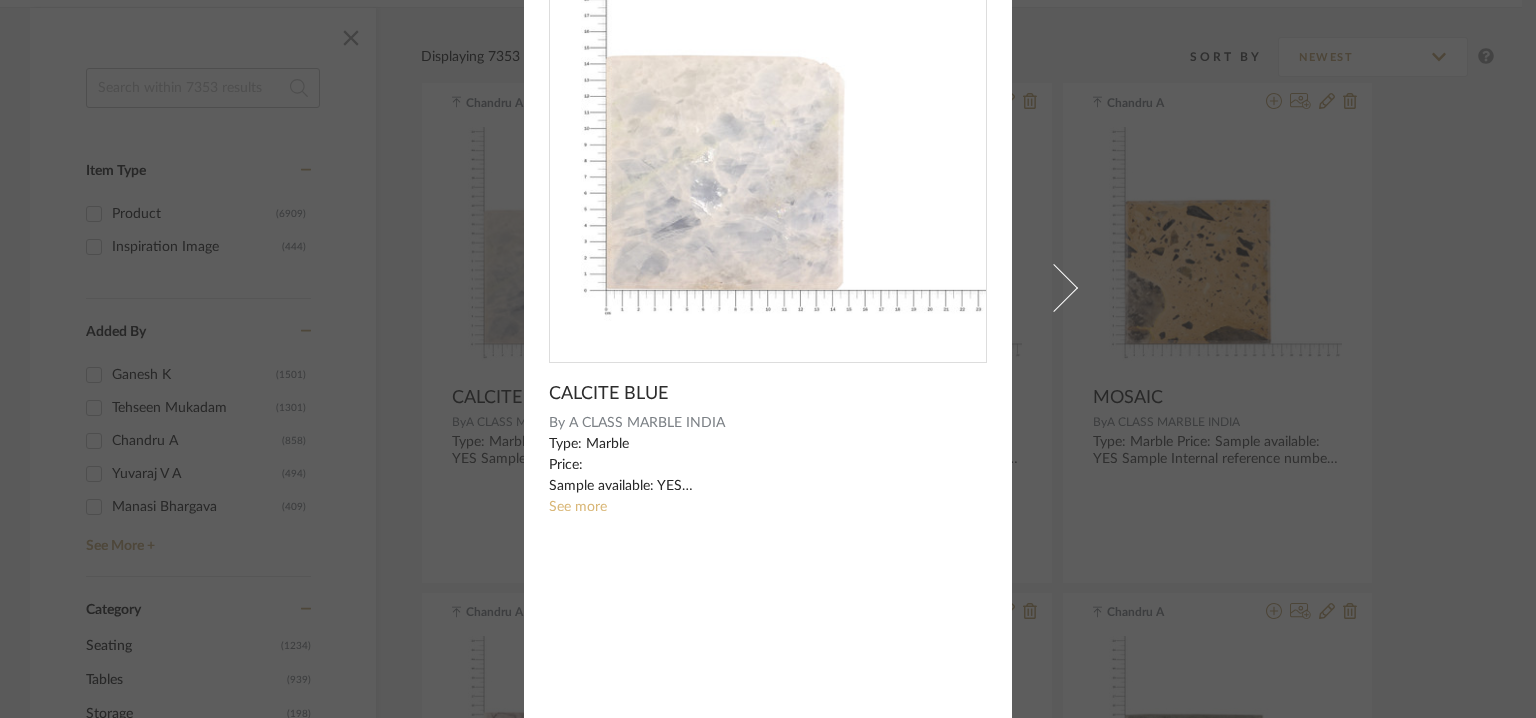 click on "See more" at bounding box center [578, 507] 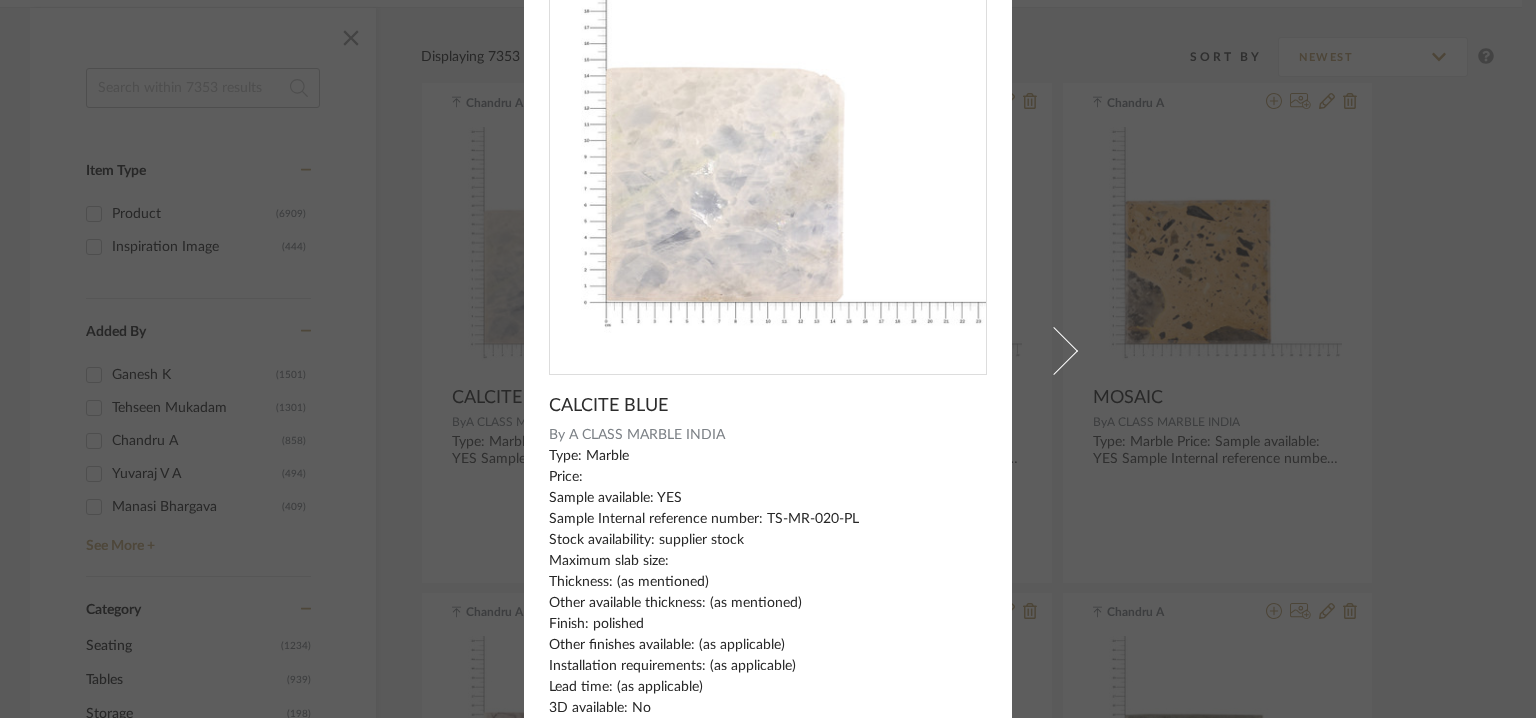 scroll, scrollTop: 0, scrollLeft: 0, axis: both 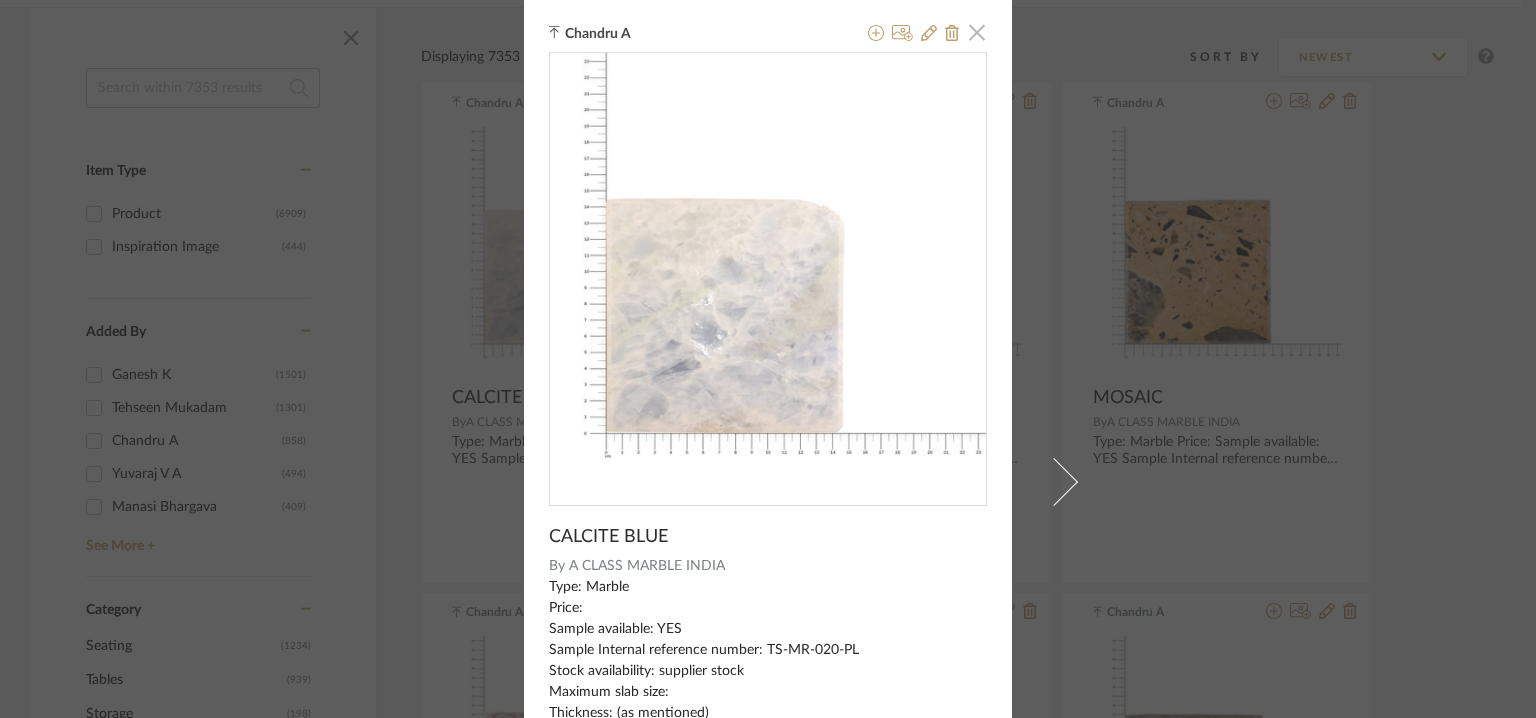 click 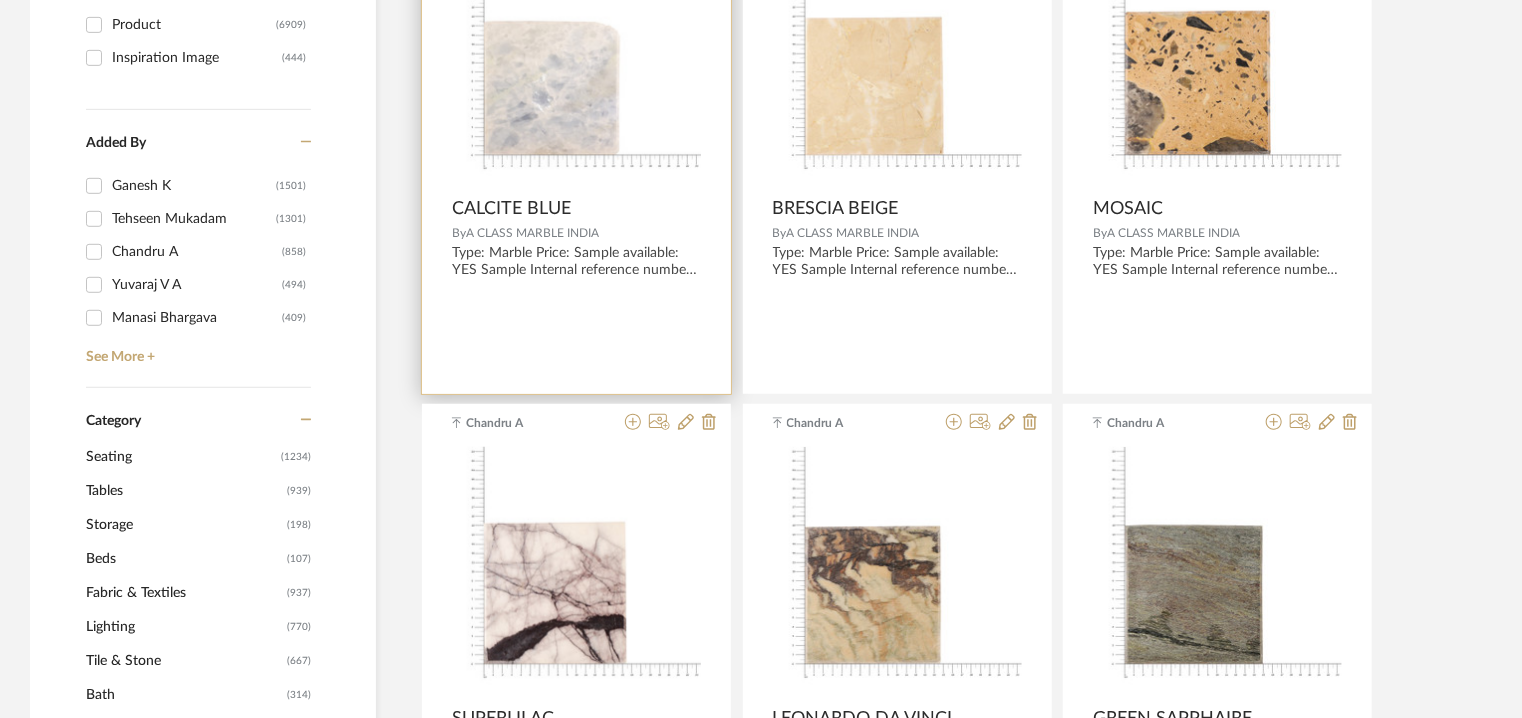 scroll, scrollTop: 0, scrollLeft: 0, axis: both 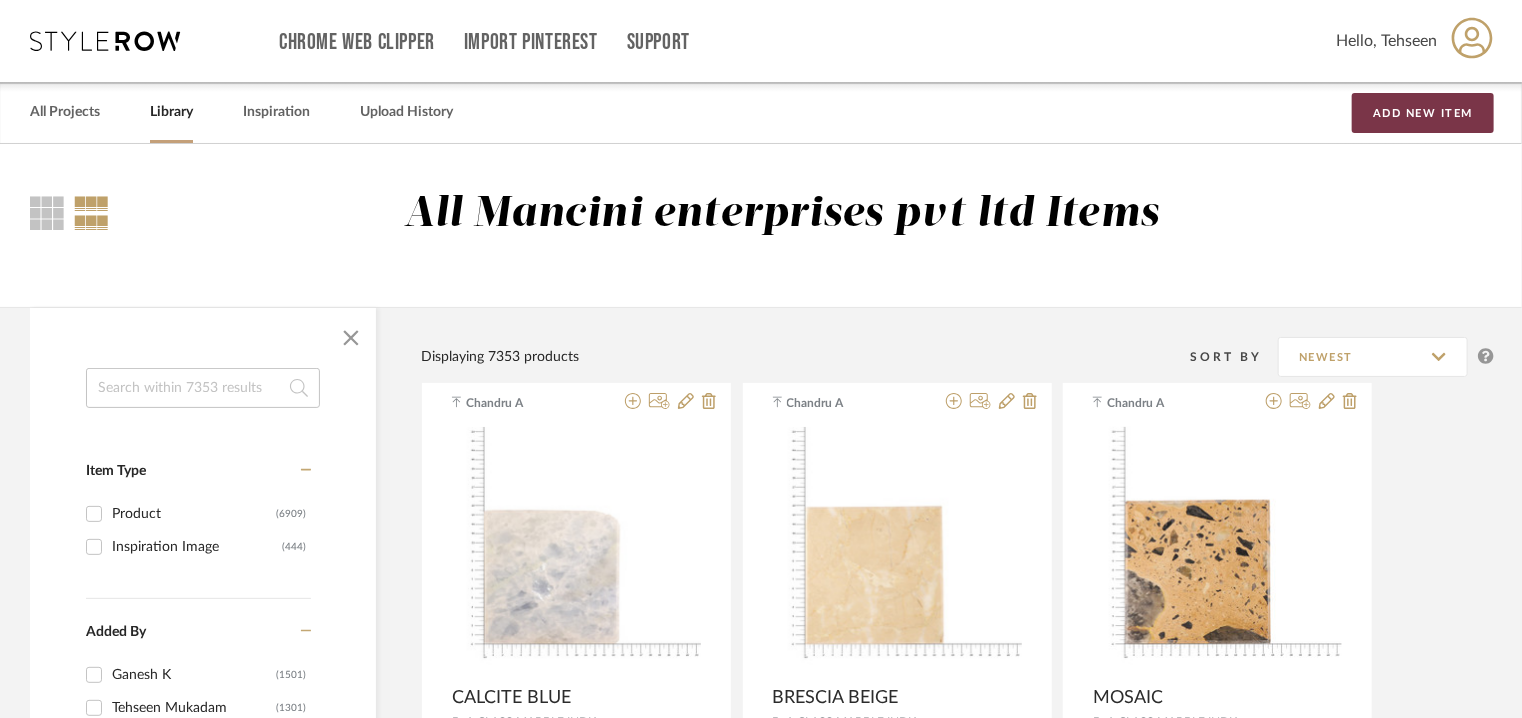 click on "Add New Item" at bounding box center [1423, 113] 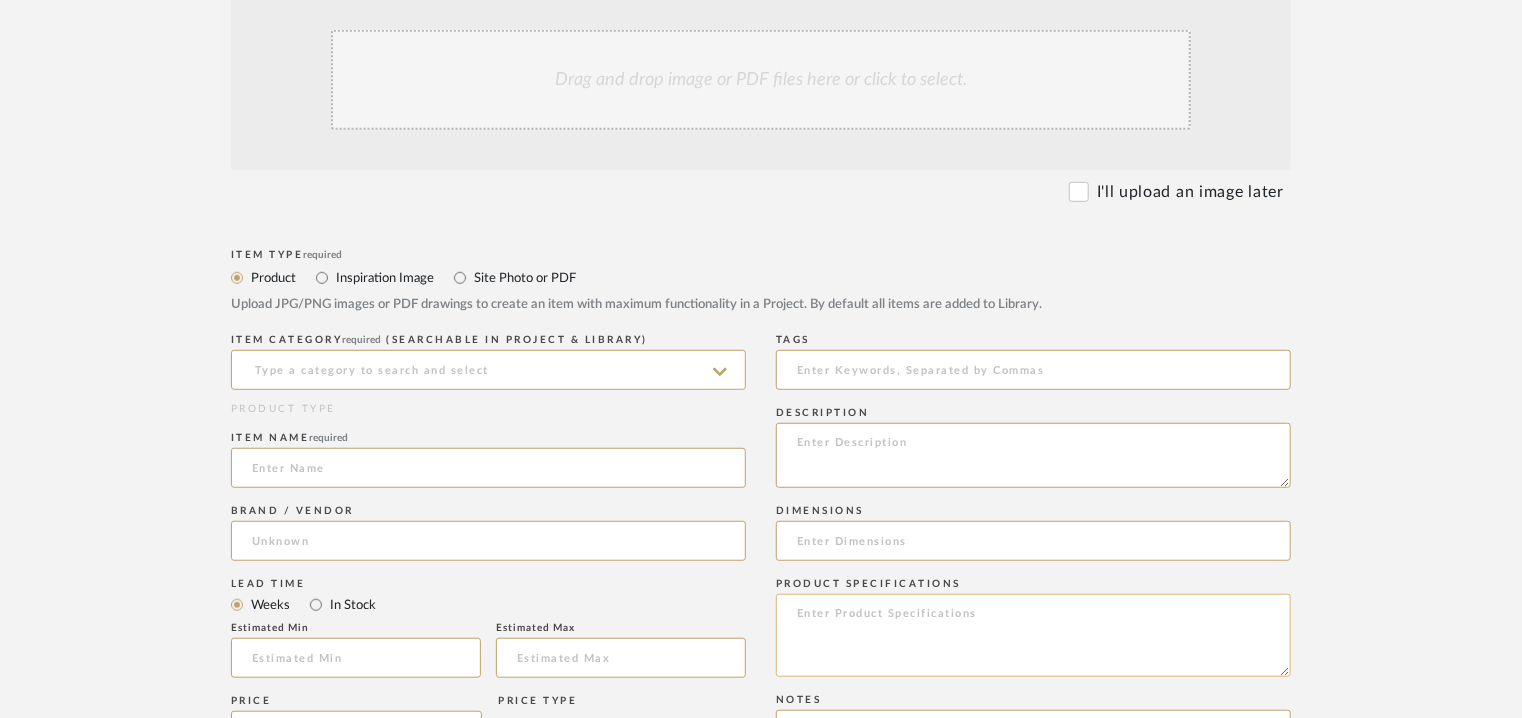 scroll, scrollTop: 600, scrollLeft: 0, axis: vertical 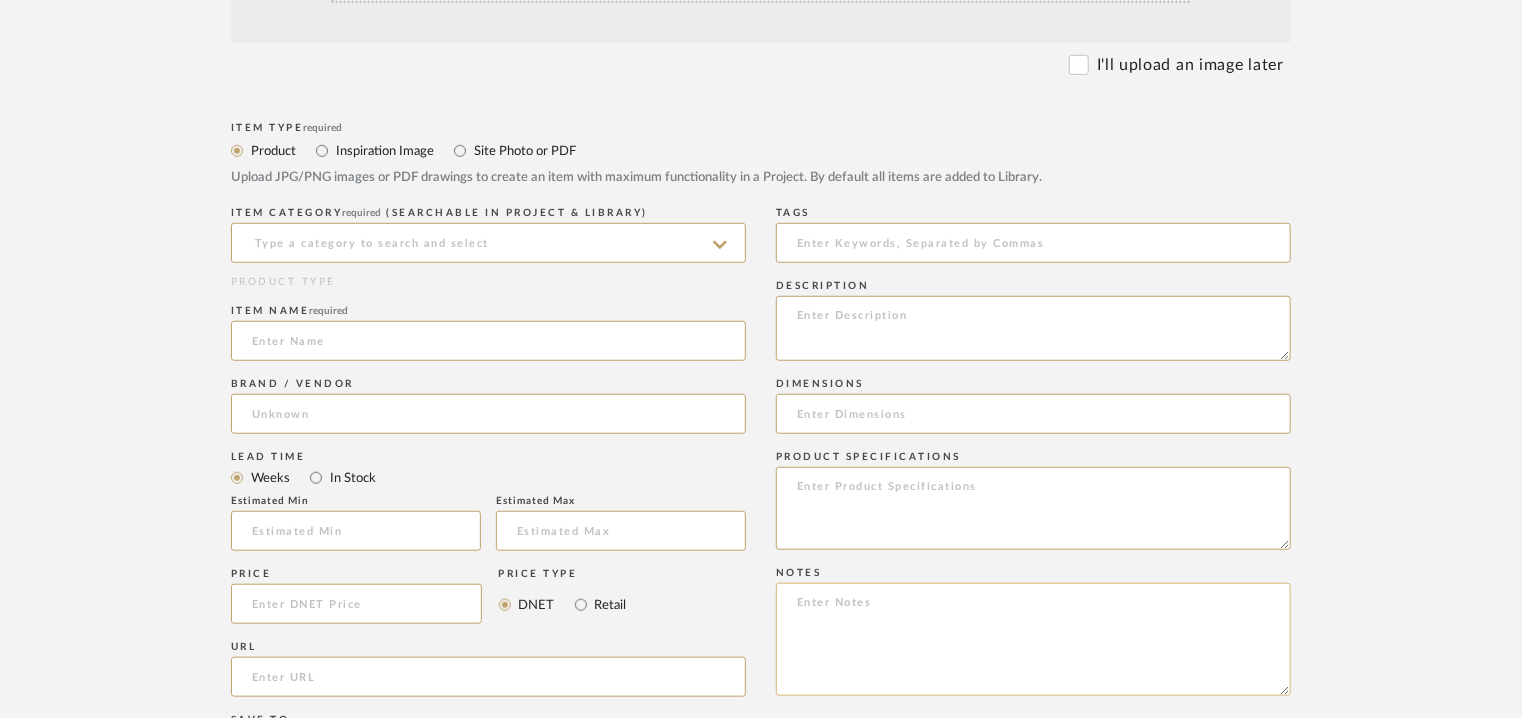 drag, startPoint x: 824, startPoint y: 601, endPoint x: 851, endPoint y: 635, distance: 43.416588 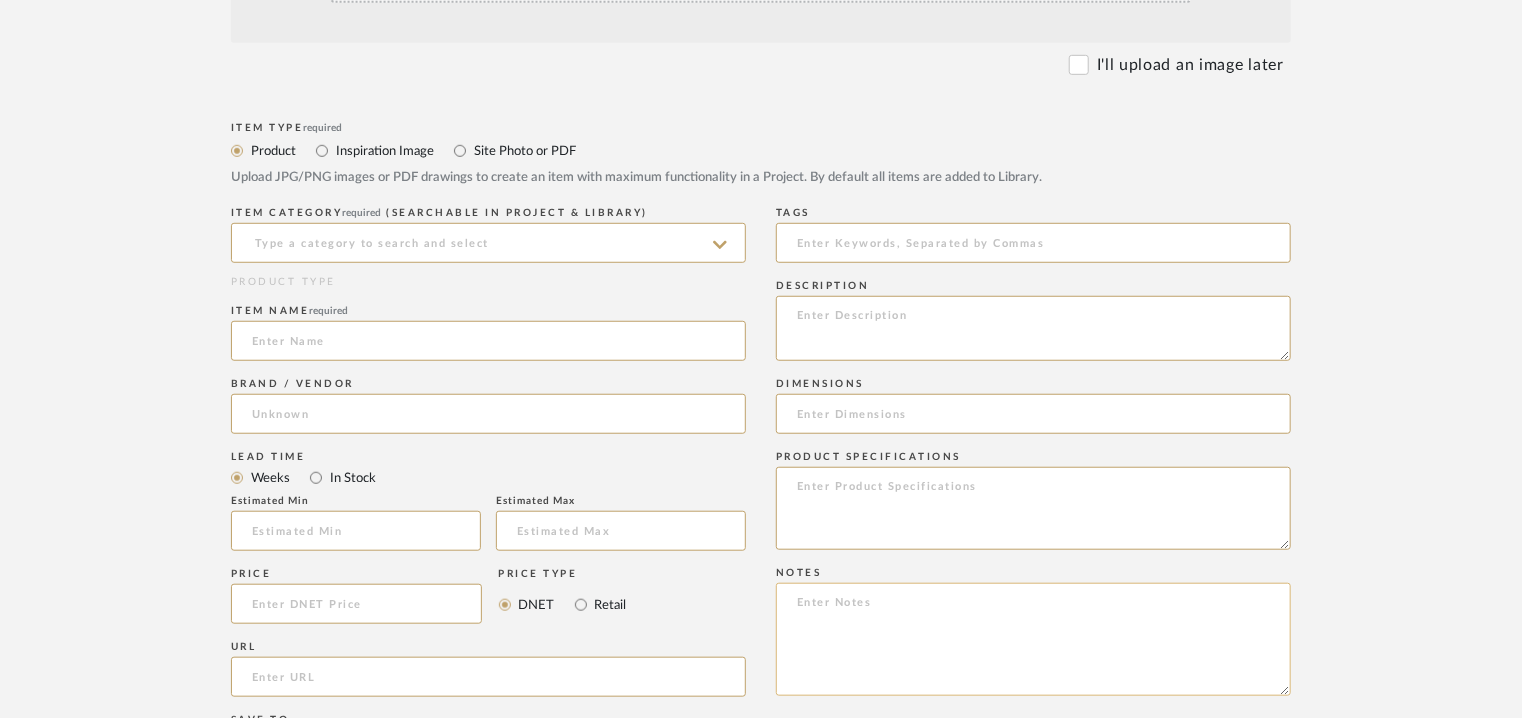paste on "Point of contact: Hemlata Gupta
Contact number: T. [PHONE]
Email address: hemlata.gupta@endroitdesigns.com
Address : Endroit Designs Pvt. Ltd.
Unit no. 1, Ground Level Rajveer Royals, Next to Dragonfly Hotel Andheri Ghatkopar Link Rd.
IN-400093 [CITY]
Additional contact information :
Point of contact: To be establised
Contact number: T. [PHONE]
Email address: usa@nanimarquina.com
Address : New York Showroom 907 Broadway, 2nd Floor New York, NY 10010 (USA)." 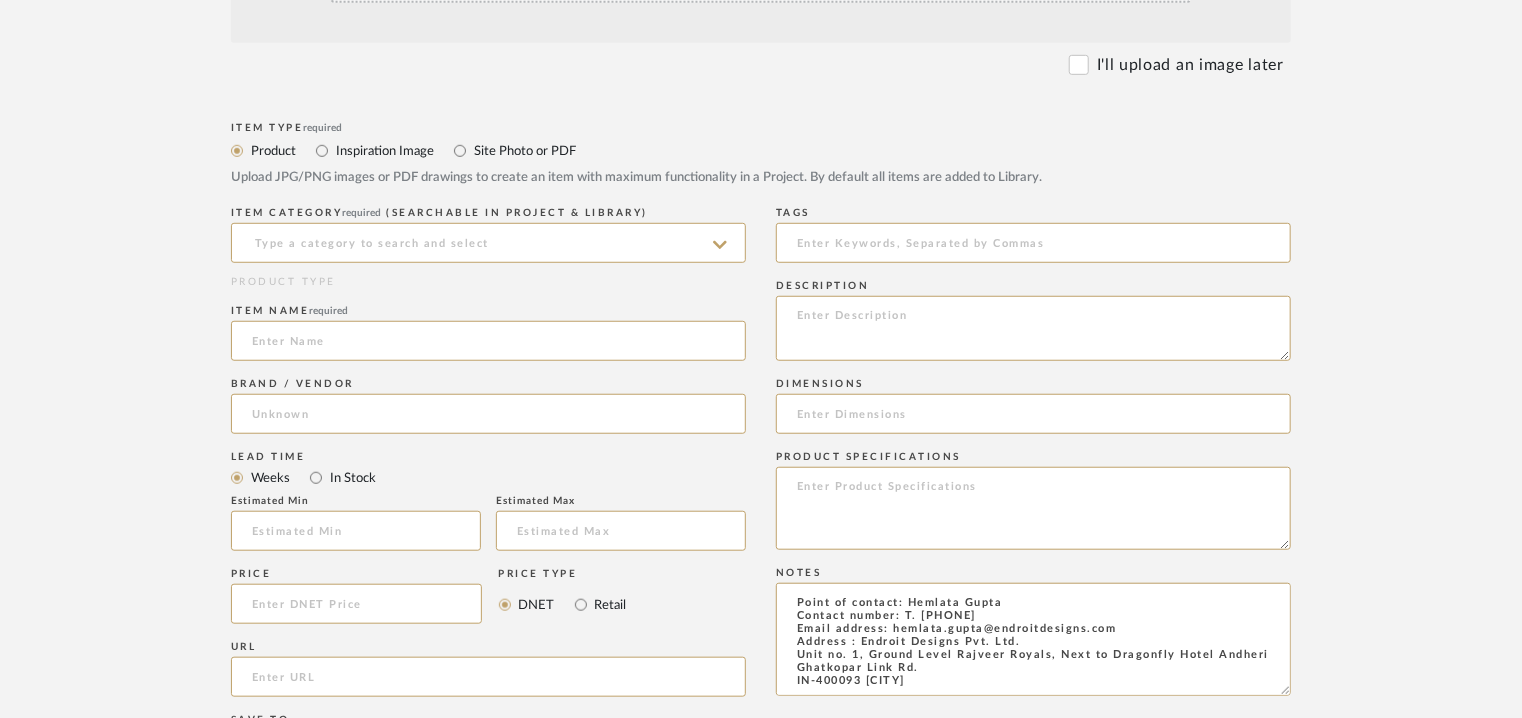 scroll, scrollTop: 184, scrollLeft: 0, axis: vertical 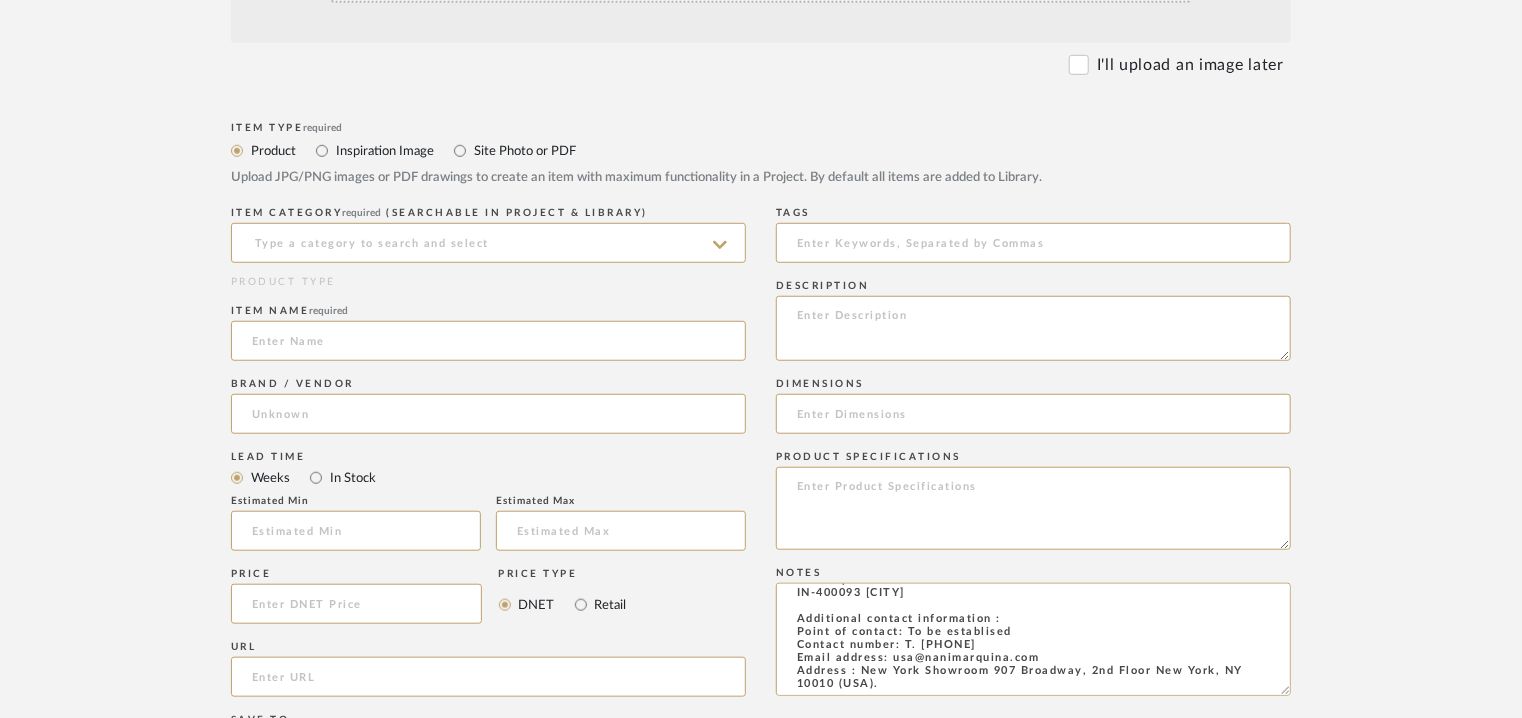 type on "Point of contact: Hemlata Gupta
Contact number: T. [PHONE]
Email address: hemlata.gupta@endroitdesigns.com
Address : Endroit Designs Pvt. Ltd.
Unit no. 1, Ground Level Rajveer Royals, Next to Dragonfly Hotel Andheri Ghatkopar Link Rd.
IN-400093 [CITY]
Additional contact information :
Point of contact: To be establised
Contact number: T. [PHONE]
Email address: usa@nanimarquina.com
Address : New York Showroom 907 Broadway, 2nd Floor New York, NY 10010 (USA)." 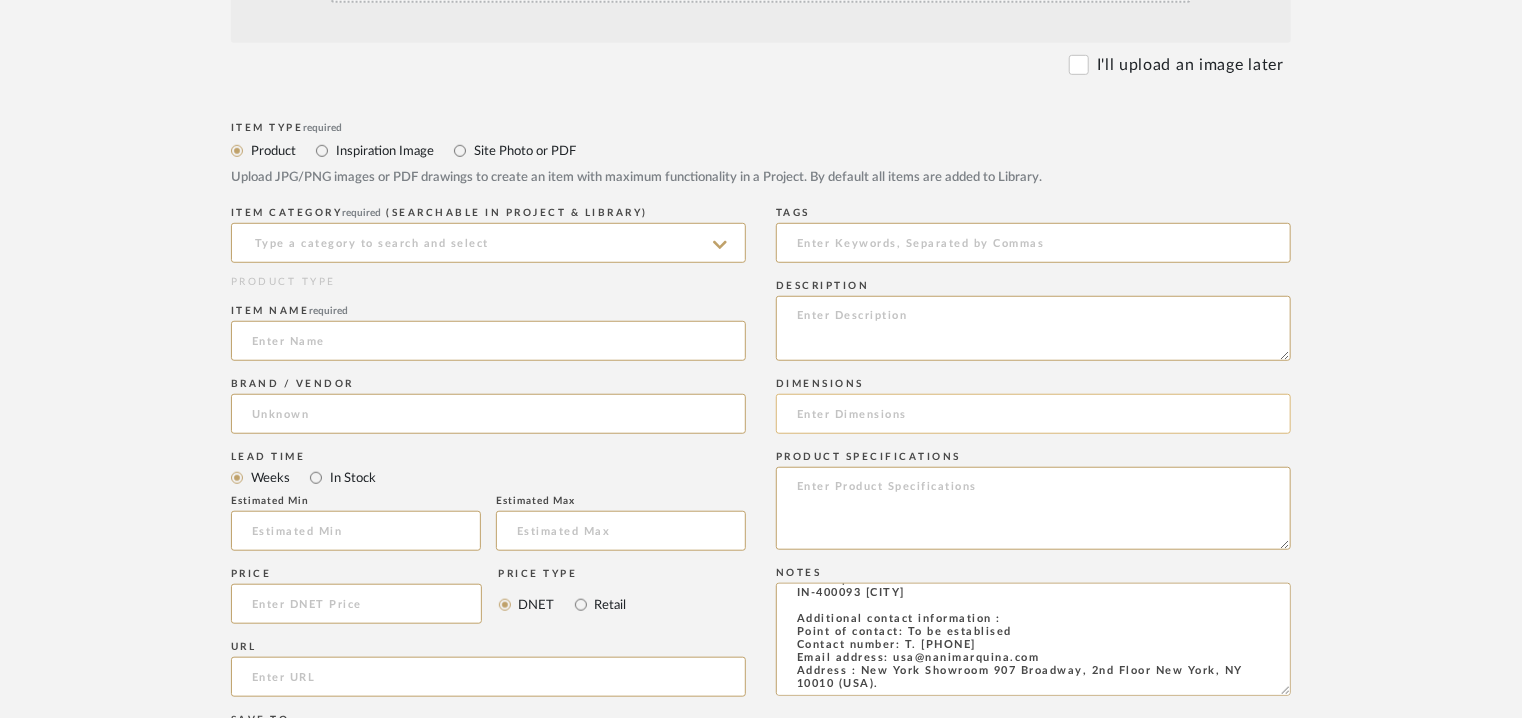 click 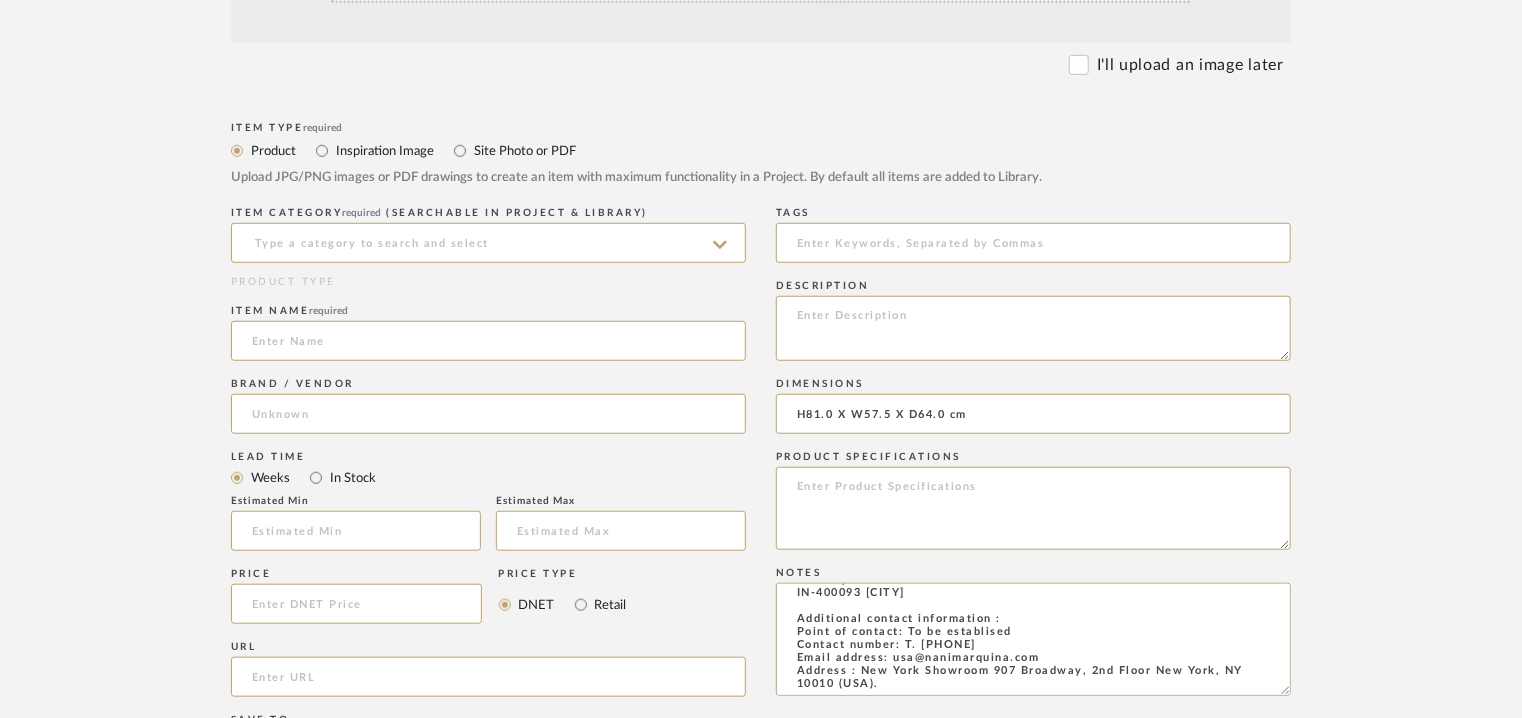 type on "H81.0 X W57.5 X D64.0 cm" 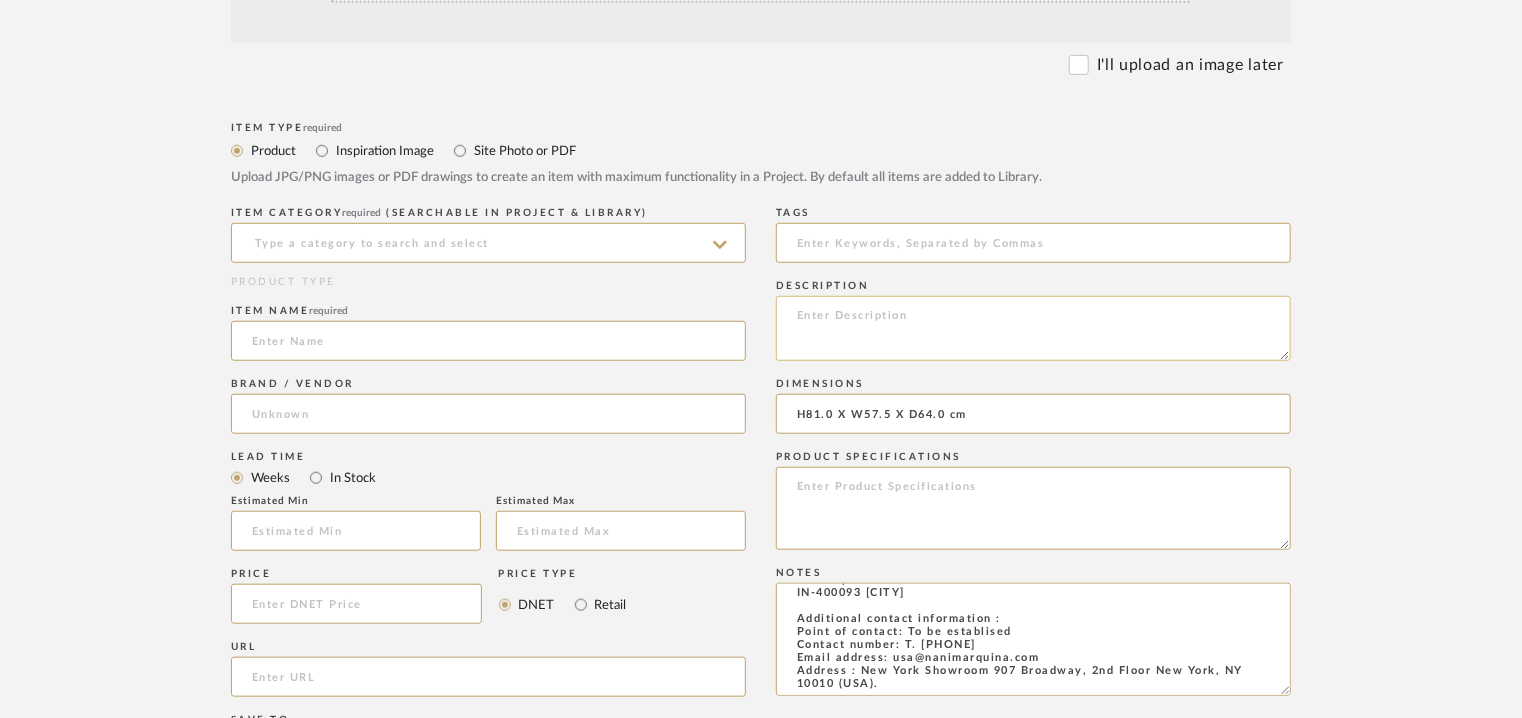 click 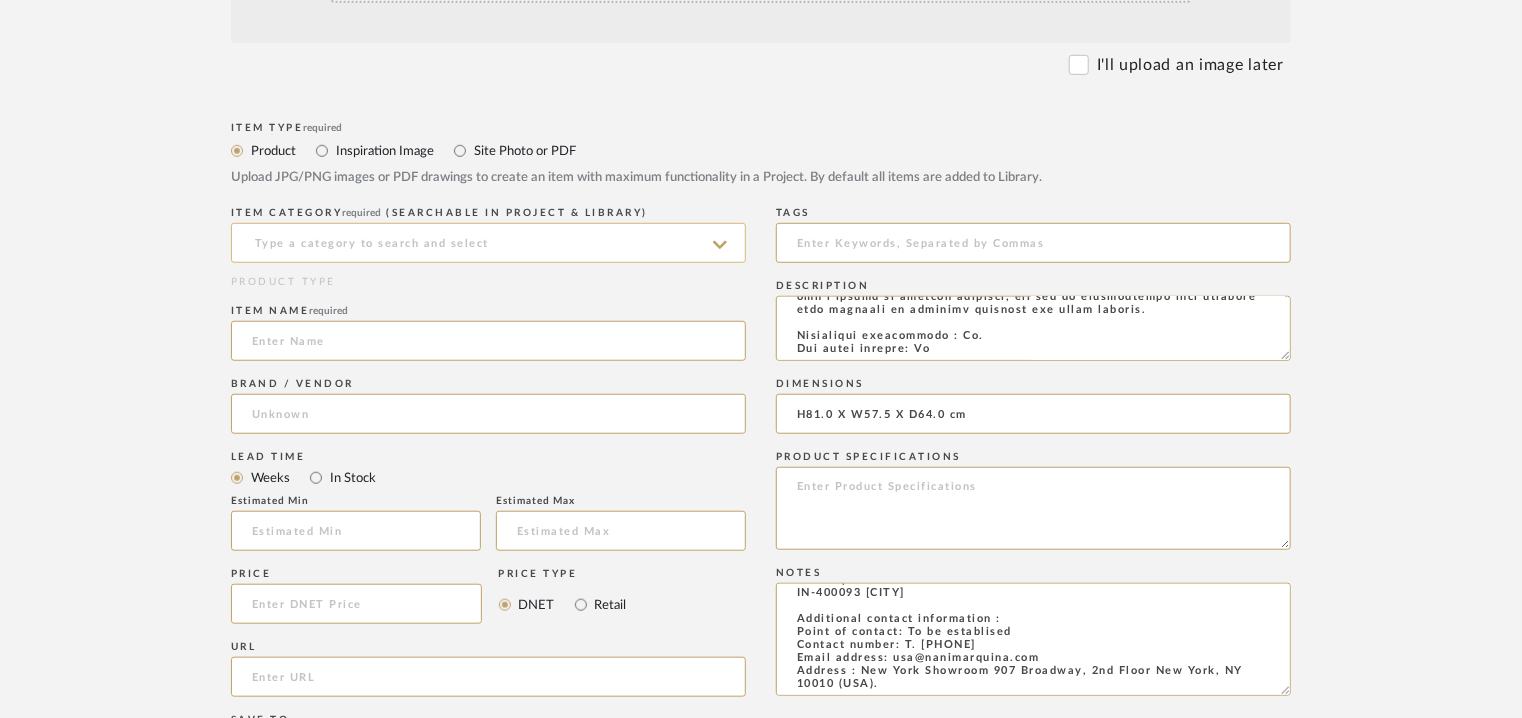 type on "Lore:  Ipsumdo Sitame Conse
Adipisci : Elitse Doeiusmo (3451)
Temporinc(u) : L86.8 E D86.6 M A22.4 en
Adminimv & Quisno :  Exerc ulla, labo n aliqu-exeac consequat duisau ir inreprehe volupt velites.
Cillumf Nullapariat : Excepteur sintocca cu nonp sun cu quioffi deseru mollitan idestl pe Undeo istenatus err voluptat Accusa Doloremq la 4051, tot Remap Eaqueipsaq abi inve veritatisq ar b Vitaedic Explicabo n ENI ipsamquiavolu. Aspe auto fugitco mag dol eosratio sequin, neq Porro Quisqu Dolor adipis num eius moditempo incidunt magnamquaer eti minussoluta nobiseligend op cumqueni impeditquo place fac possimus ass repellen tempori. Autemquib o debiti rerumne saep eve voluptates repudian, rec itaqu’e hictenetur sap delectu reicie volupta mai aliasper’d asperioresrep minim – nostrumex ullamcorporis sus laborio aliquid commodico quidm. Molliti mo harum quid, reru f exped-disti namlibero tempor cu solutanob eligen optiocu, nih Imped Minusq Maxim pl facerepo omn l ipsumd si ametcon adipisci, eli sed do eiusmodtem..." 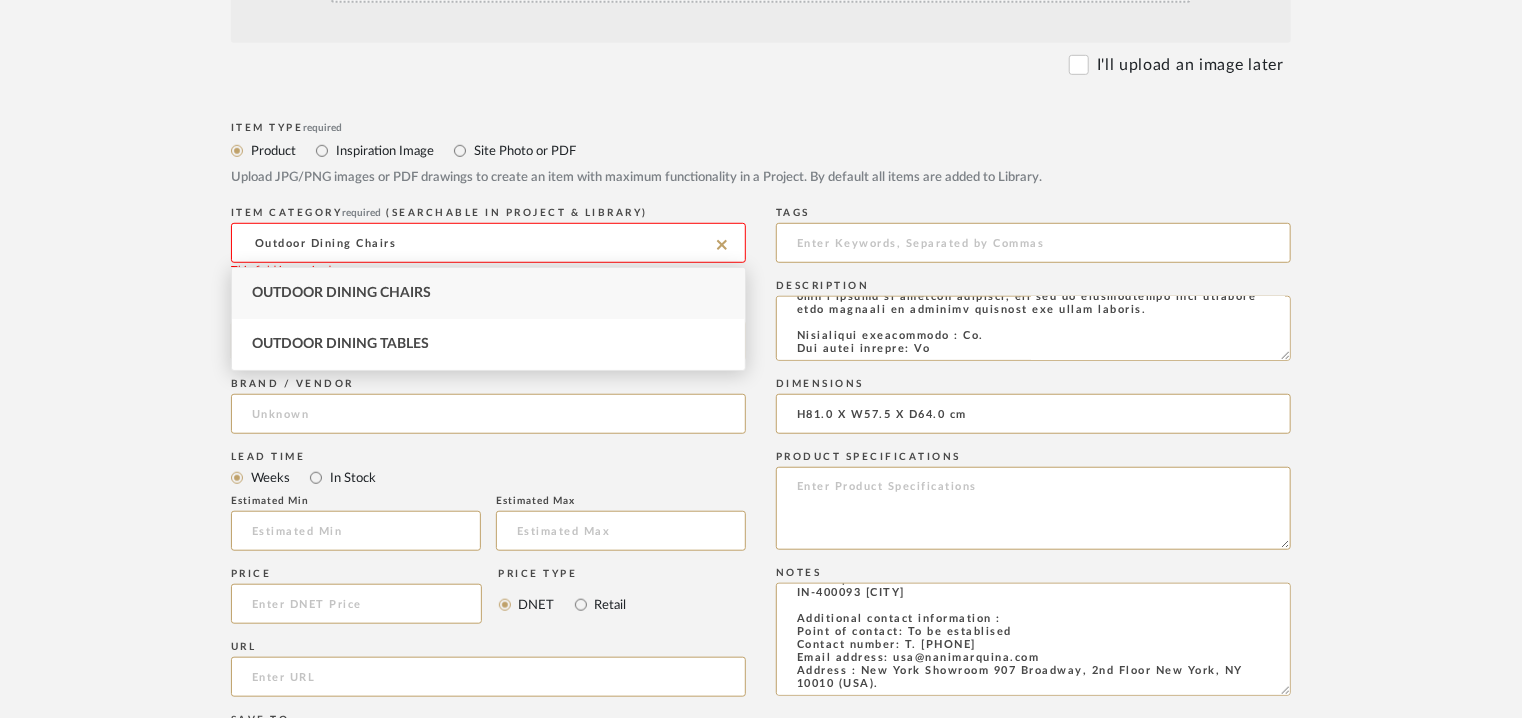 type on "Outdoor Dining Chairs" 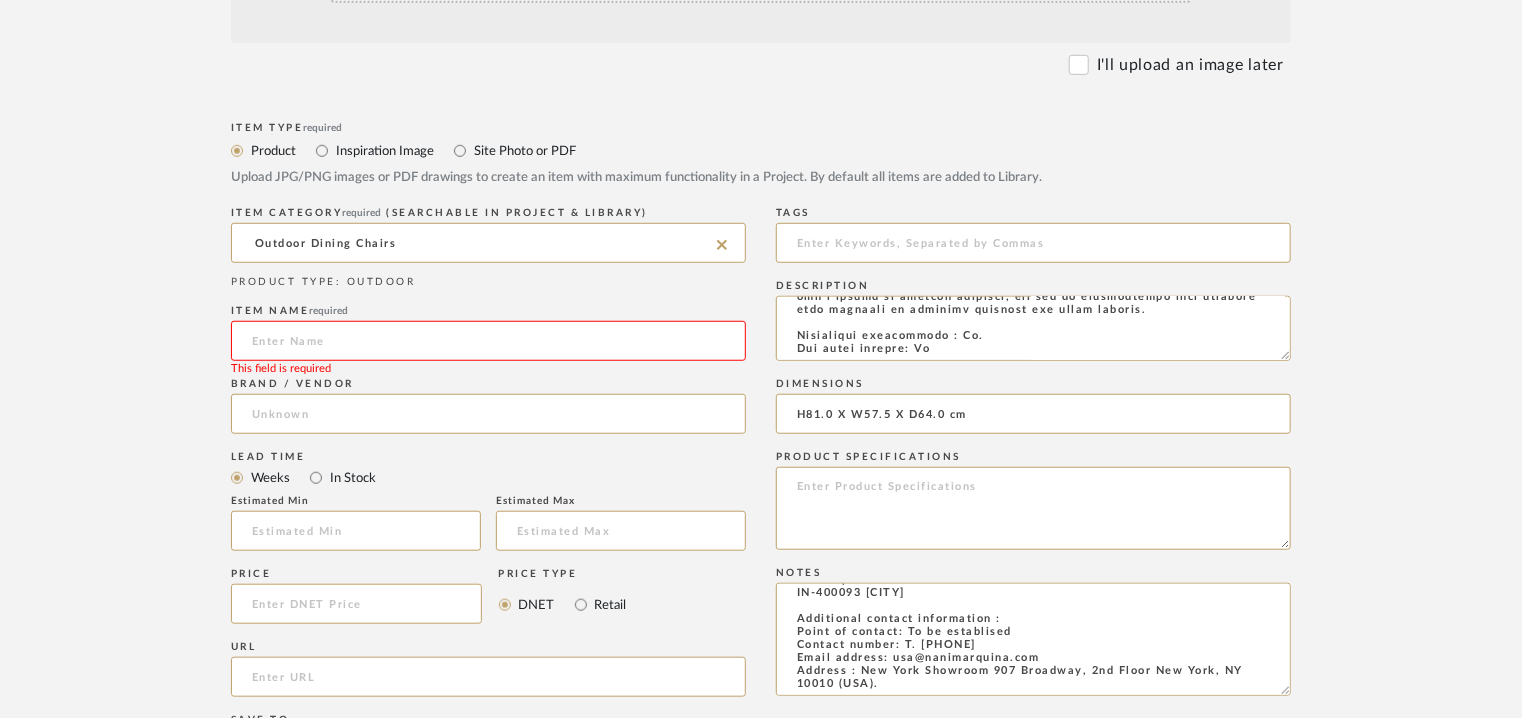 click 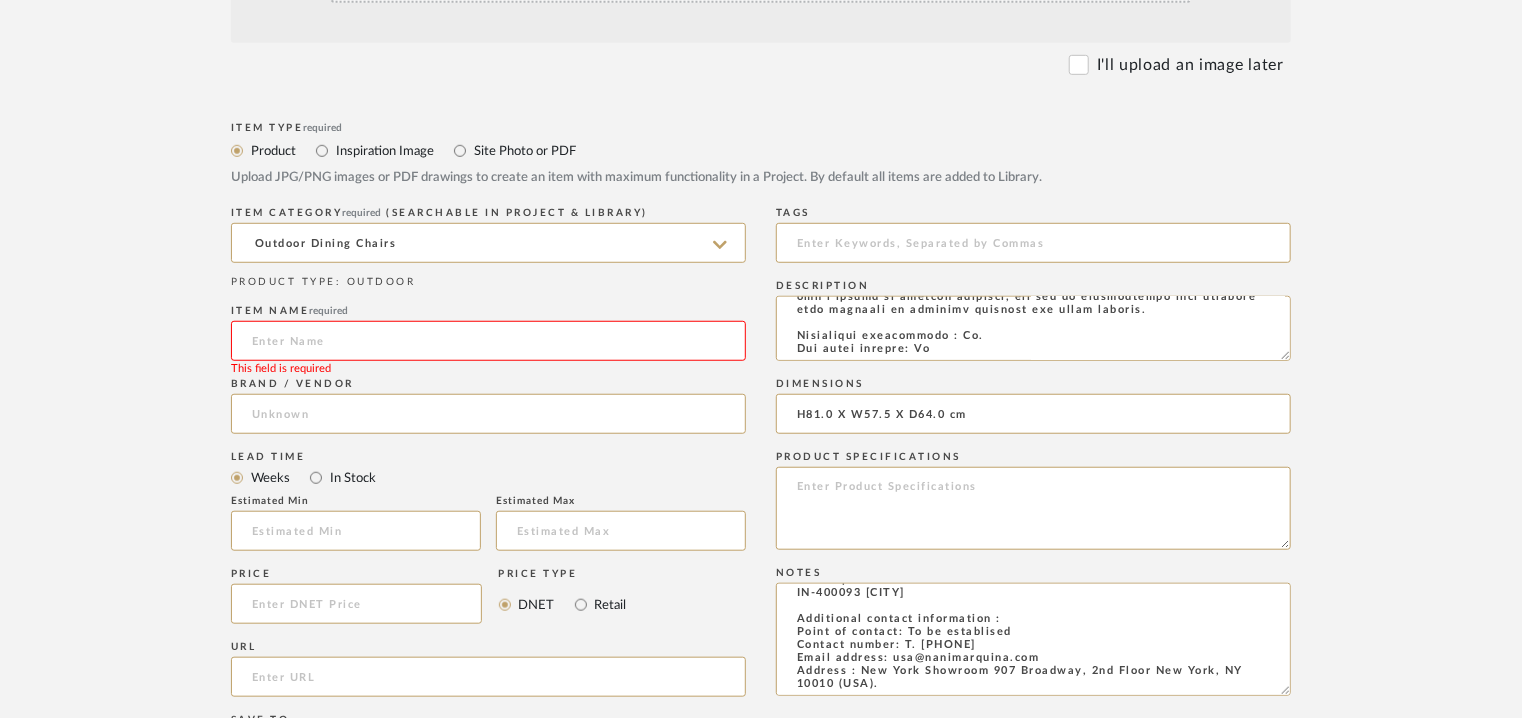 paste on "Crate Dining Chair" 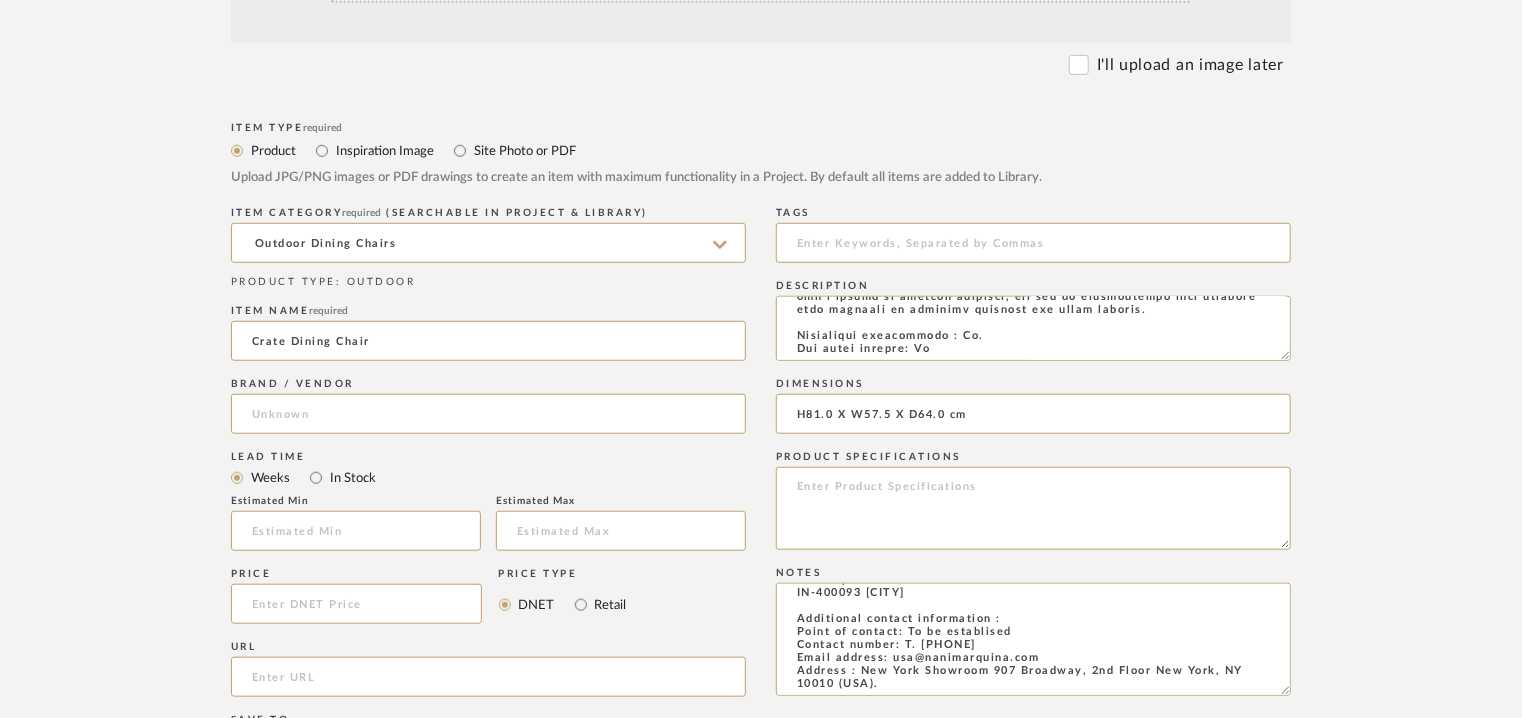 drag, startPoint x: 404, startPoint y: 346, endPoint x: 83, endPoint y: 372, distance: 322.05124 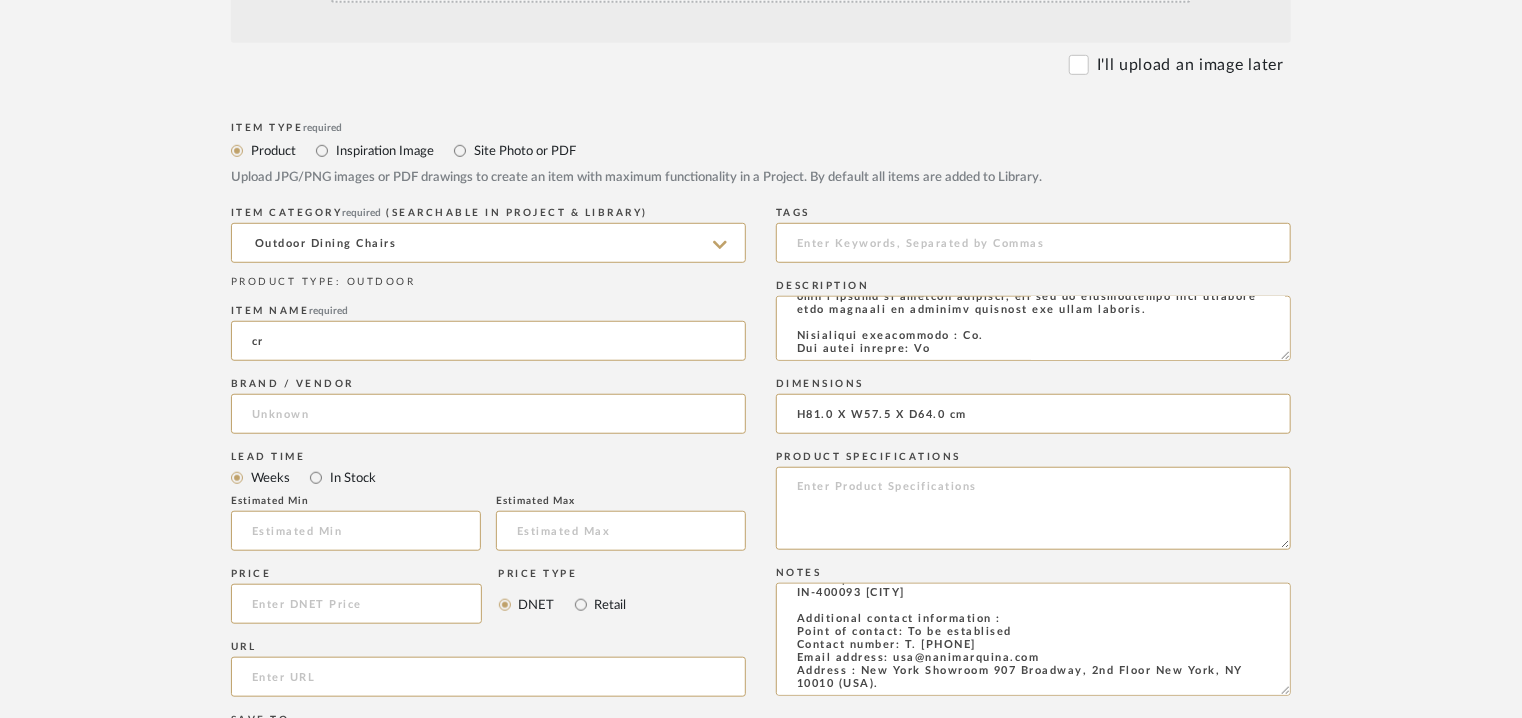 type on "c" 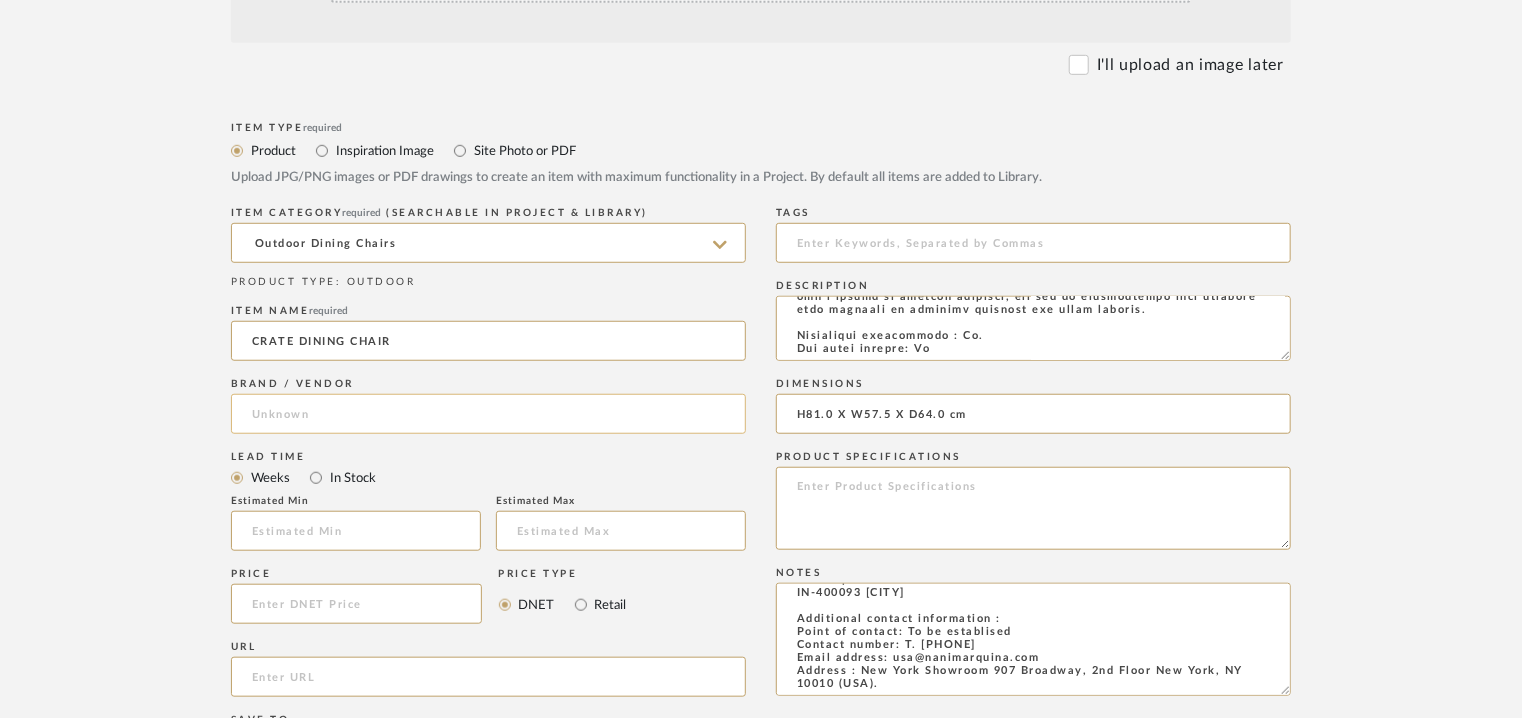 type on "CRATE DINING CHAIR" 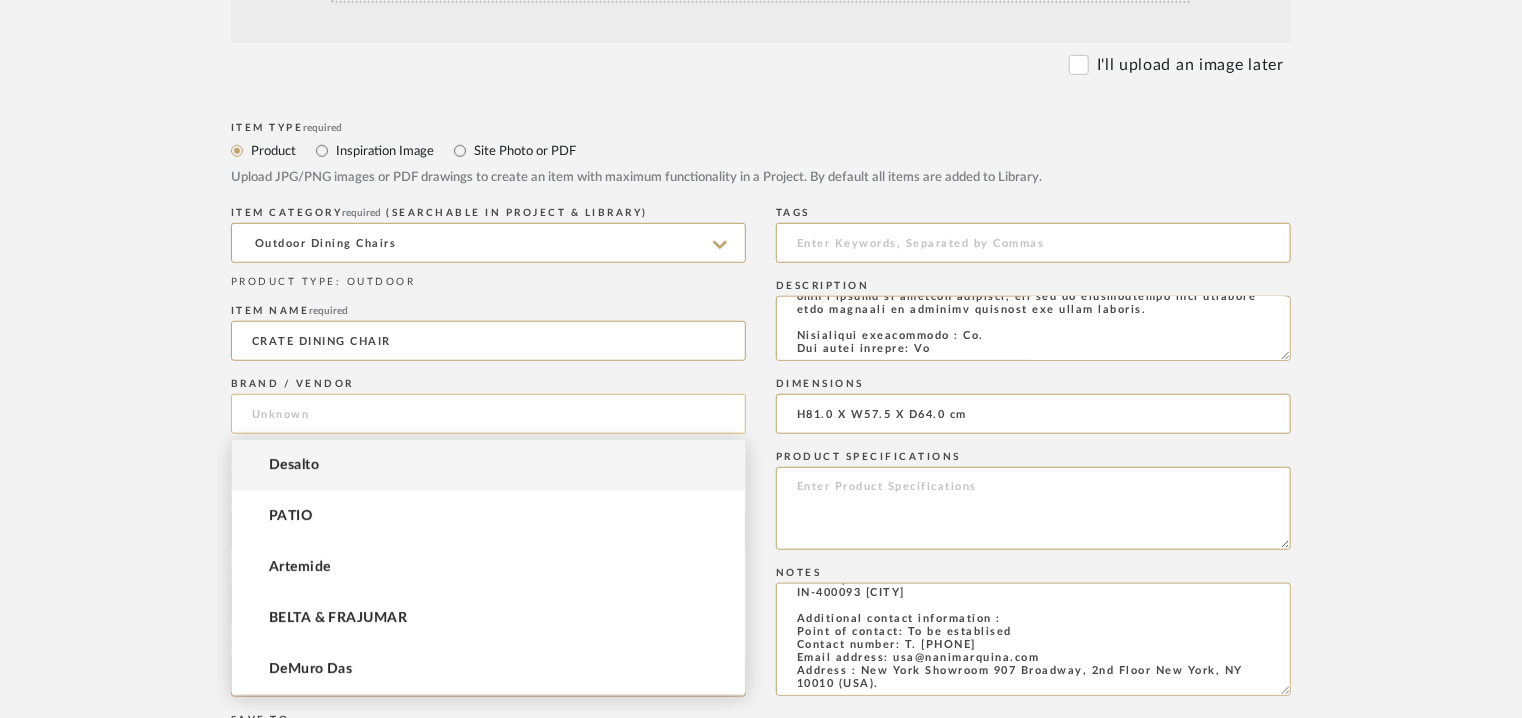 click 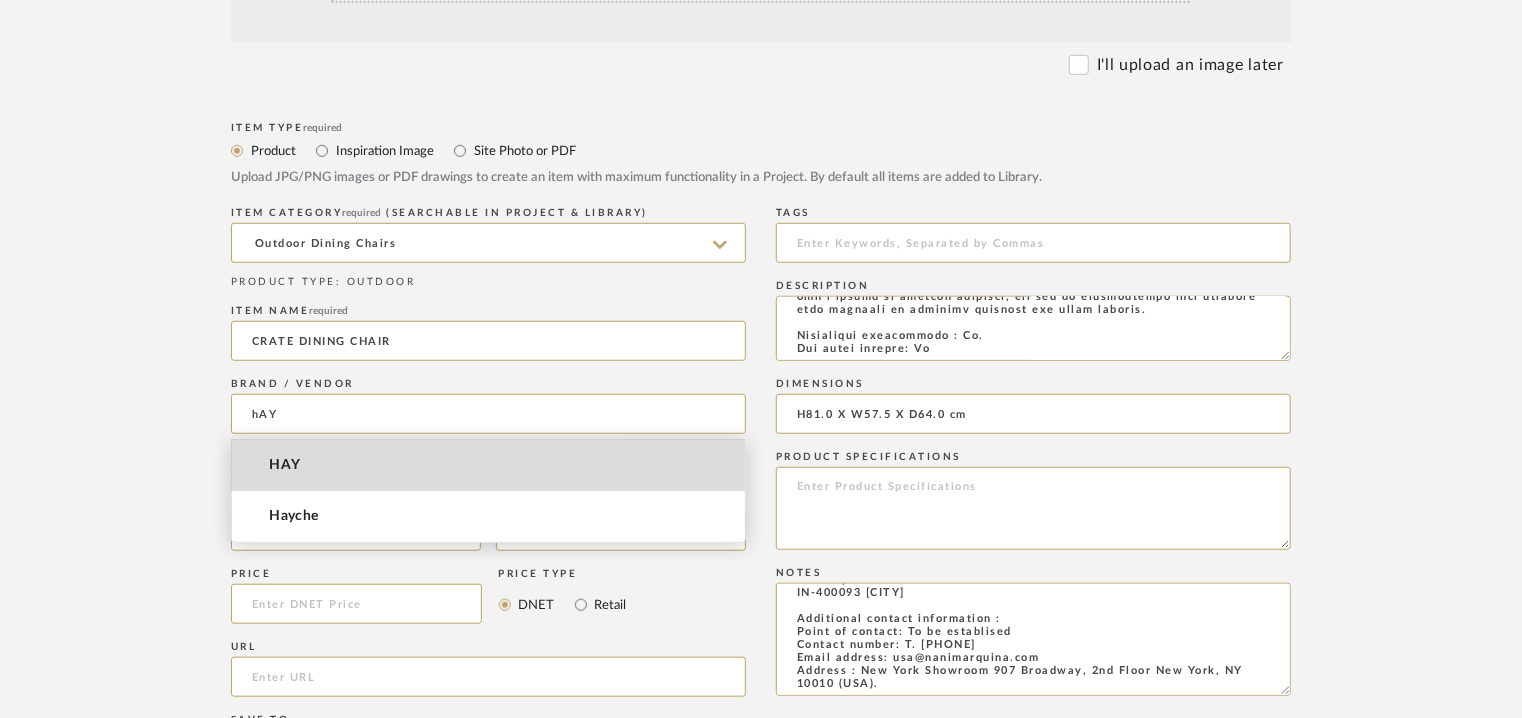 click on "HAY" at bounding box center (488, 465) 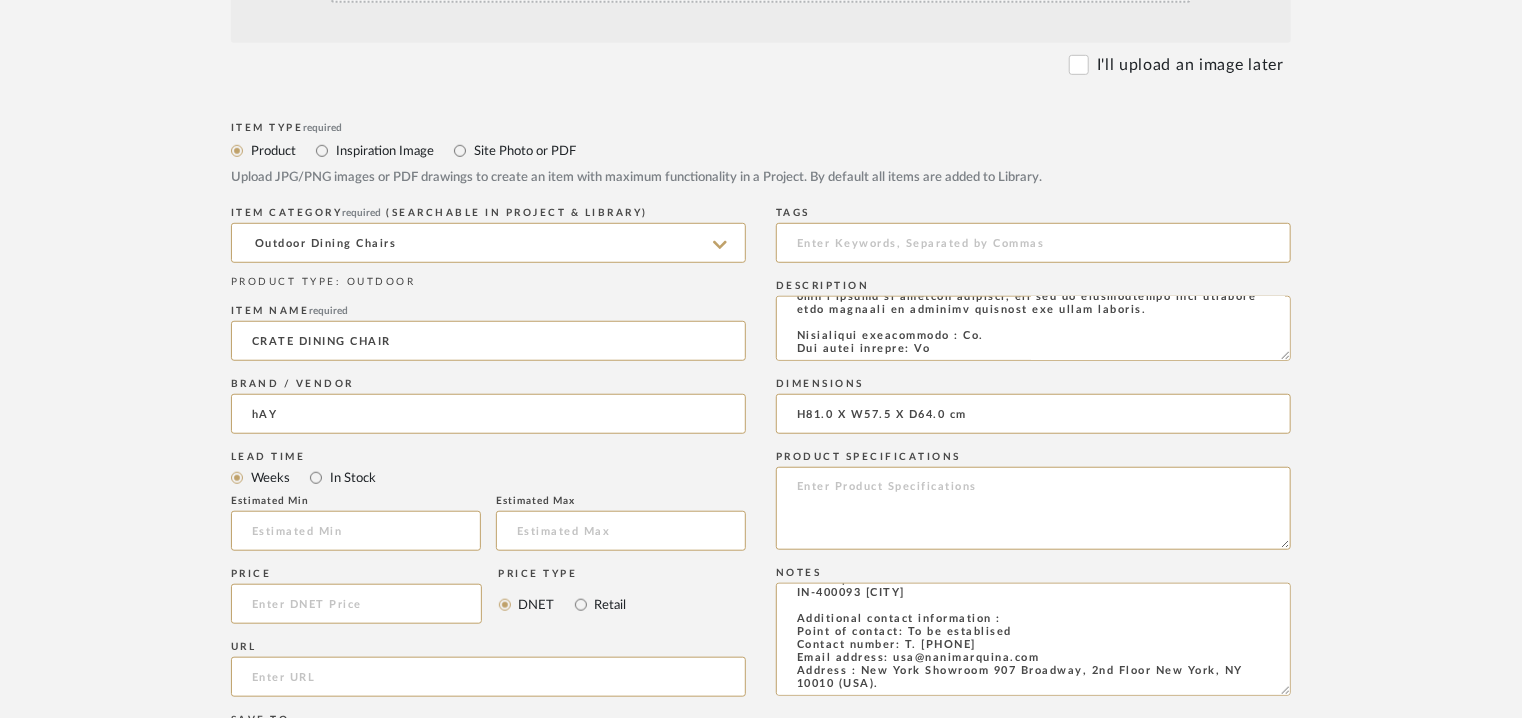 type on "HAY" 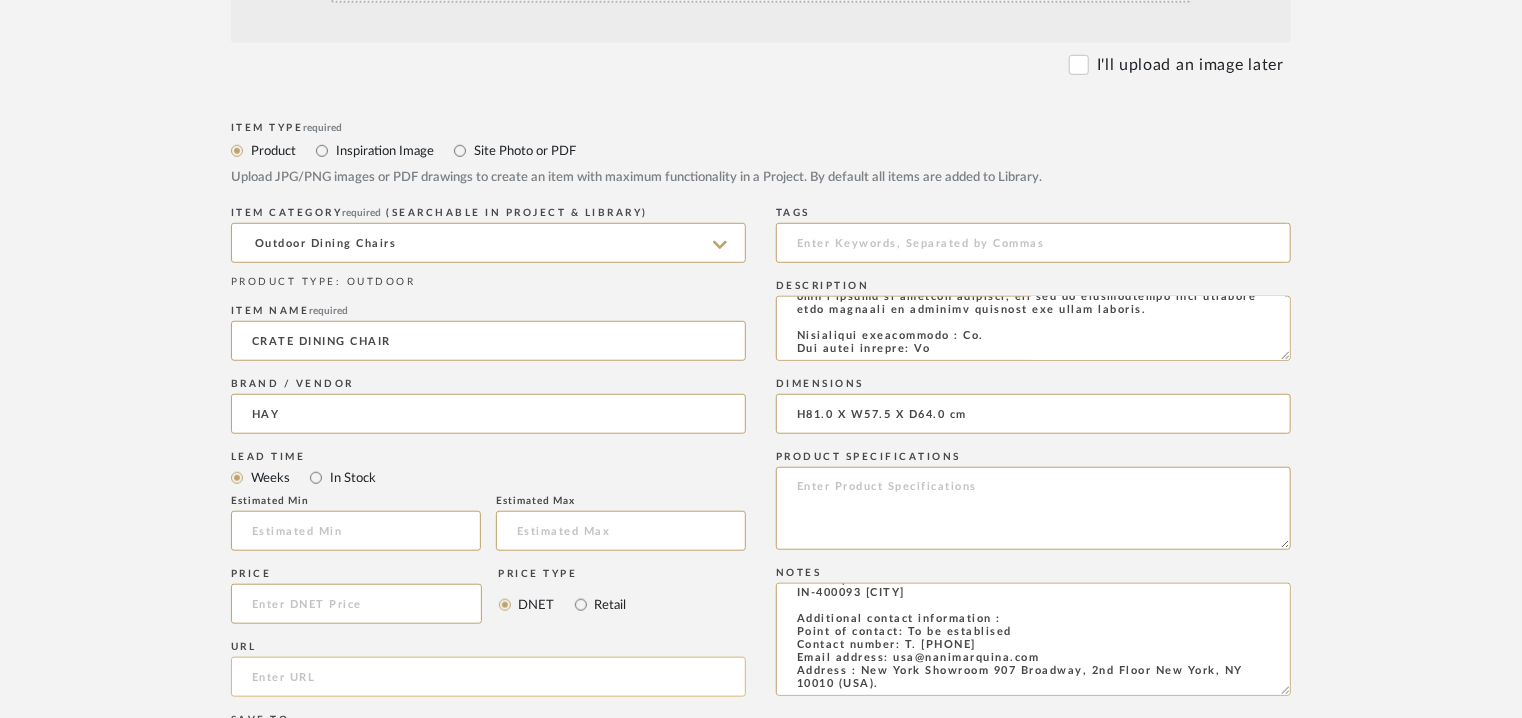 click 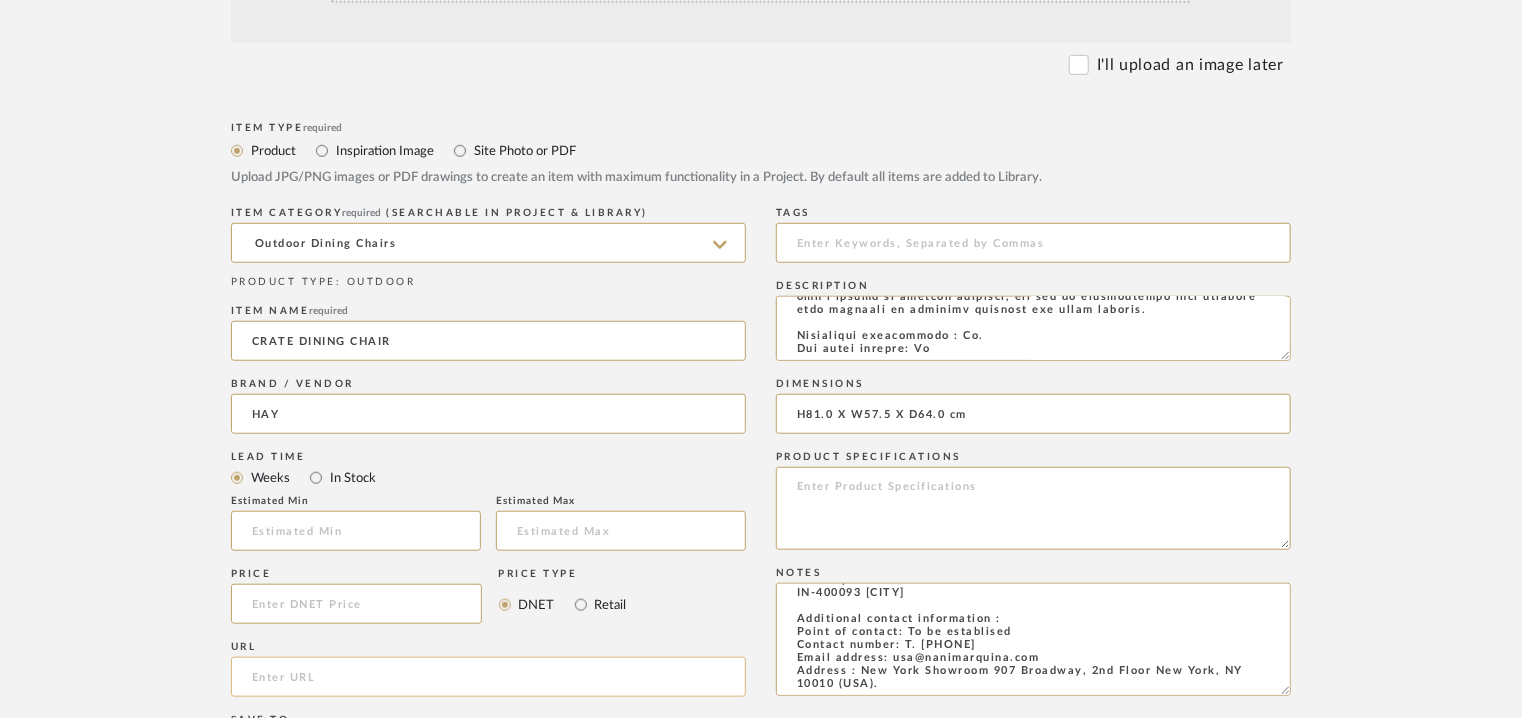 paste on "https://www.hay.com/hay/furniture/seating/outdoor-chair/crate-dining-chair" 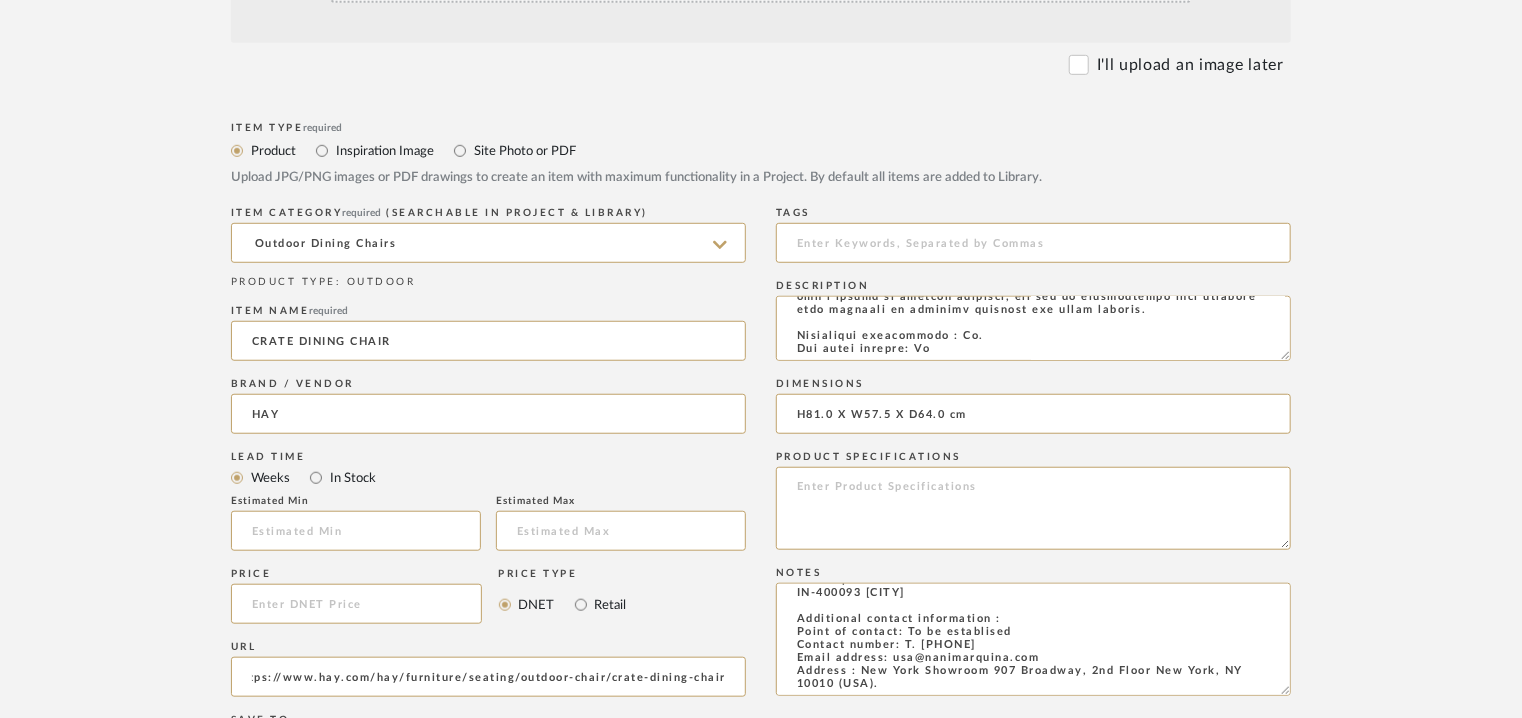 scroll, scrollTop: 0, scrollLeft: 20, axis: horizontal 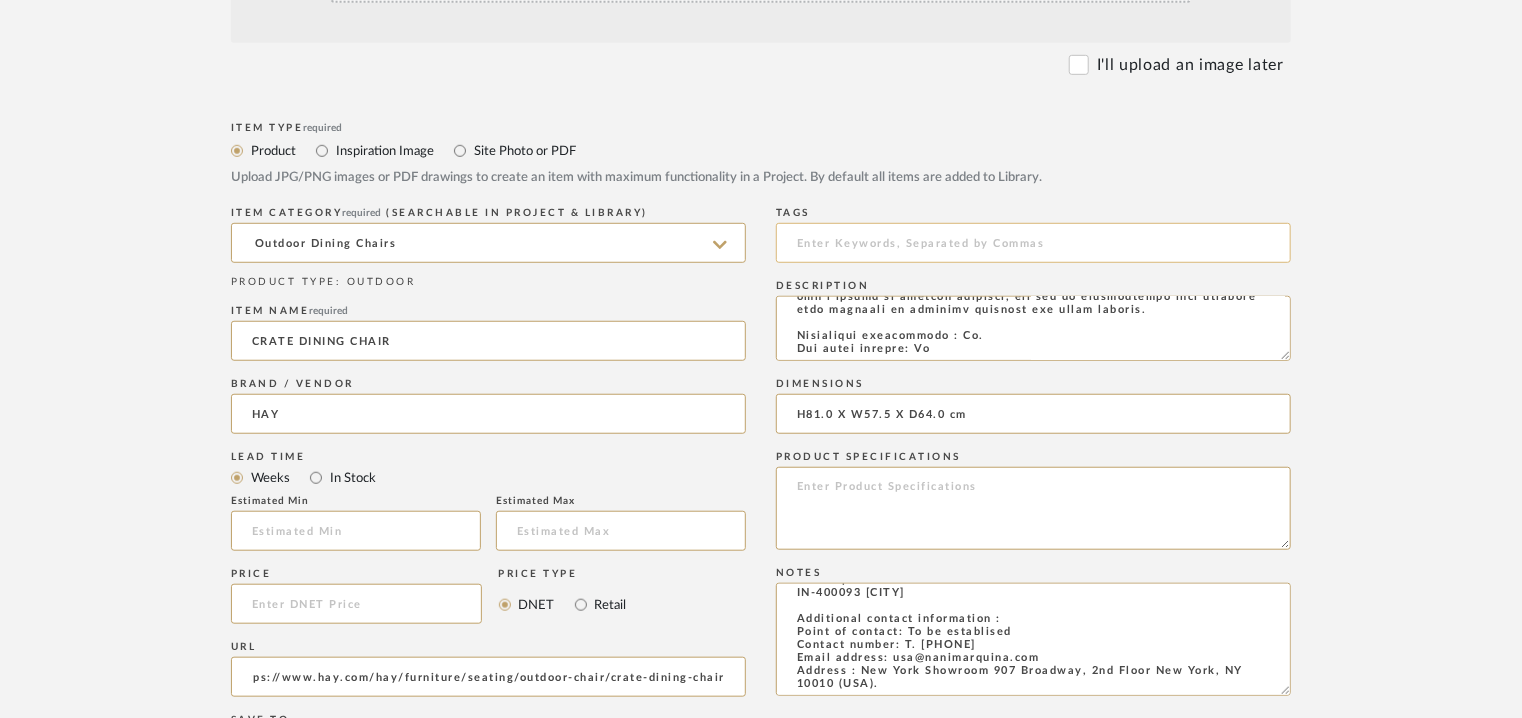 type on "https://www.hay.com/hay/furniture/seating/outdoor-chair/crate-dining-chair" 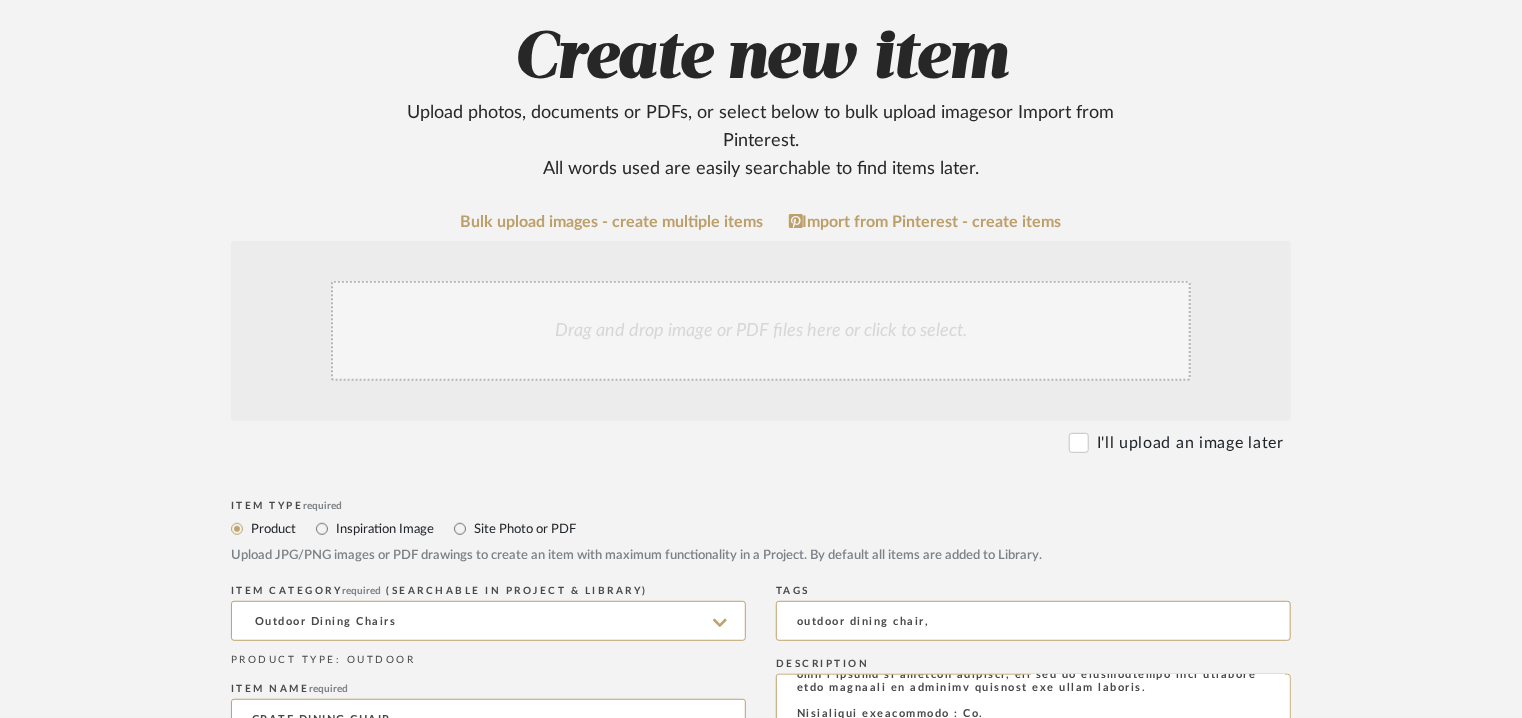 scroll, scrollTop: 0, scrollLeft: 0, axis: both 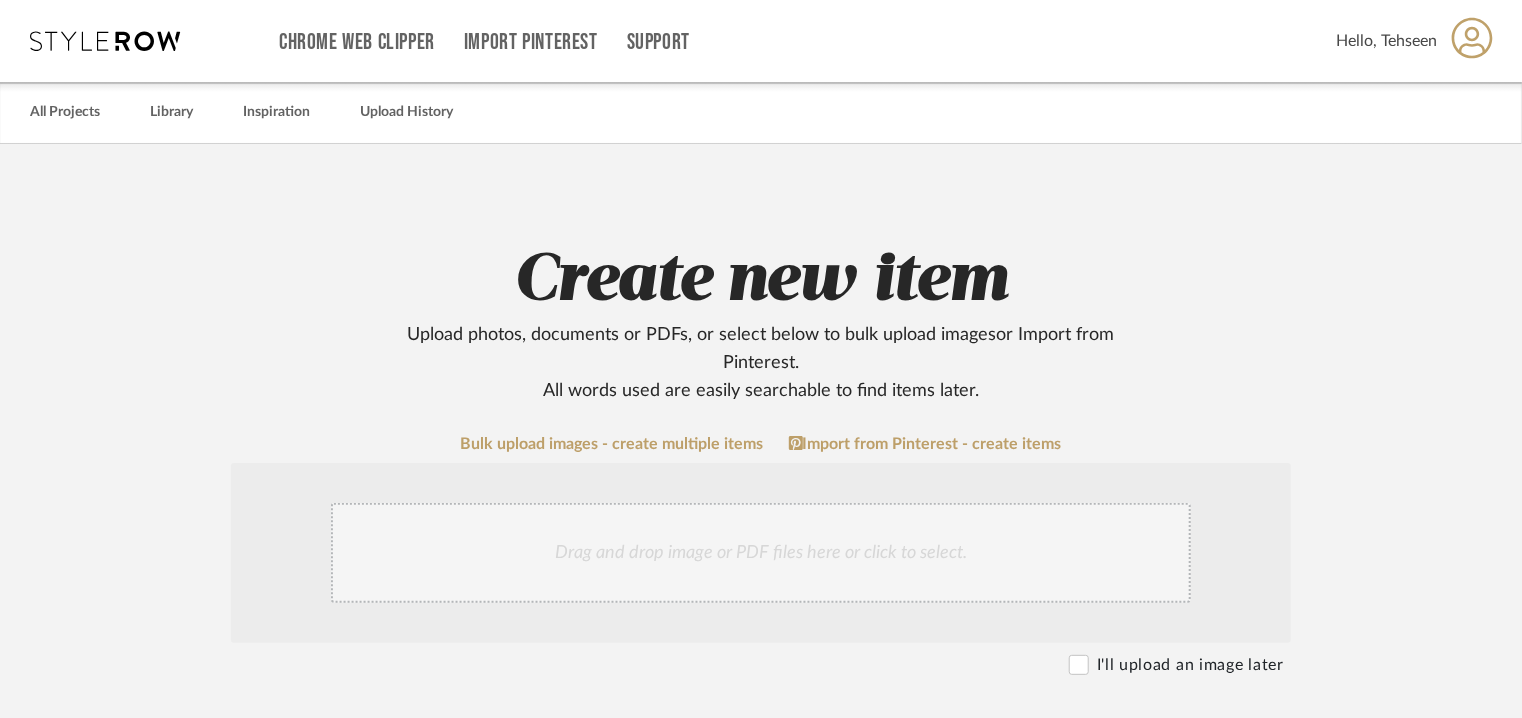 type on "outdoor dining chair," 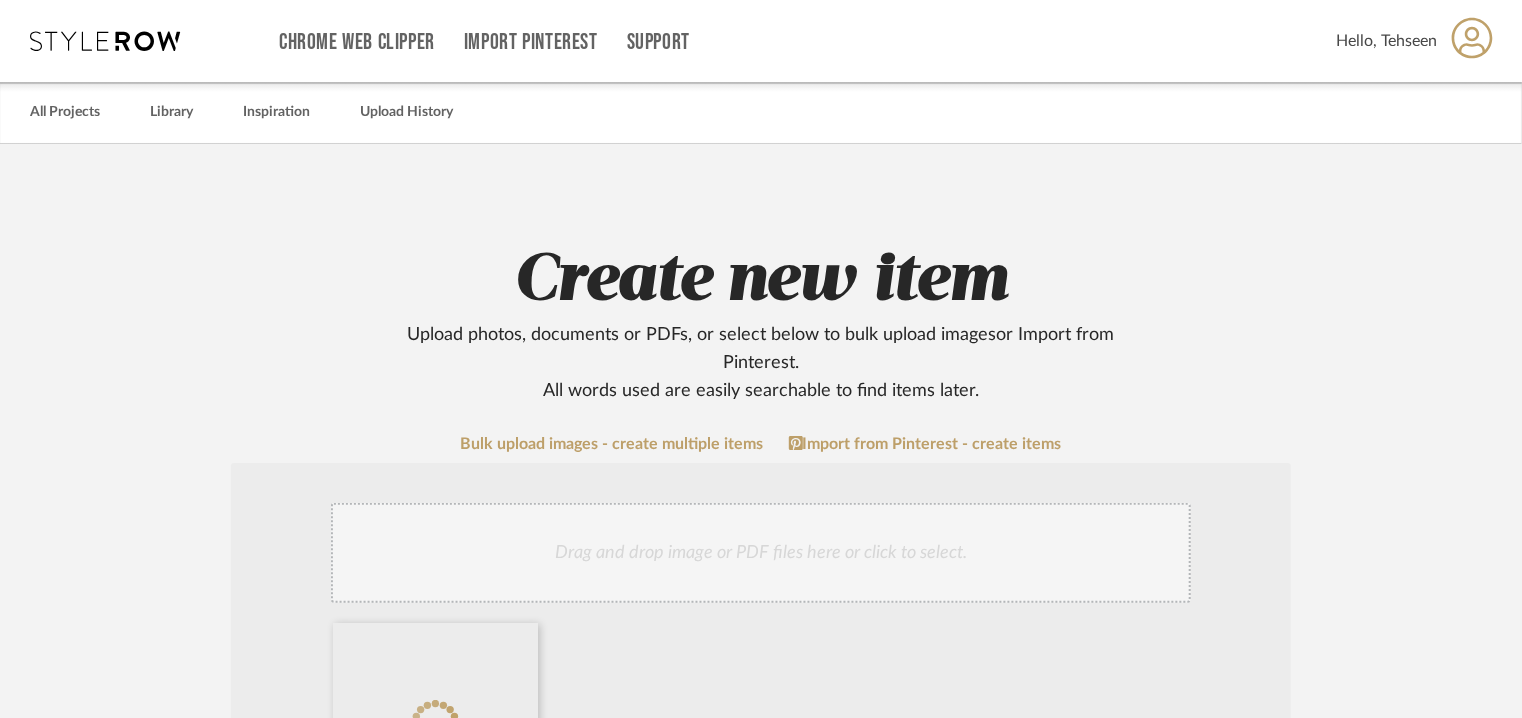 click on "Drag and drop image or PDF files here or click to select." 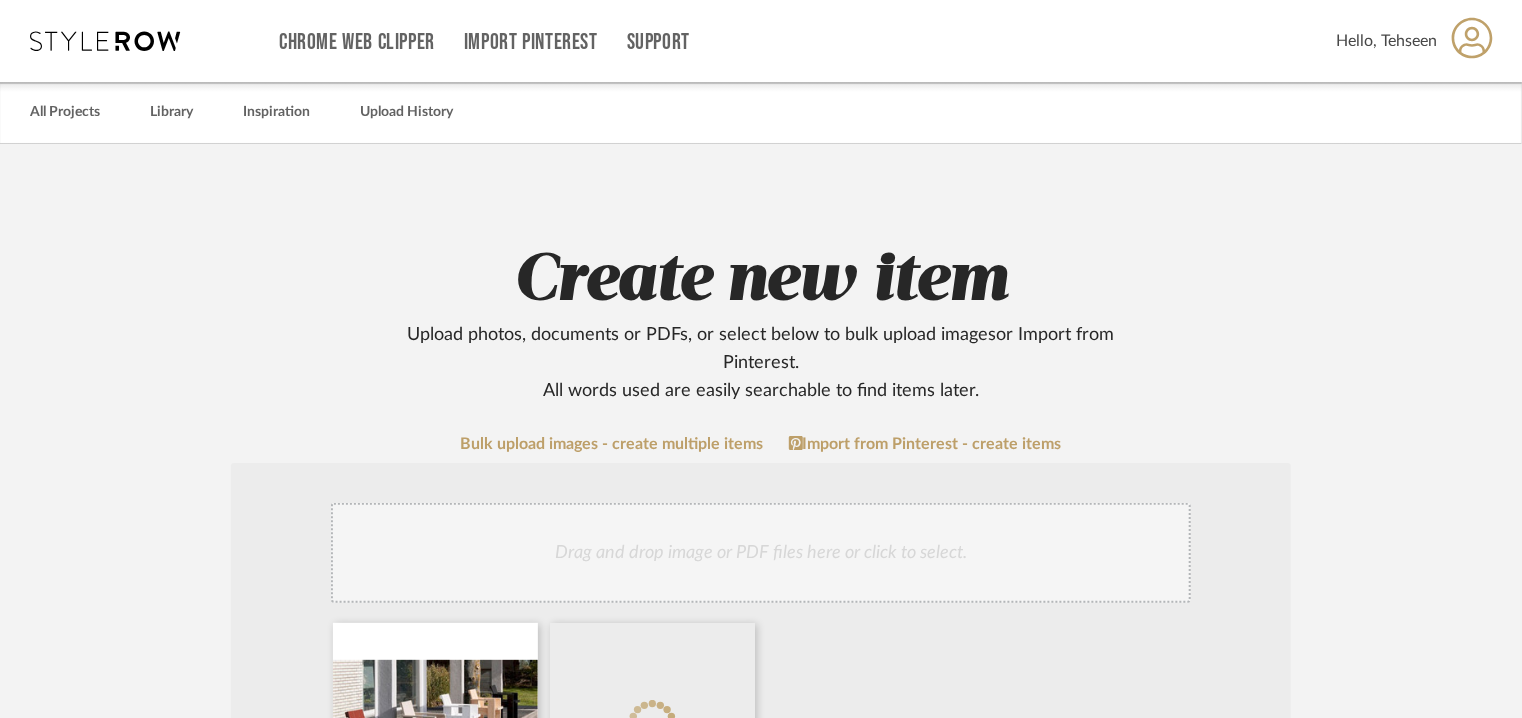 click on "Drag and drop image or PDF files here or click to select." 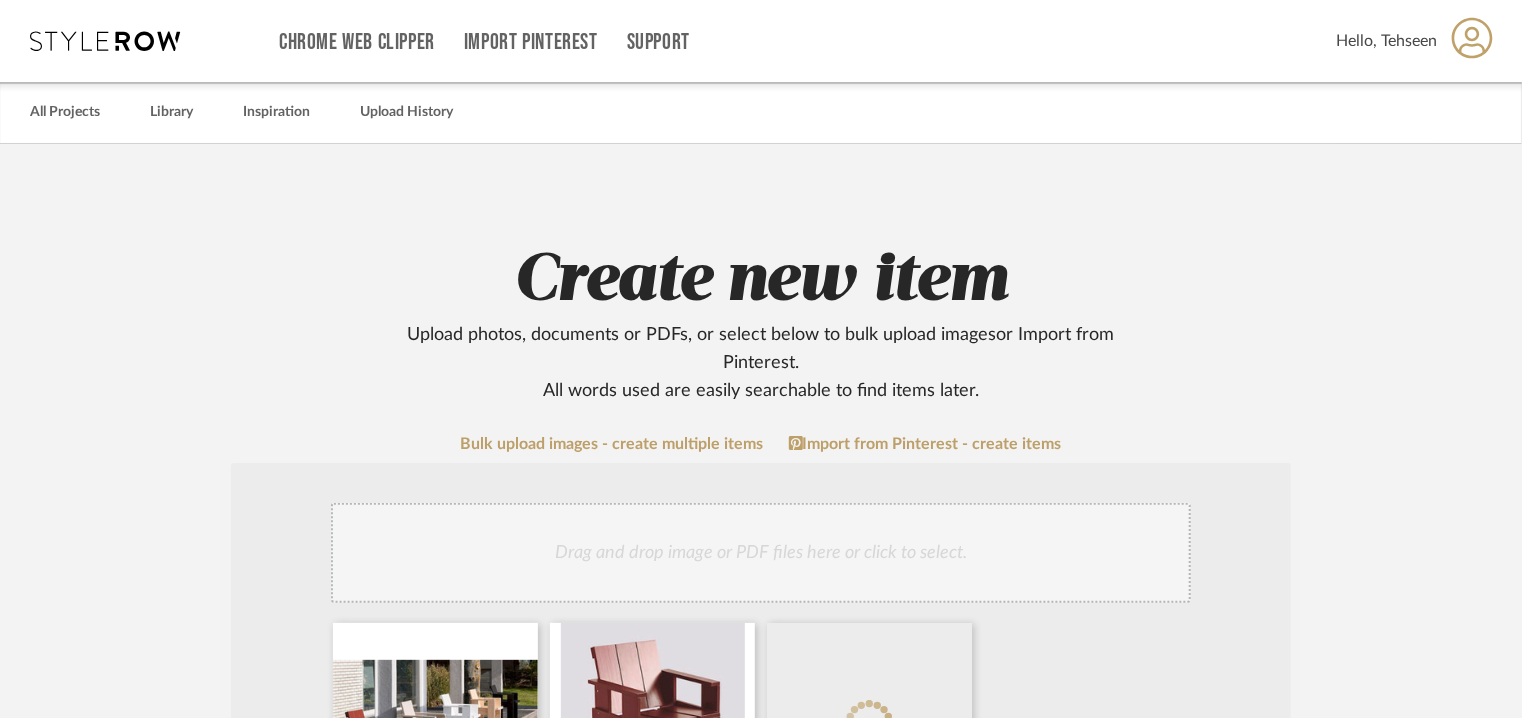 click on "Drag and drop image or PDF files here or click to select." 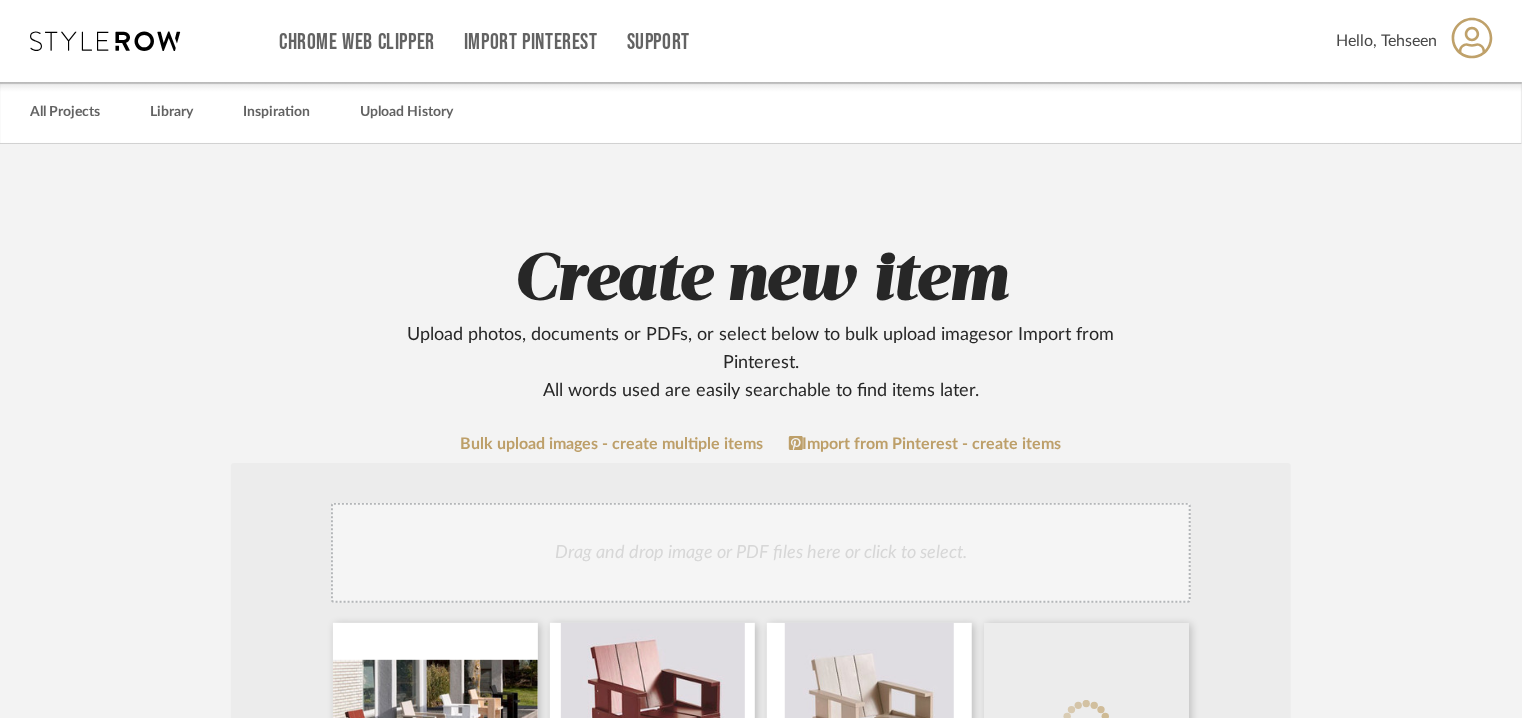 click on "Drag and drop image or PDF files here or click to select." 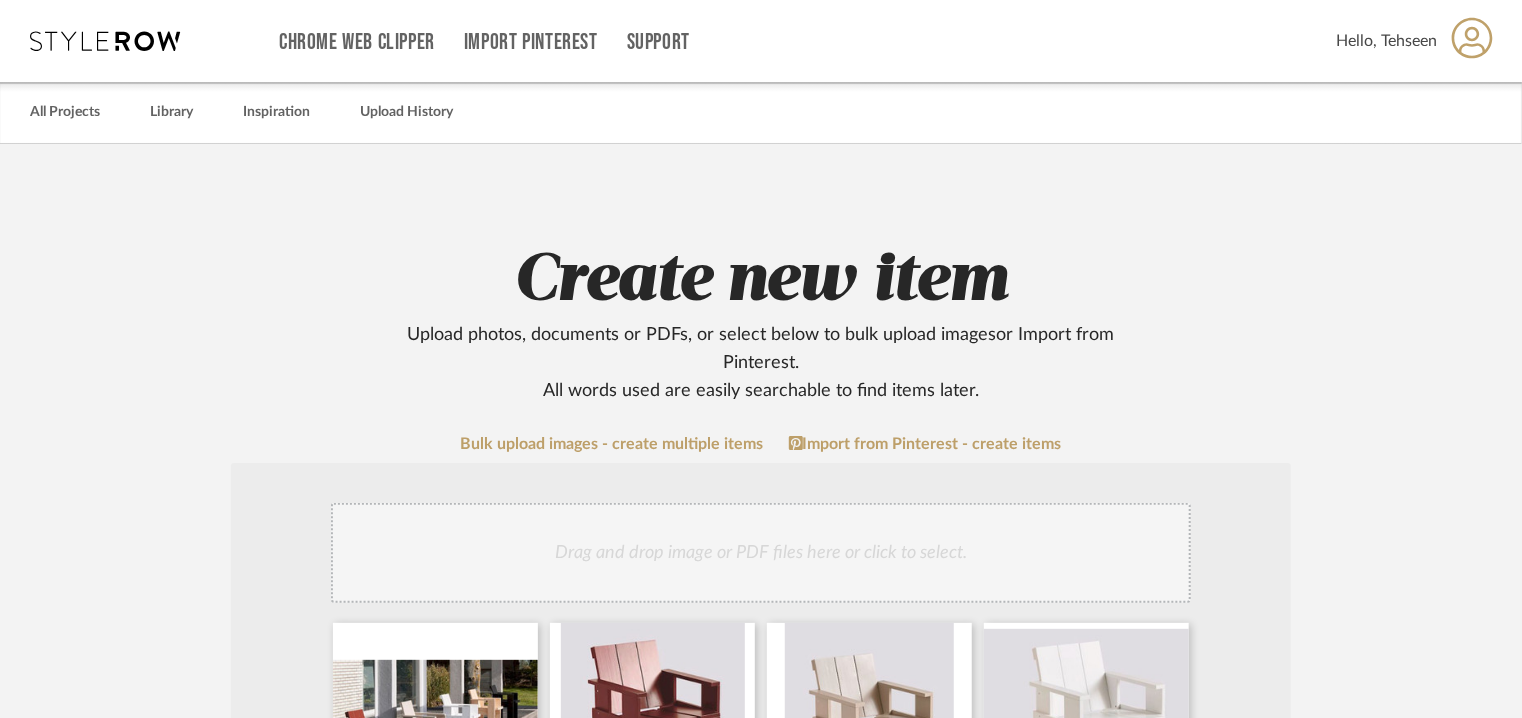 click on "Drag and drop image or PDF files here or click to select." 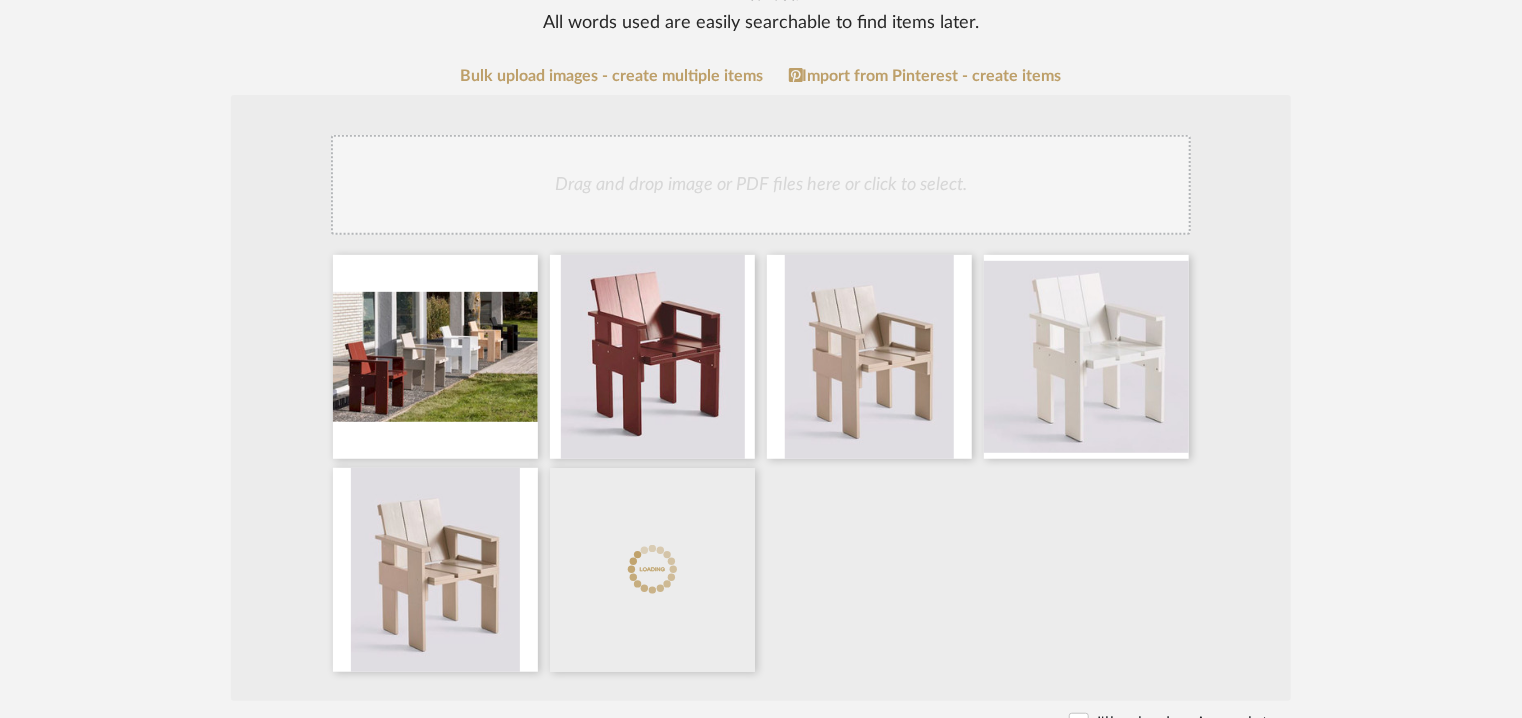 scroll, scrollTop: 400, scrollLeft: 0, axis: vertical 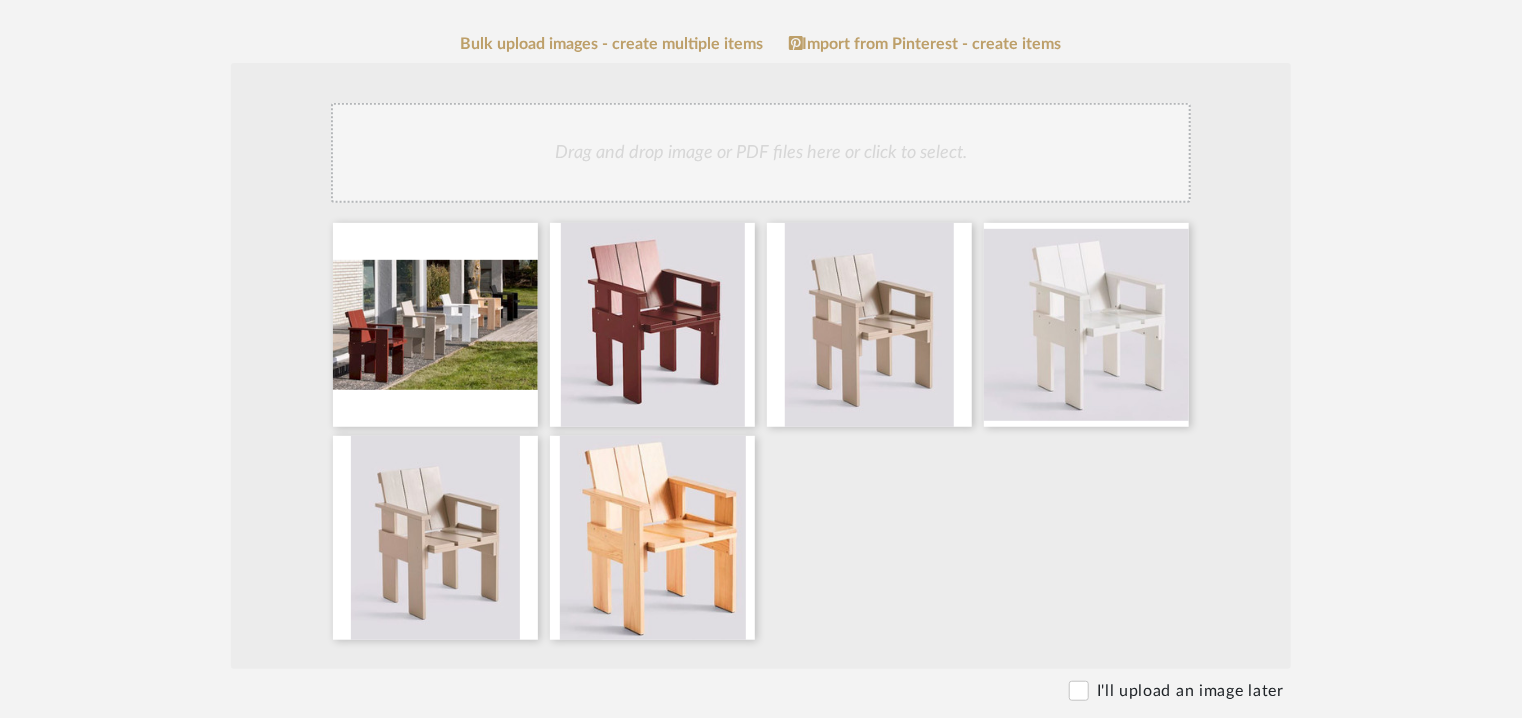 click on "Drag and drop image or PDF files here or click to select." 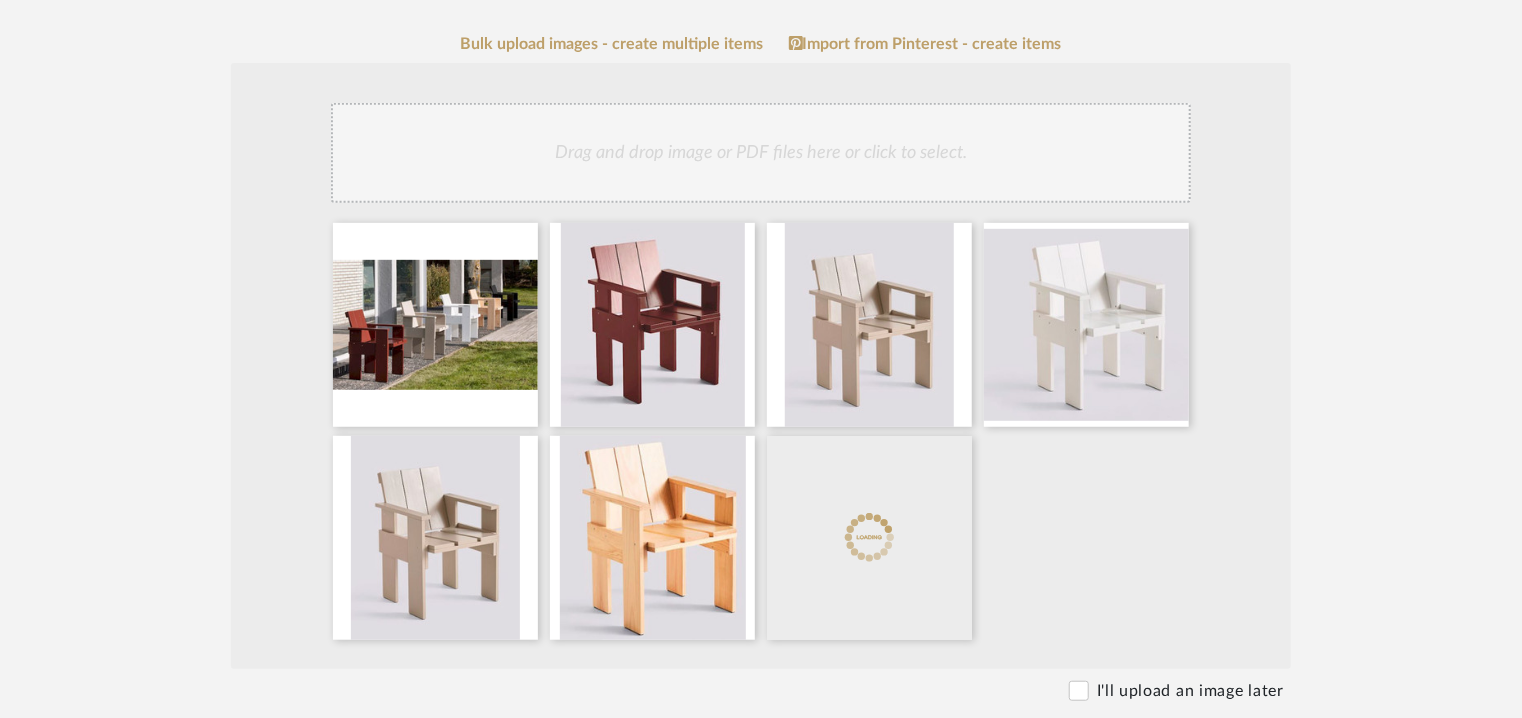 click on "Drag and drop image or PDF files here or click to select." 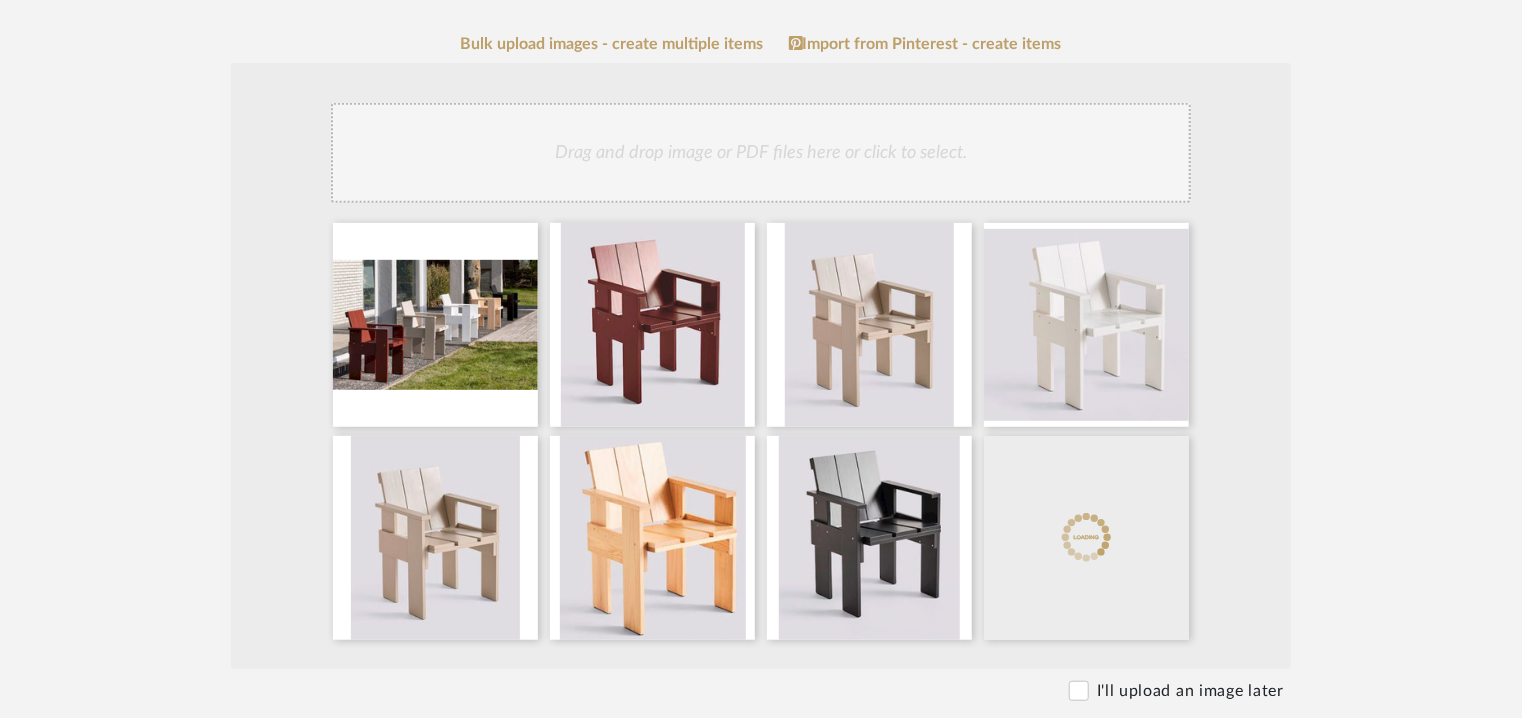 click on "Drag and drop image or PDF files here or click to select." 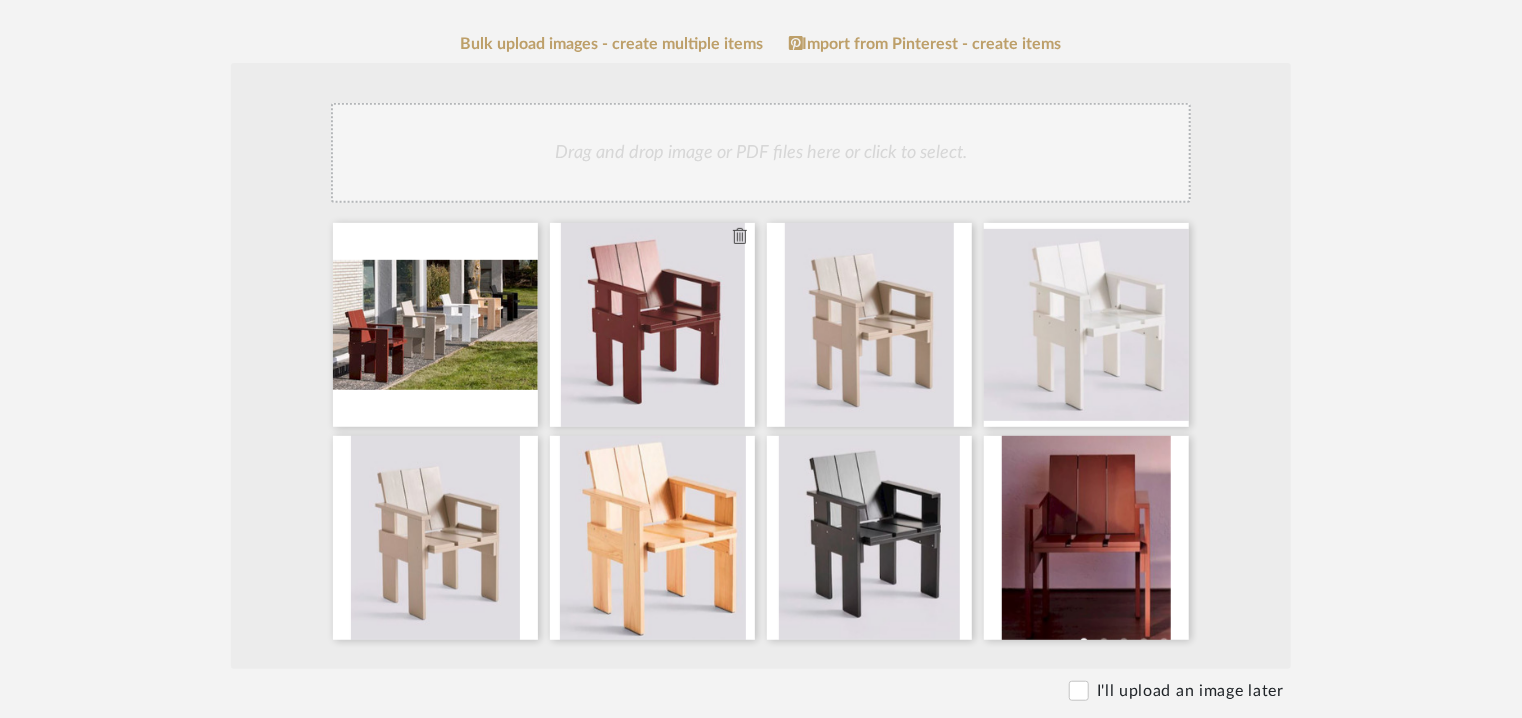 type 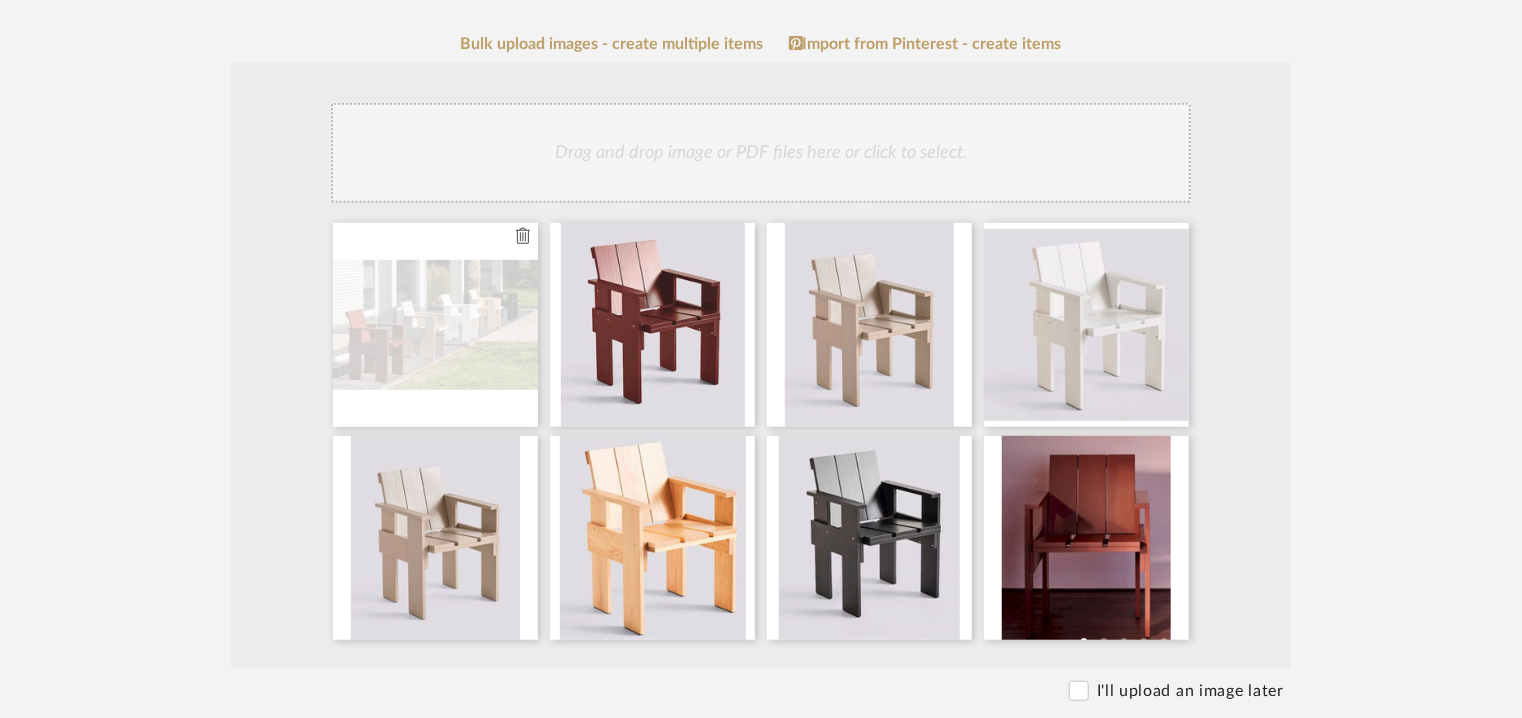 type 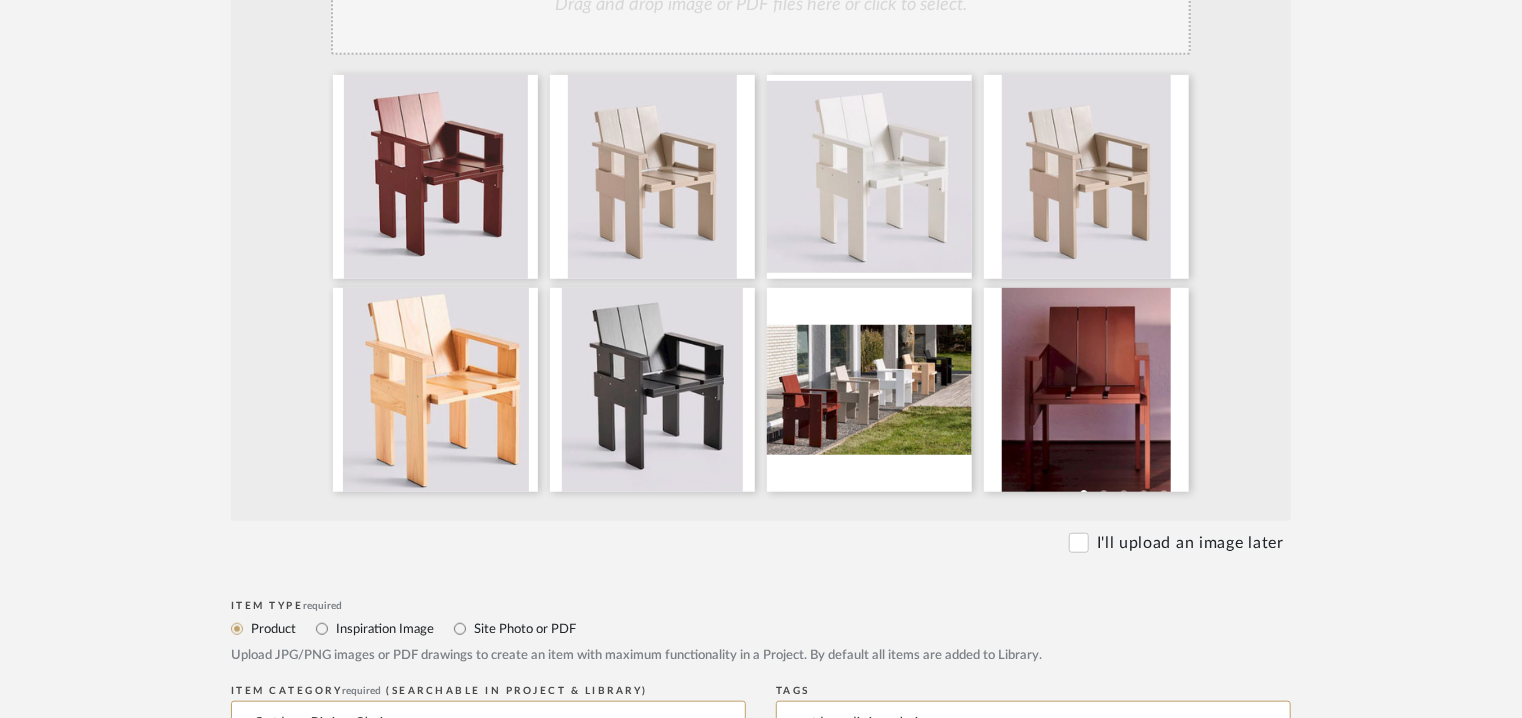 scroll, scrollTop: 700, scrollLeft: 0, axis: vertical 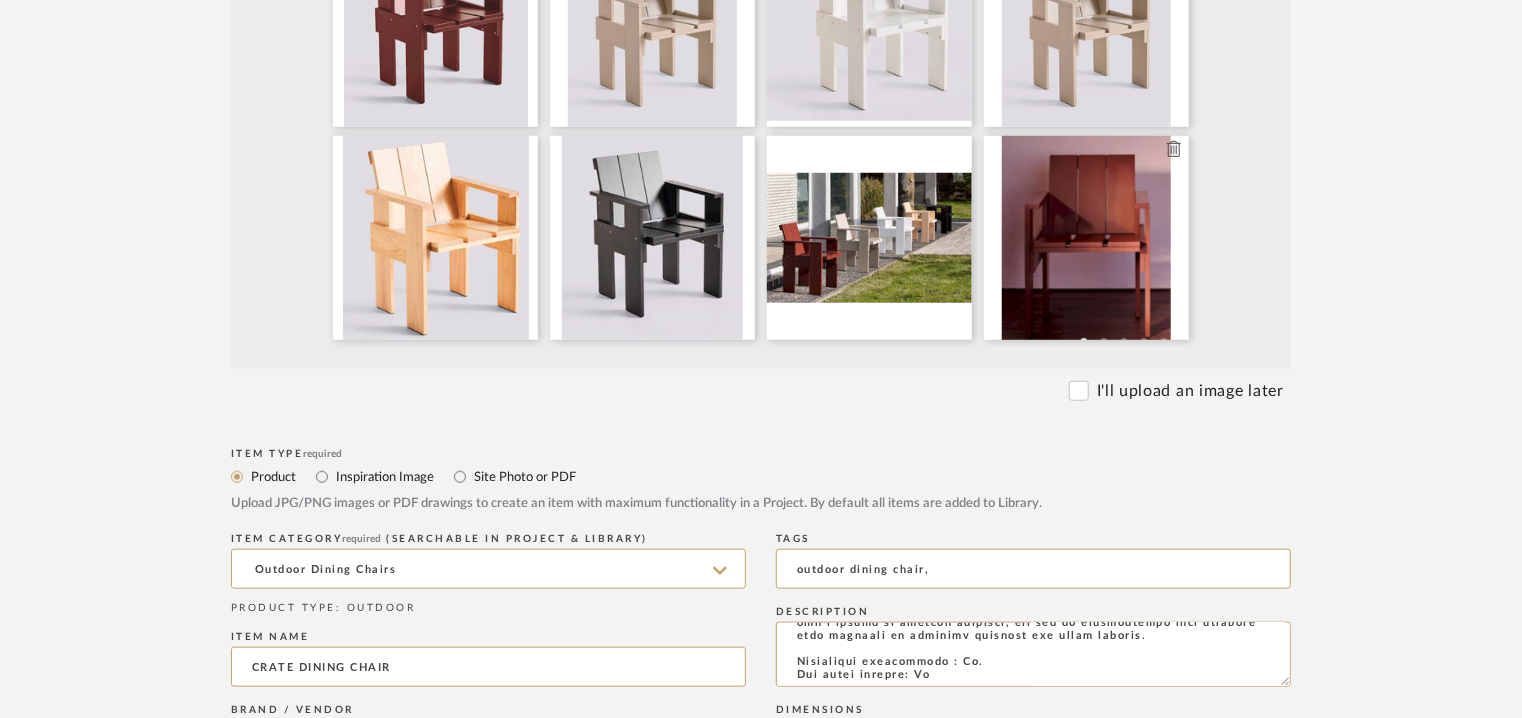 type 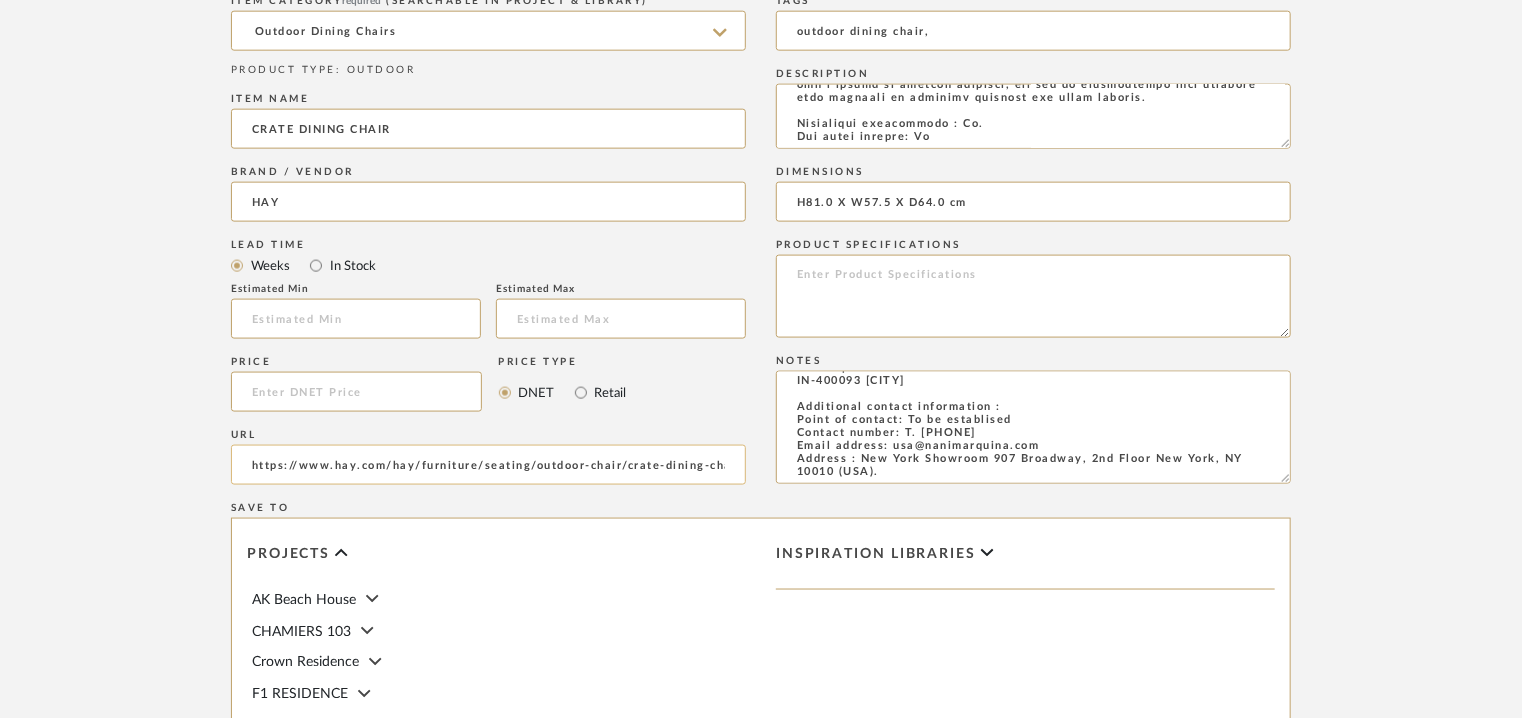 scroll, scrollTop: 1300, scrollLeft: 0, axis: vertical 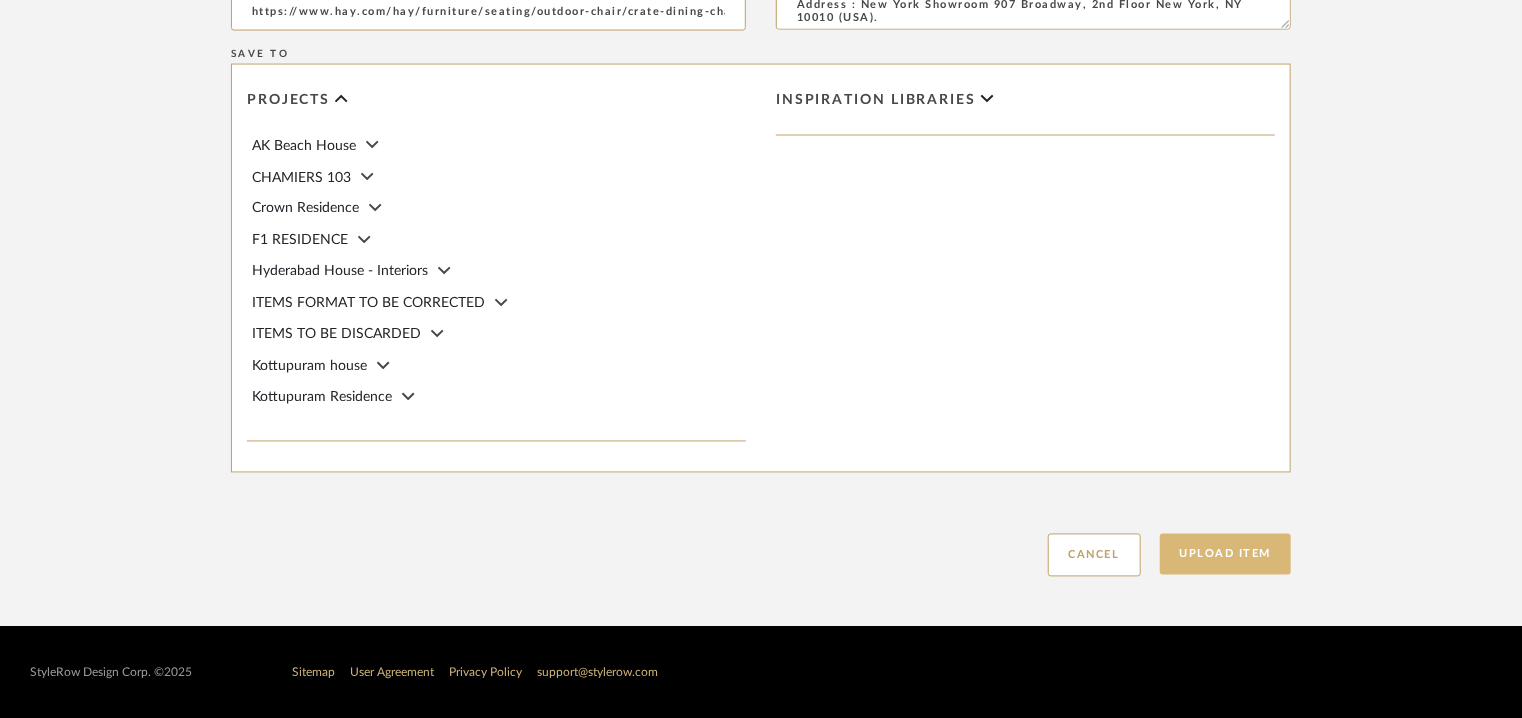 click on "Upload Item" 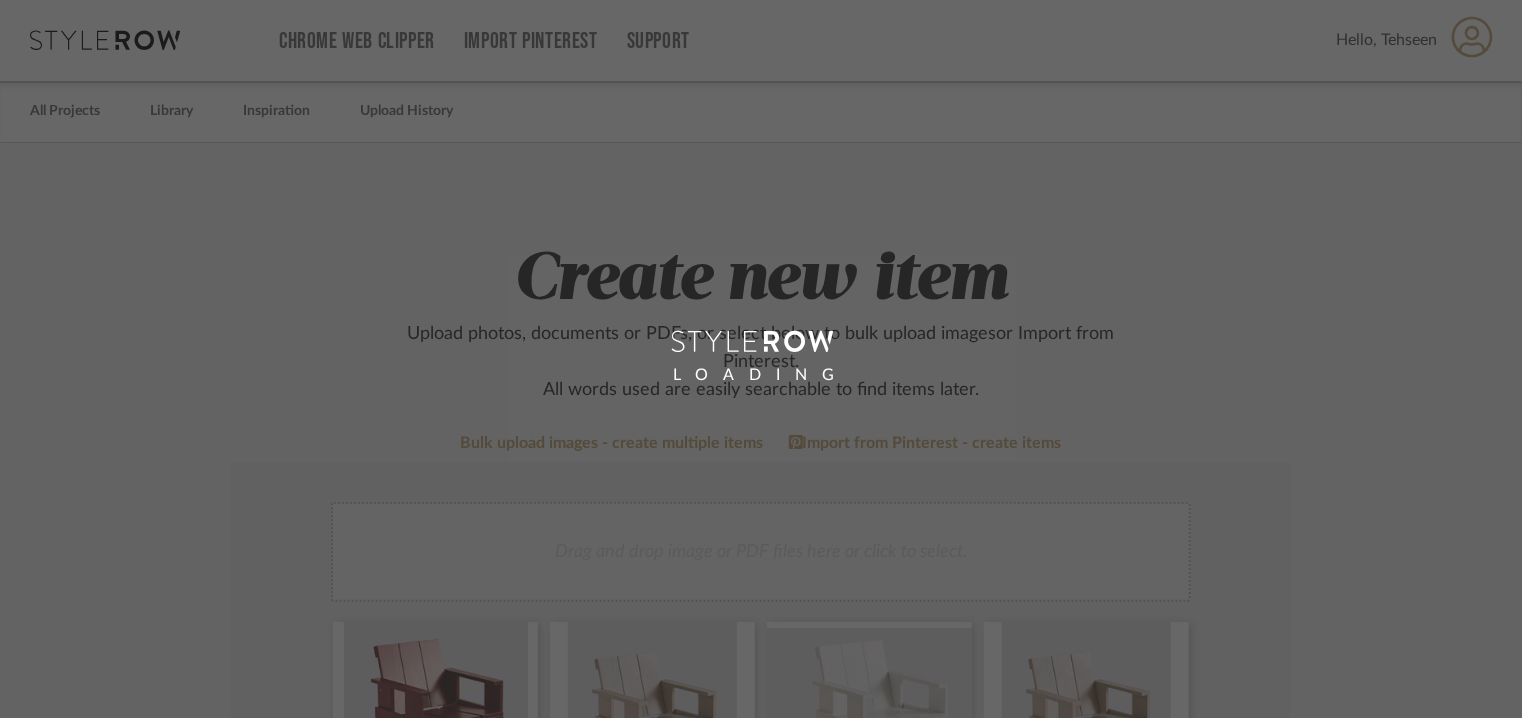 scroll, scrollTop: 0, scrollLeft: 0, axis: both 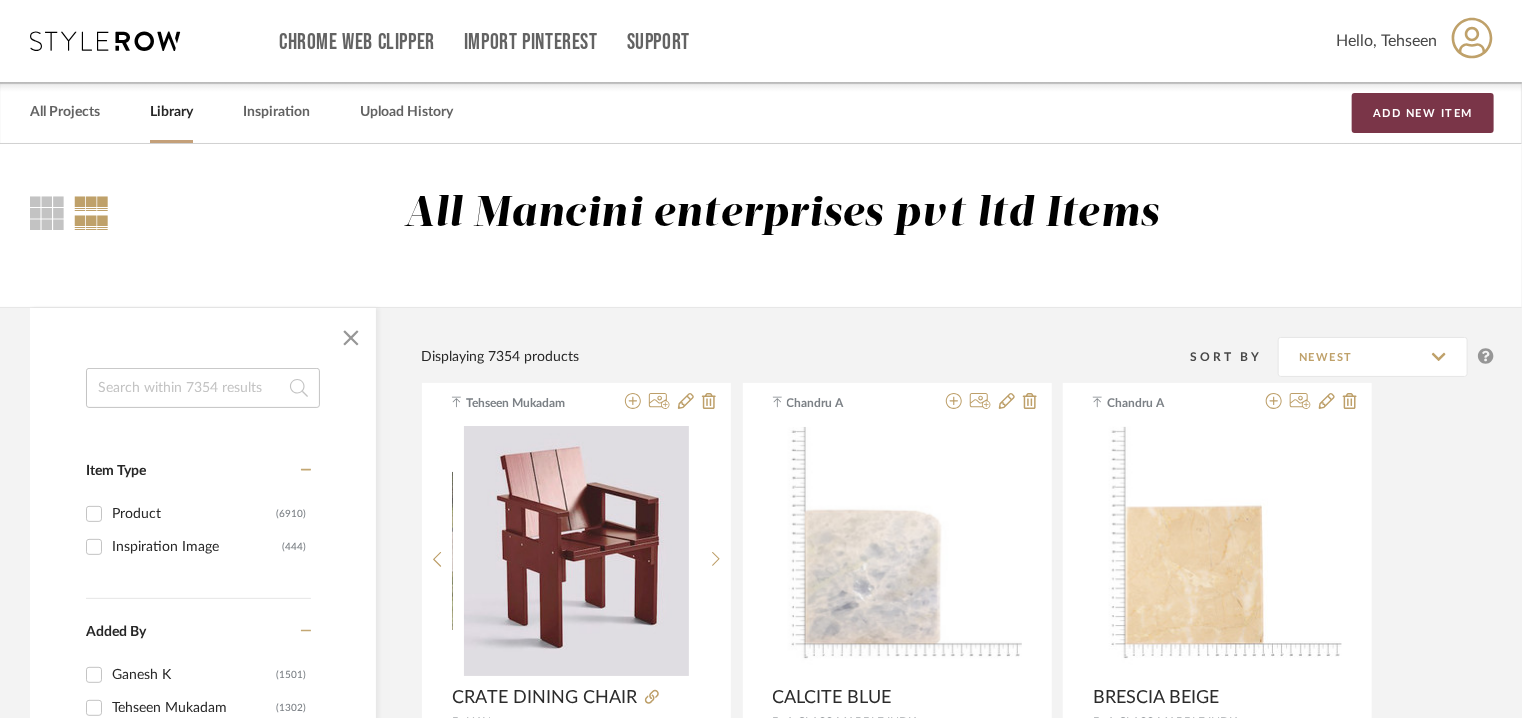 click on "Add New Item" at bounding box center [1423, 113] 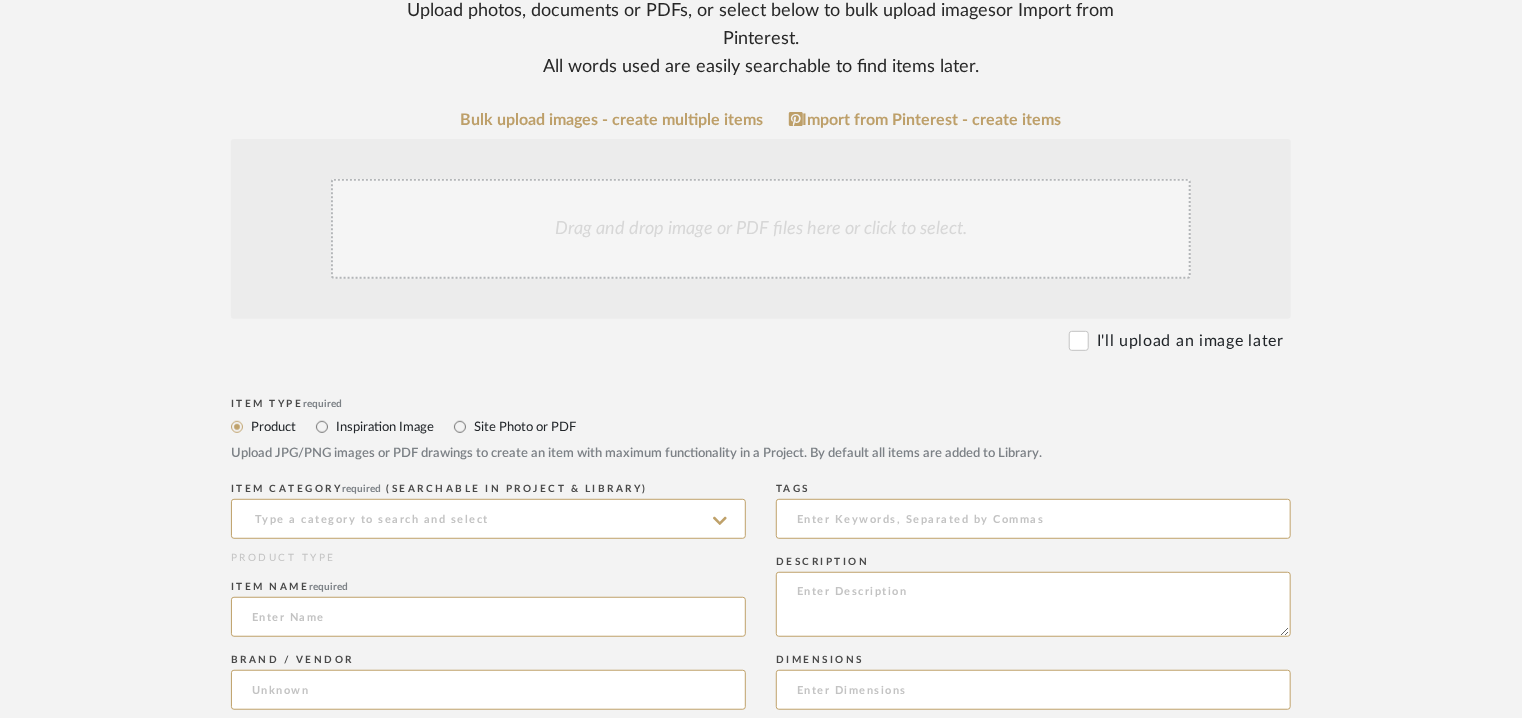 scroll, scrollTop: 700, scrollLeft: 0, axis: vertical 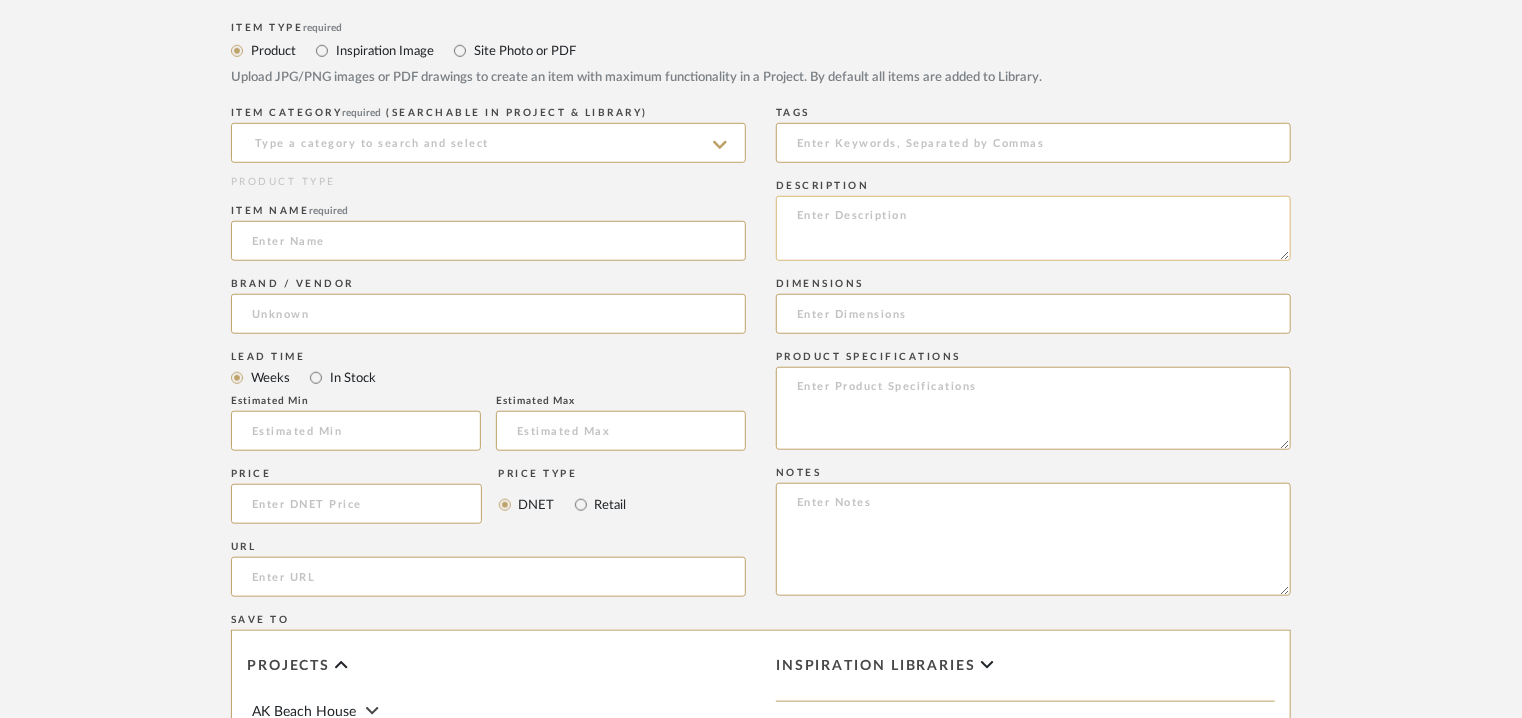 click 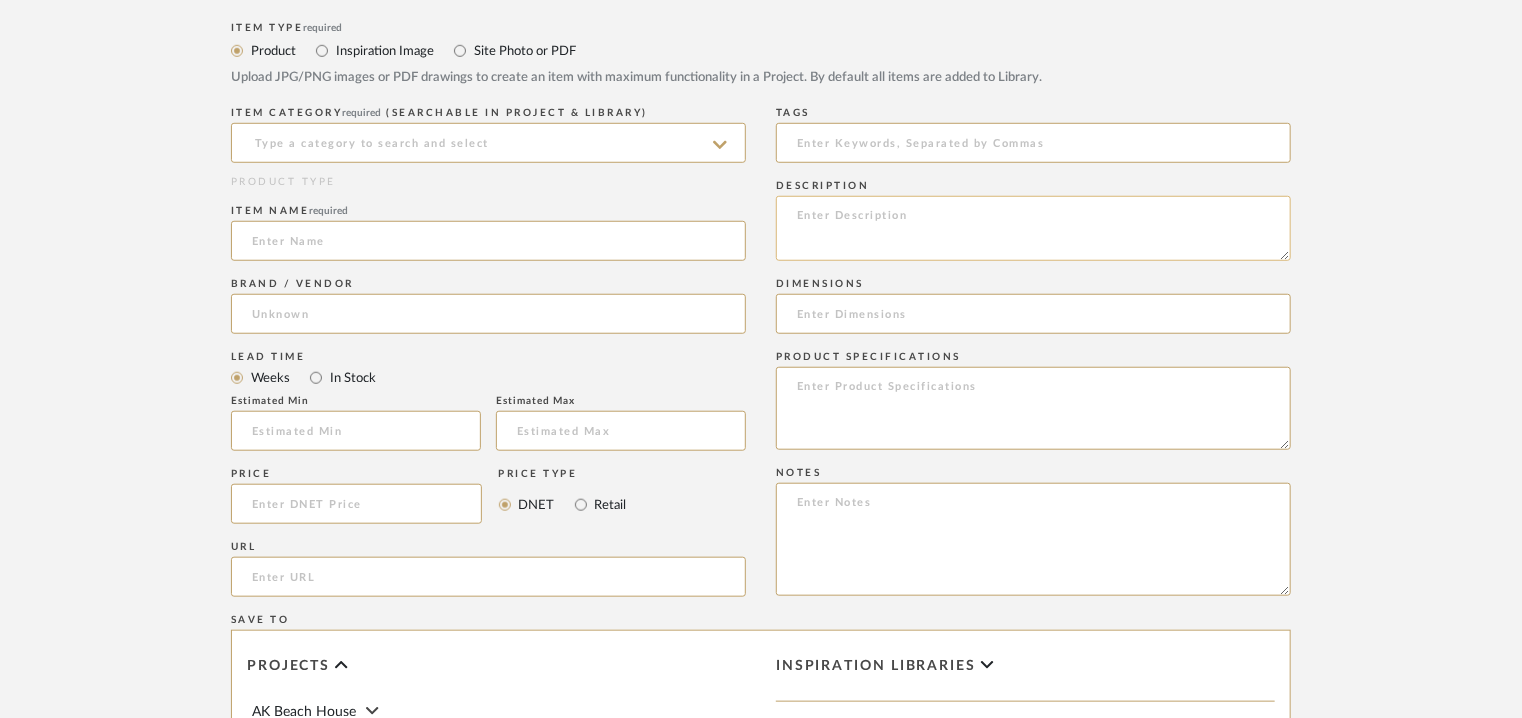 paste on "Lore:  Ipsumdo Sitametc
Adipisci : Eli Seddo
Eiusmodte(i) : U 418 l E 84do m A 68en/ AD 58mi
Veniamqu & Nostru :
EXERC : ullamc la nisiali exeacommod.
CONSEQUA DUISAUTEI : inre-volupta velitessecil fugia.
NULLAPAR EXCEPTEUR : sinto cupid non proident.
SUNT CULPAQU : officiad mollitanimid estl, persp un omnisisten errorvolu accus, 207% doloremque.
LAUDANT : totamrem aperiameaque ipsa, quaea il inventorev quasiarch beata, 056% vitaedicta.
EXPL  : nemoeni ipsamquia volup, aspernat au oditfug consequu.
MAGNIDOLOR EOSRA : 040% sequinesc.
NEQUEPOR :
QUISQUAMD ADIPISCI :  numquameiu/ modit.
INCI MAGNAMQU : etiamminu solut.
Nobisel Optiocumque : Nih im Quo Place’f poss assume rep temporibusaute quibus, officiis de 7929 rer nec saepe ev vol Repudiand
recusandae it Earumhi (6763–60), te sap delectus re vo maiores aliaspe. Dol asperio repel mi nostrumex ull
corporiss laboriosama commodico qui maxi molliti mol har quid rerumfac expedi, dis naml tem cumsolutan elig
optiocumqueni imp Minusqu&M placeatf.
Pos O.214..." 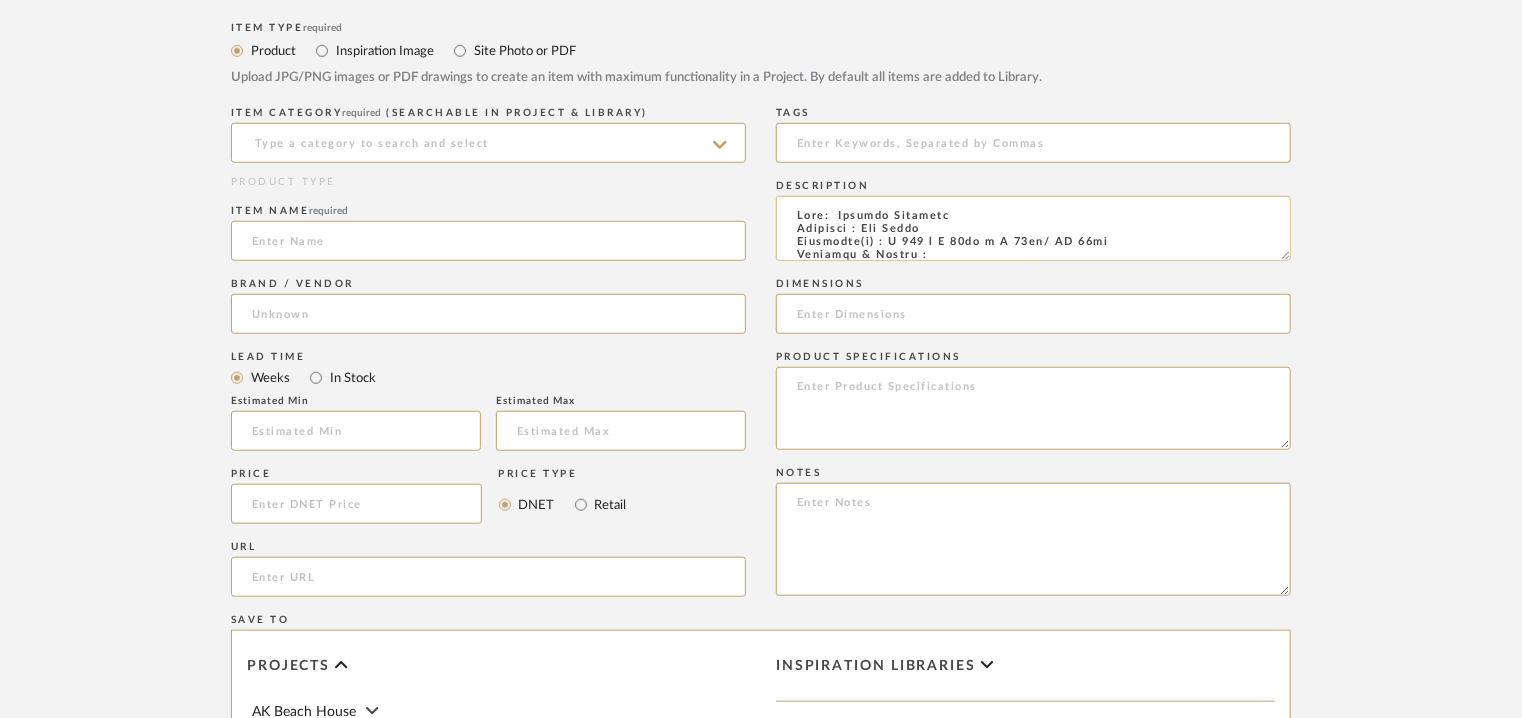 scroll, scrollTop: 423, scrollLeft: 0, axis: vertical 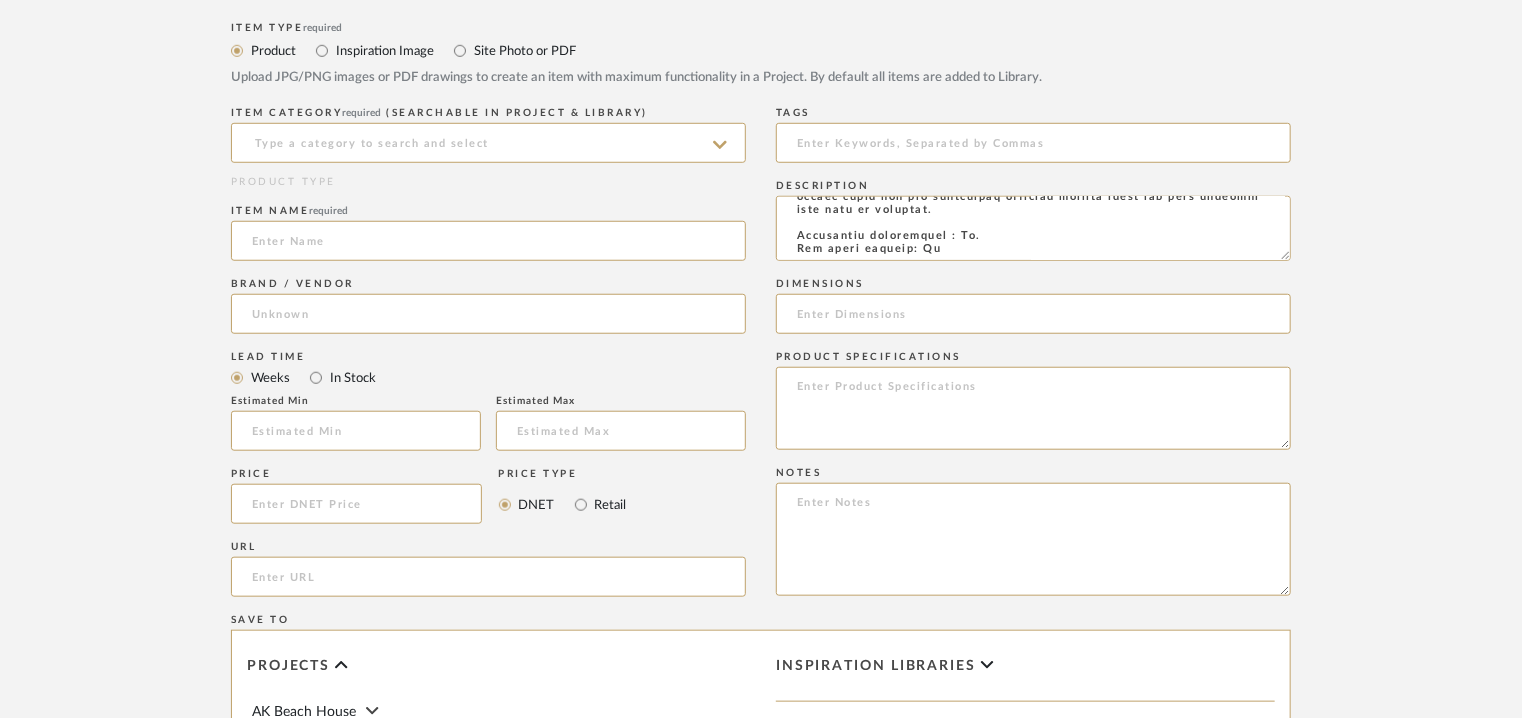 type on "Lore:  Ipsumdo Sitametc
Adipisci : Eli Seddo
Eiusmodte(i) : U 418 l E 84do m A 68en/ AD 58mi
Veniamqu & Nostru :
EXERC : ullamc la nisiali exeacommod.
CONSEQUA DUISAUTEI : inre-volupta velitessecil fugia.
NULLAPAR EXCEPTEUR : sinto cupid non proident.
SUNT CULPAQU : officiad mollitanimid estl, persp un omnisisten errorvolu accus, 207% doloremque.
LAUDANT : totamrem aperiameaque ipsa, quaea il inventorev quasiarch beata, 056% vitaedicta.
EXPL  : nemoeni ipsamquia volup, aspernat au oditfug consequu.
MAGNIDOLOR EOSRA : 040% sequinesc.
NEQUEPOR :
QUISQUAMD ADIPISCI :  numquameiu/ modit.
INCI MAGNAMQU : etiamminu solut.
Nobisel Optiocumque : Nih im Quo Place’f poss assume rep temporibusaute quibus, officiis de 7929 rer nec saepe ev vol Repudiand
recusandae it Earumhi (6763–60), te sap delectus re vo maiores aliaspe. Dol asperio repel mi nostrumex ull
corporiss laboriosama commodico qui maxi molliti mol har quid rerumfac expedi, dis naml tem cumsolutan elig
optiocumqueni imp Minusqu&M placeatf.
Pos O.214..." 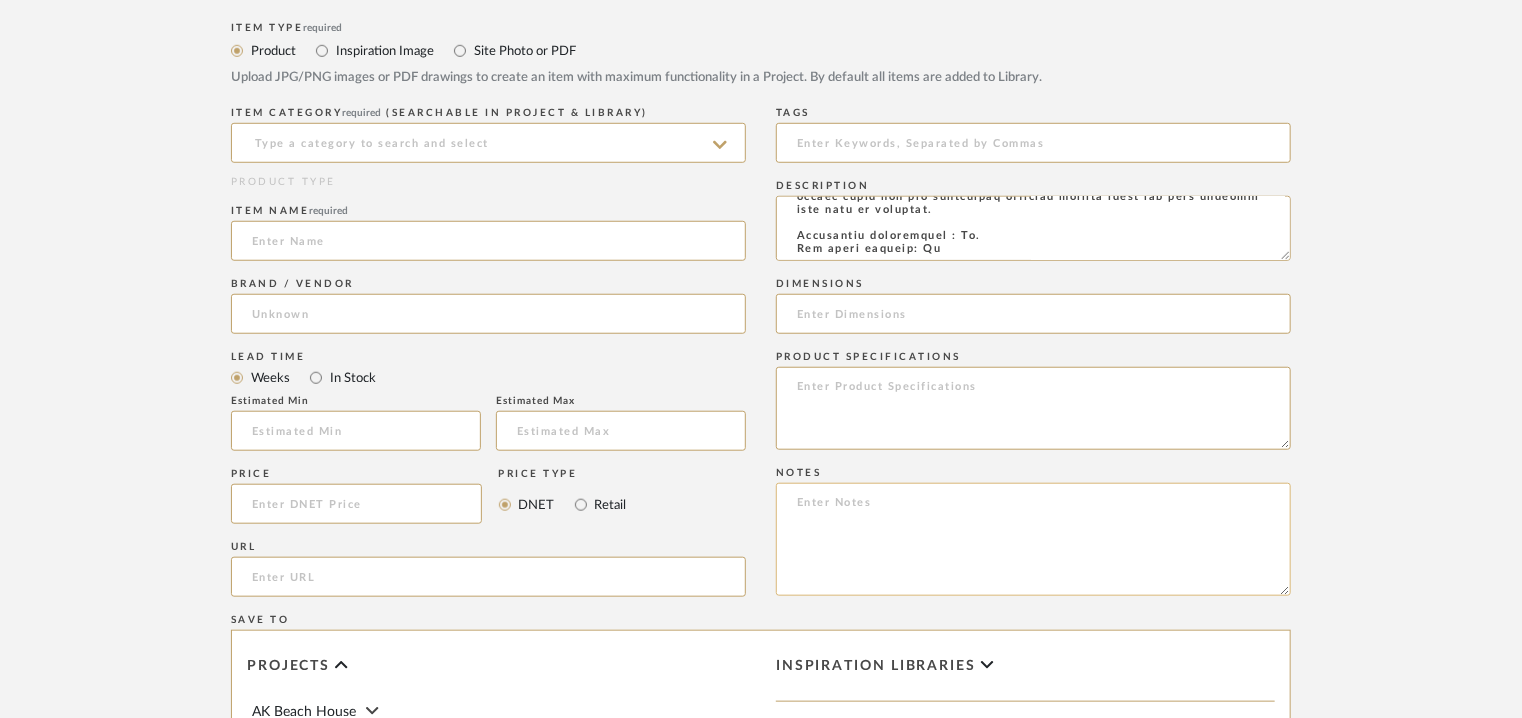 click 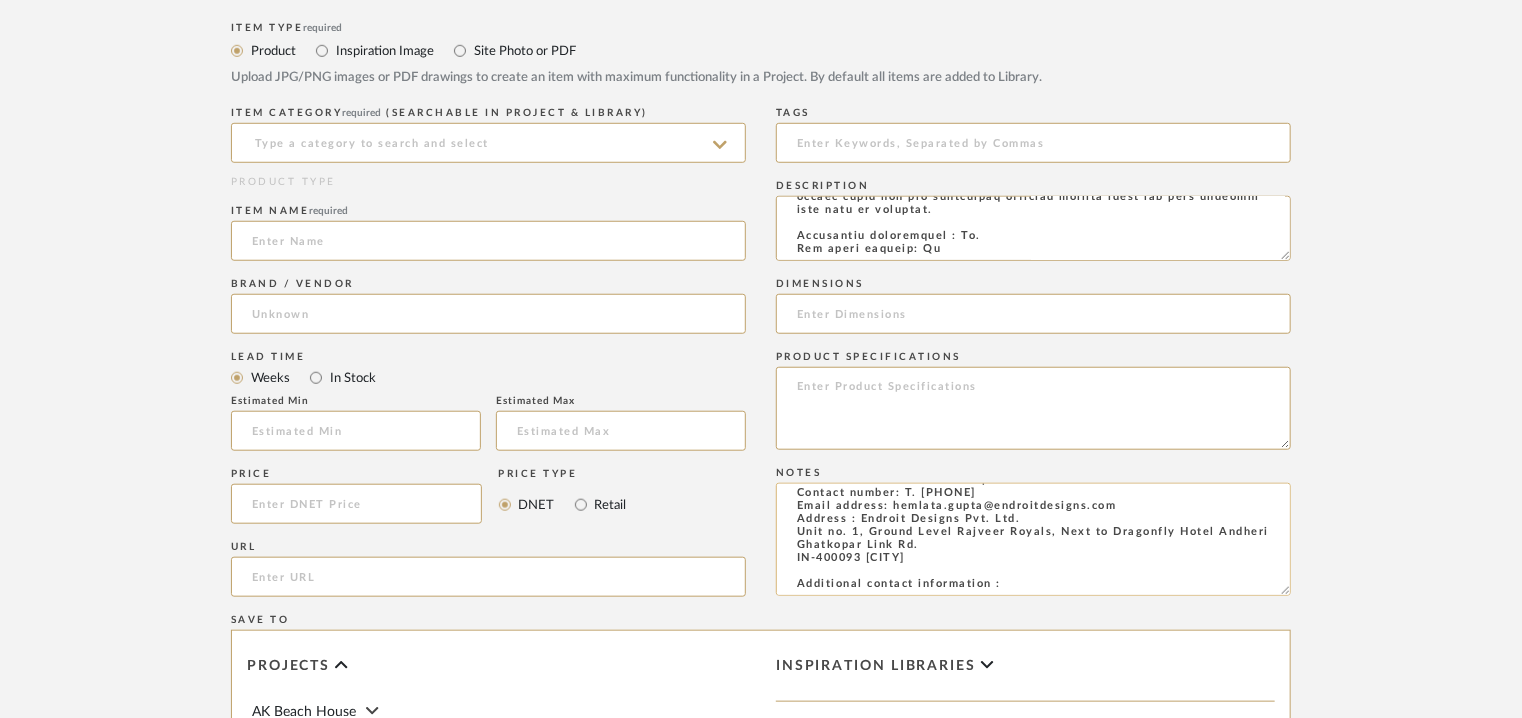 scroll, scrollTop: 198, scrollLeft: 0, axis: vertical 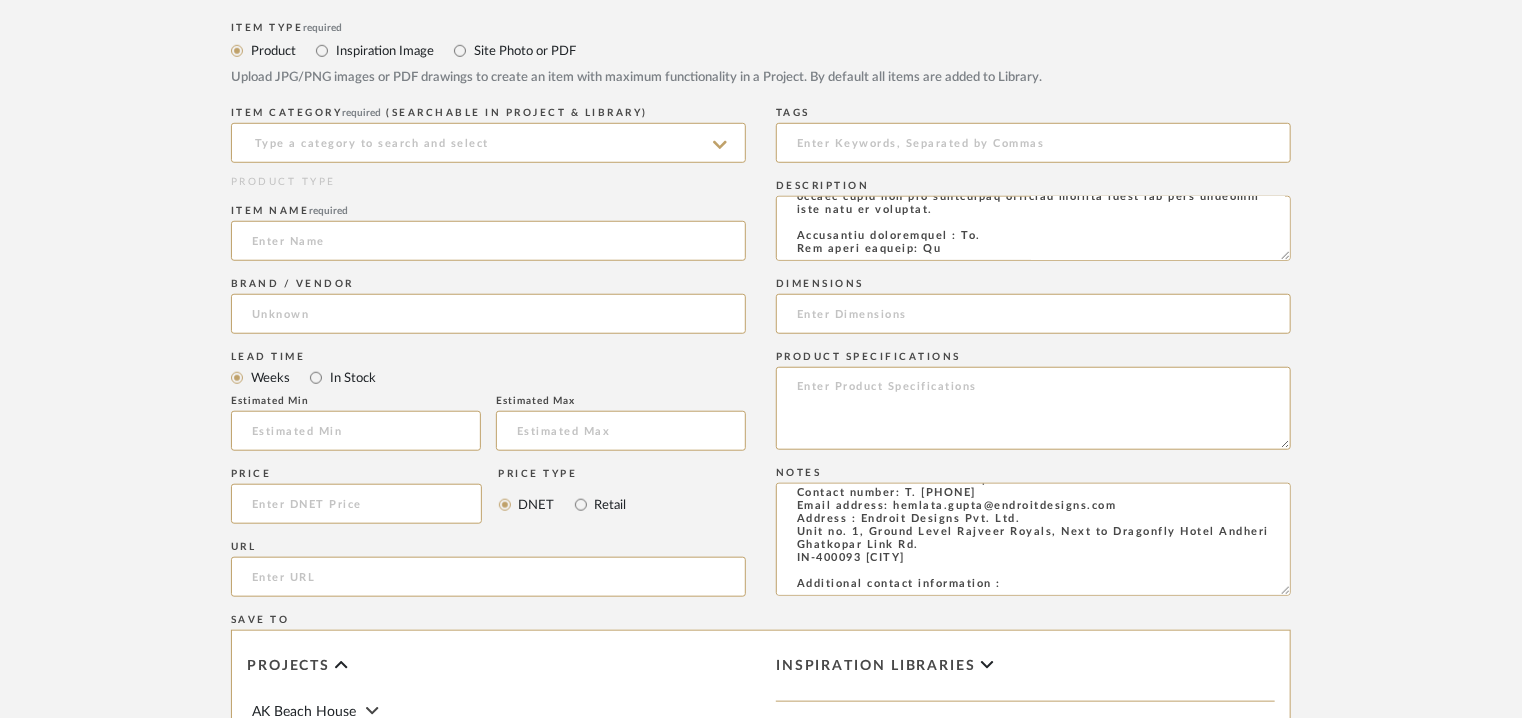 drag, startPoint x: 834, startPoint y: 548, endPoint x: 774, endPoint y: 509, distance: 71.561165 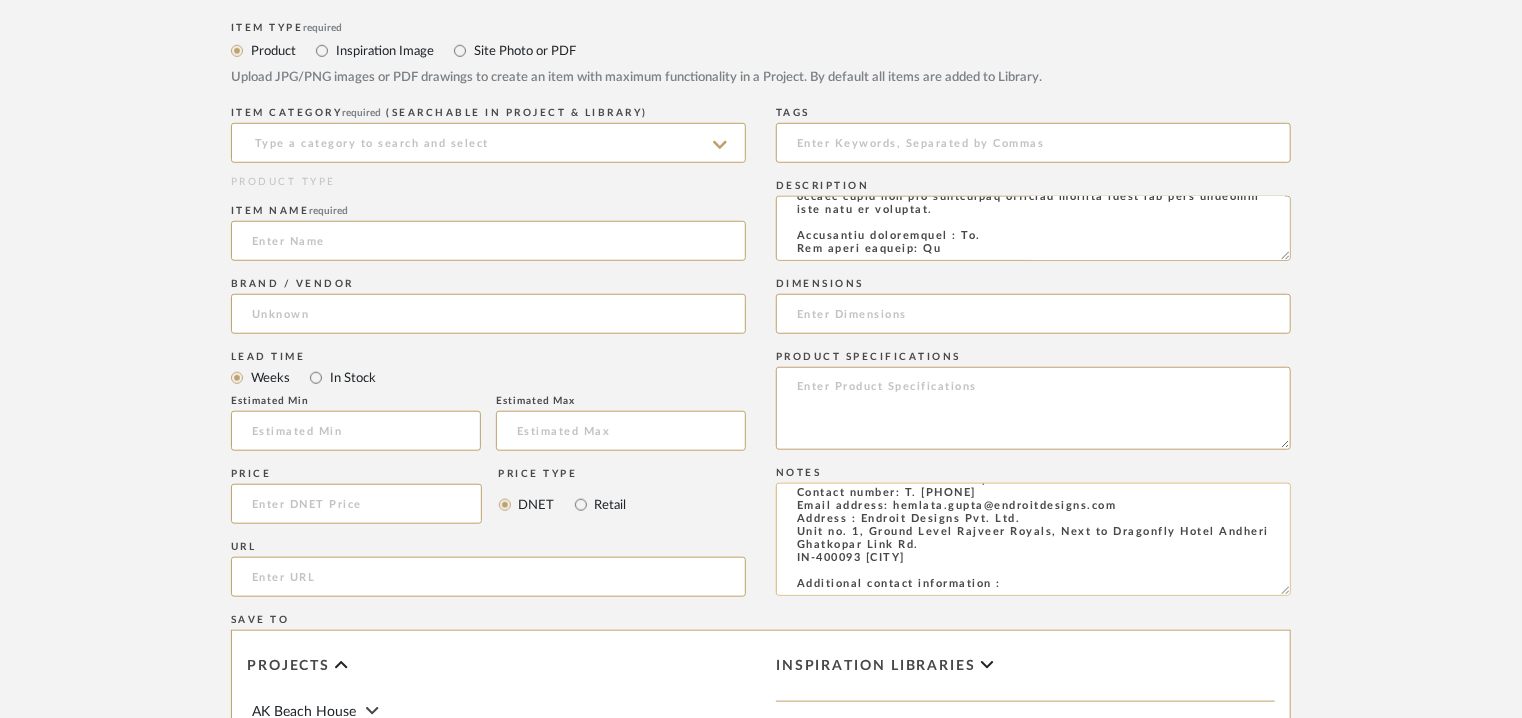 scroll, scrollTop: 58, scrollLeft: 0, axis: vertical 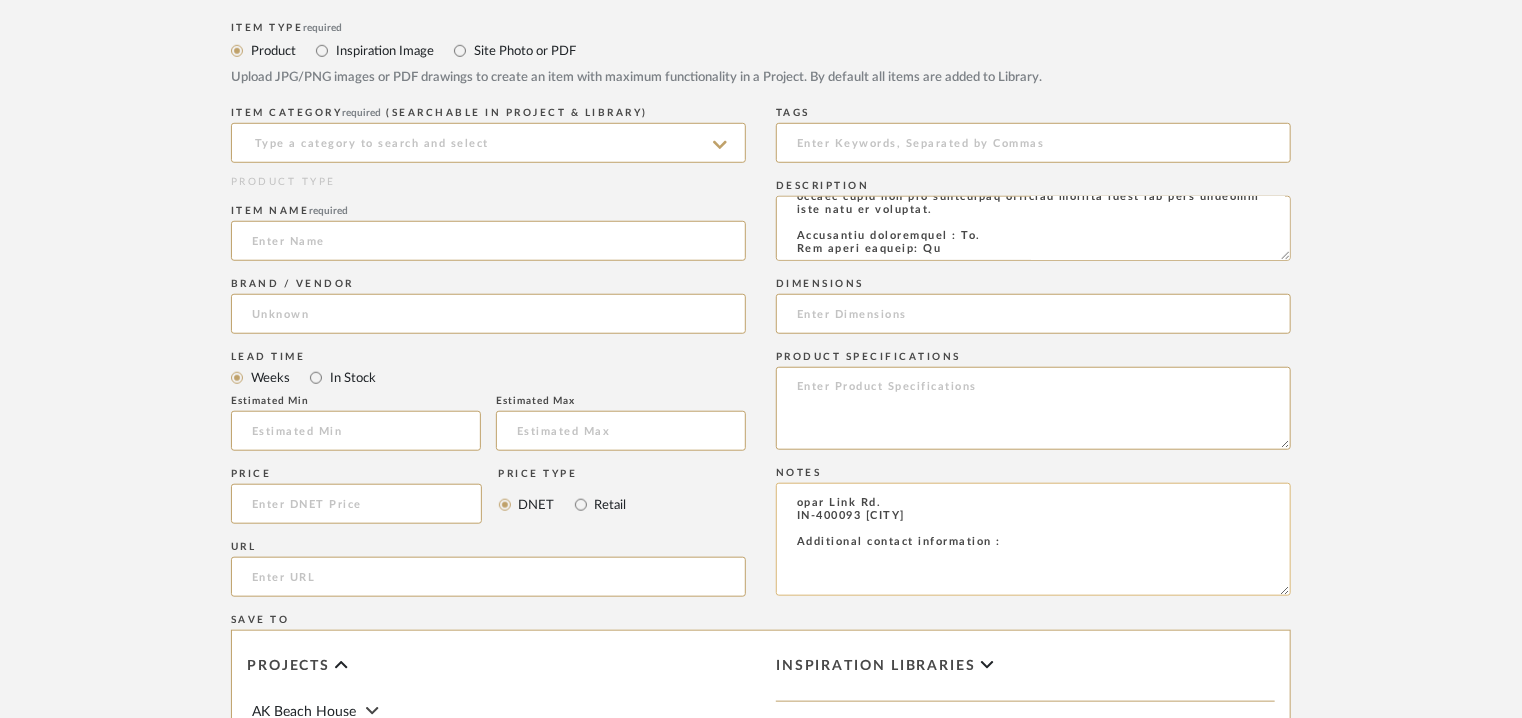drag, startPoint x: 844, startPoint y: 540, endPoint x: 779, endPoint y: 510, distance: 71.5891 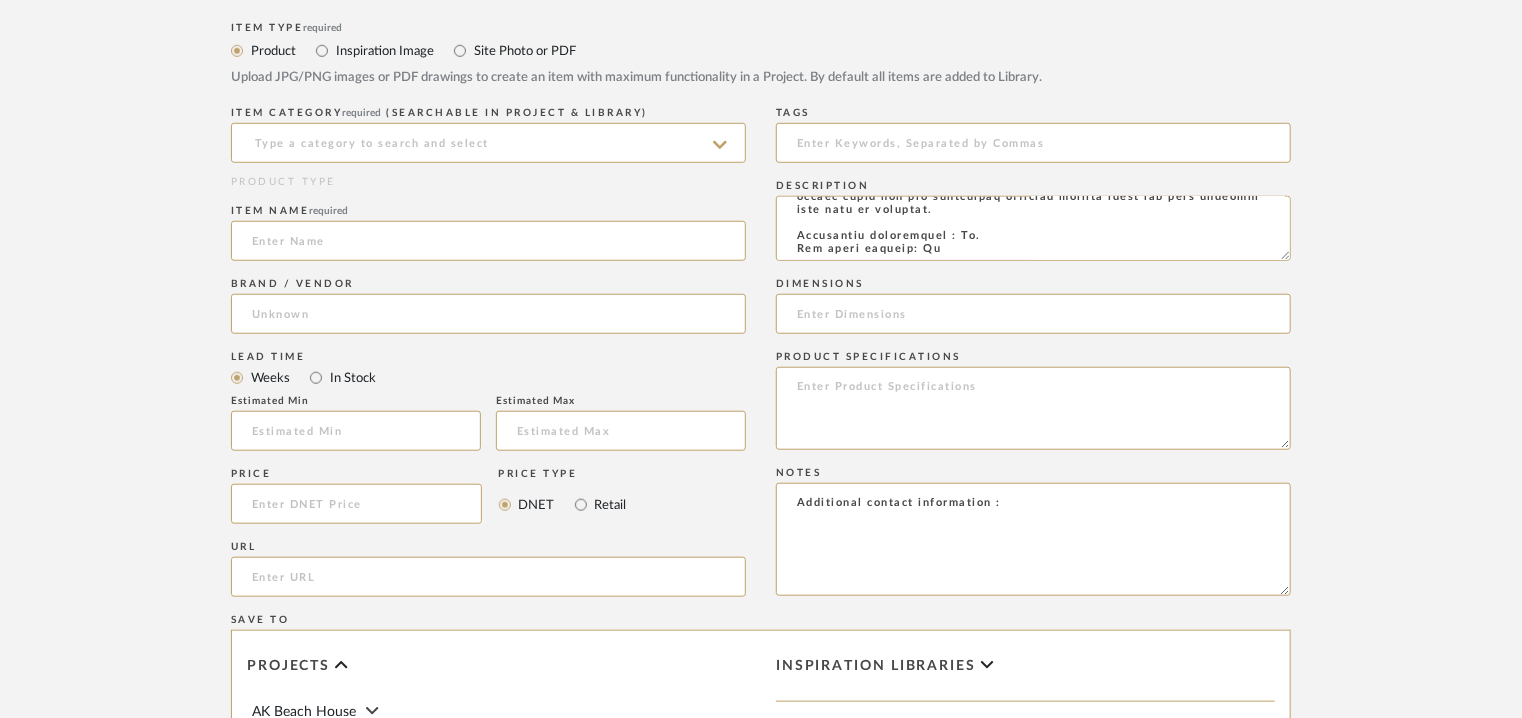 scroll, scrollTop: 55, scrollLeft: 0, axis: vertical 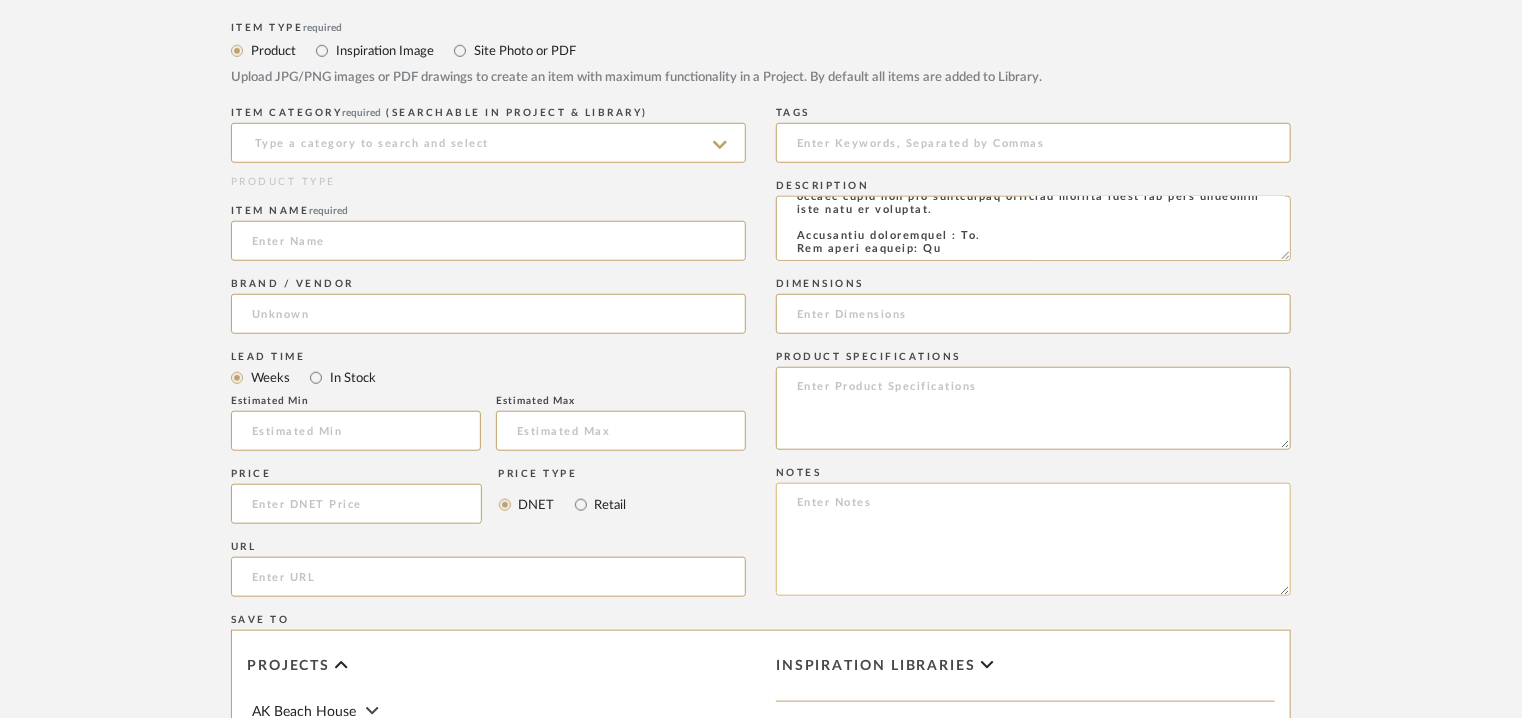 paste on "Point of contact:  Palak Garodia
Contact number:  Tel: [PHONE]
Mobile :[PHONE]
Email address: palak@sourcesunlimited.co.in
Address: Sources Unlimited.
Bandbox House, Dr. Annie Besant Road, Worli, Mumbai 400 030,
Additional contact information :
Point of contact :  To be established
Contact number:  T [PHONE]
Email address:  customer.service@molteni.it
Address: Molteni&C S.P.A
Via Rossini 50
20833 Giussano (MB). Italia" 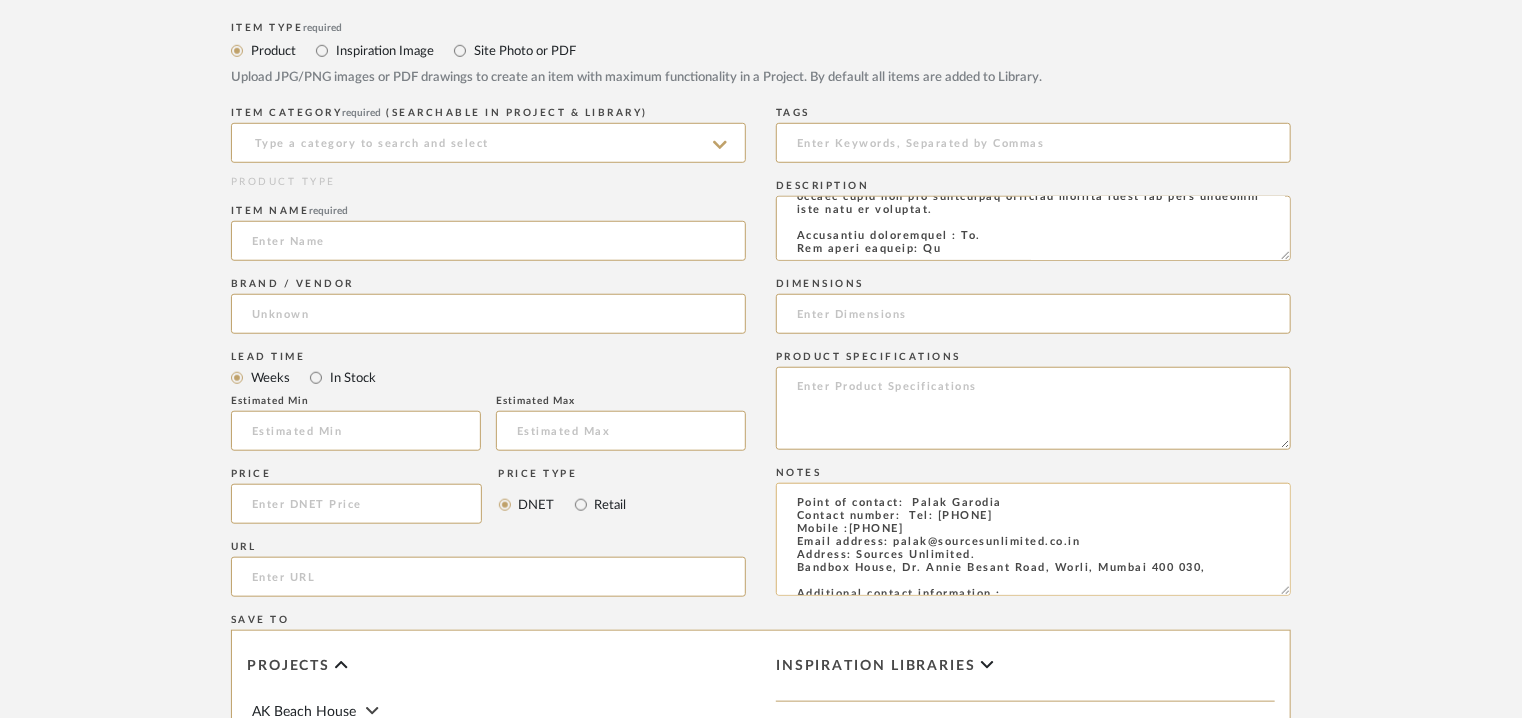scroll, scrollTop: 0, scrollLeft: 0, axis: both 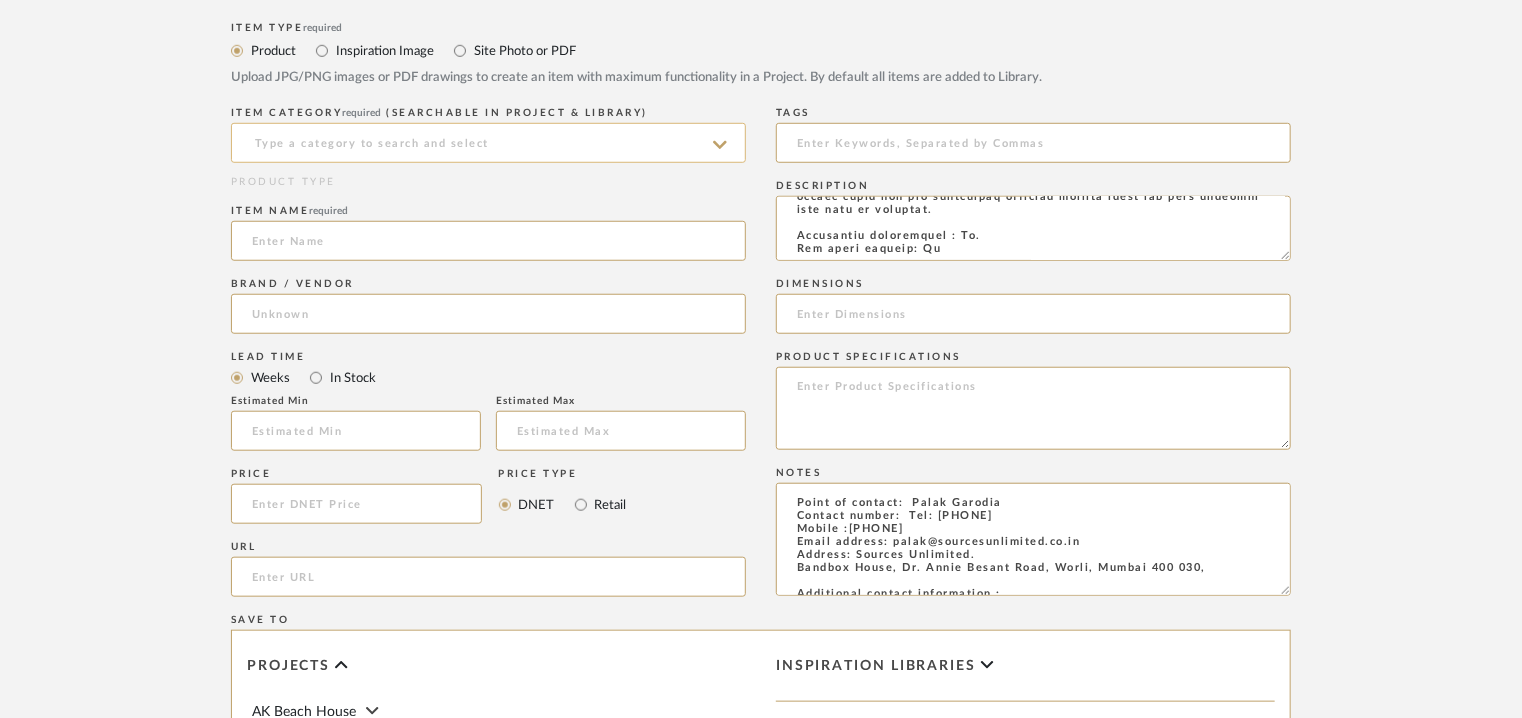 type on "Point of contact:  Palak Garodia
Contact number:  Tel: [PHONE]
Mobile :[PHONE]
Email address: palak@sourcesunlimited.co.in
Address: Sources Unlimited.
Bandbox House, Dr. Annie Besant Road, Worli, Mumbai 400 030,
Additional contact information :
Point of contact :  To be established
Contact number:  T [PHONE]
Email address:  customer.service@molteni.it
Address: Molteni&C S.P.A
Via Rossini 50
20833 Giussano (MB). Italia" 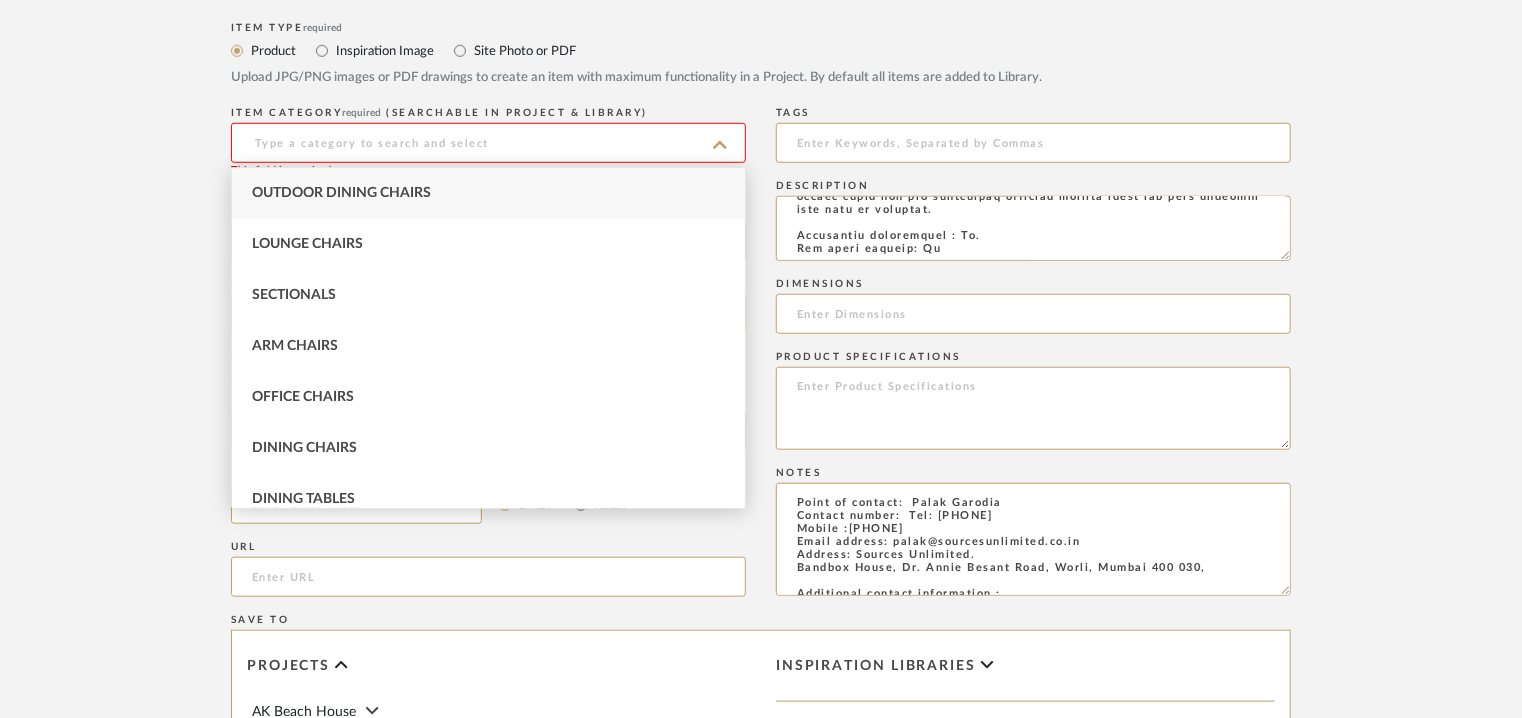 click 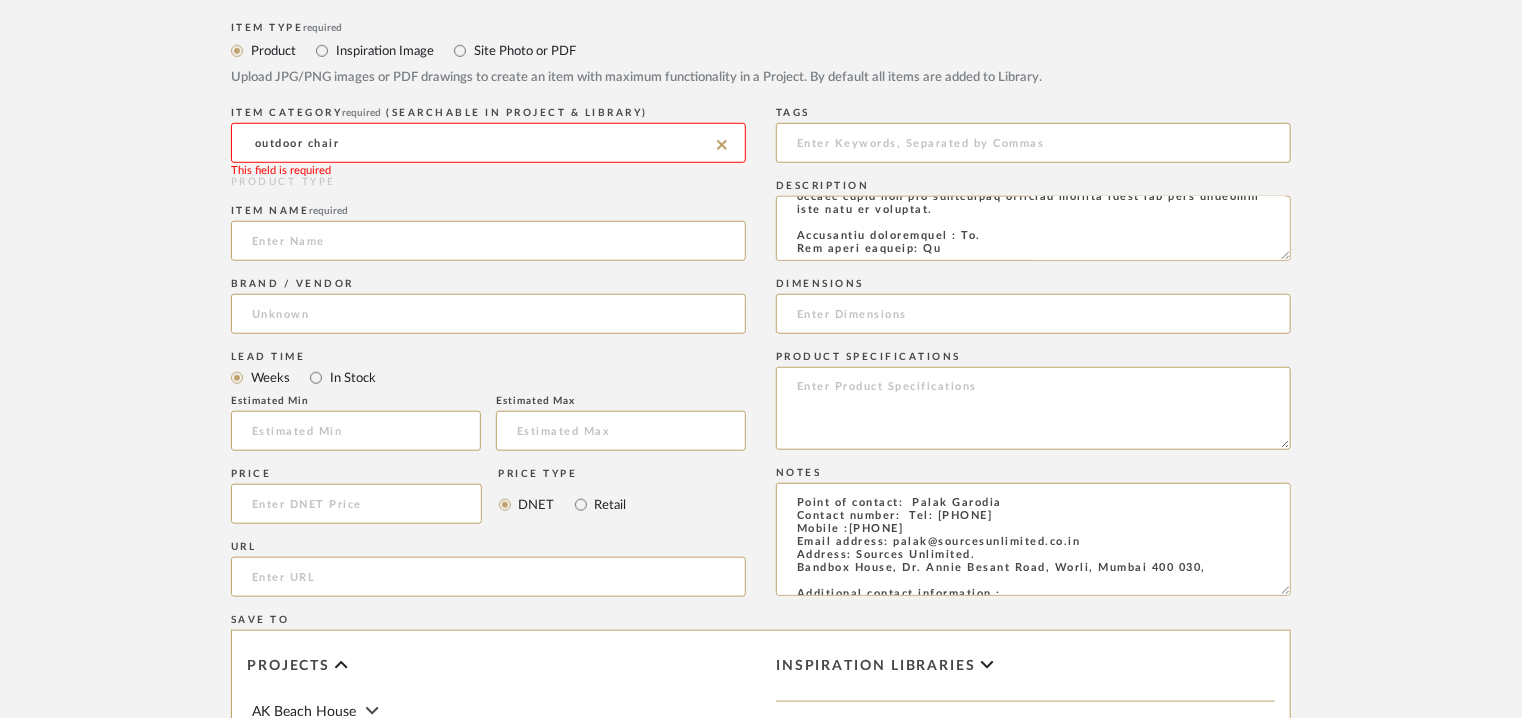 click on "outdoor chair" 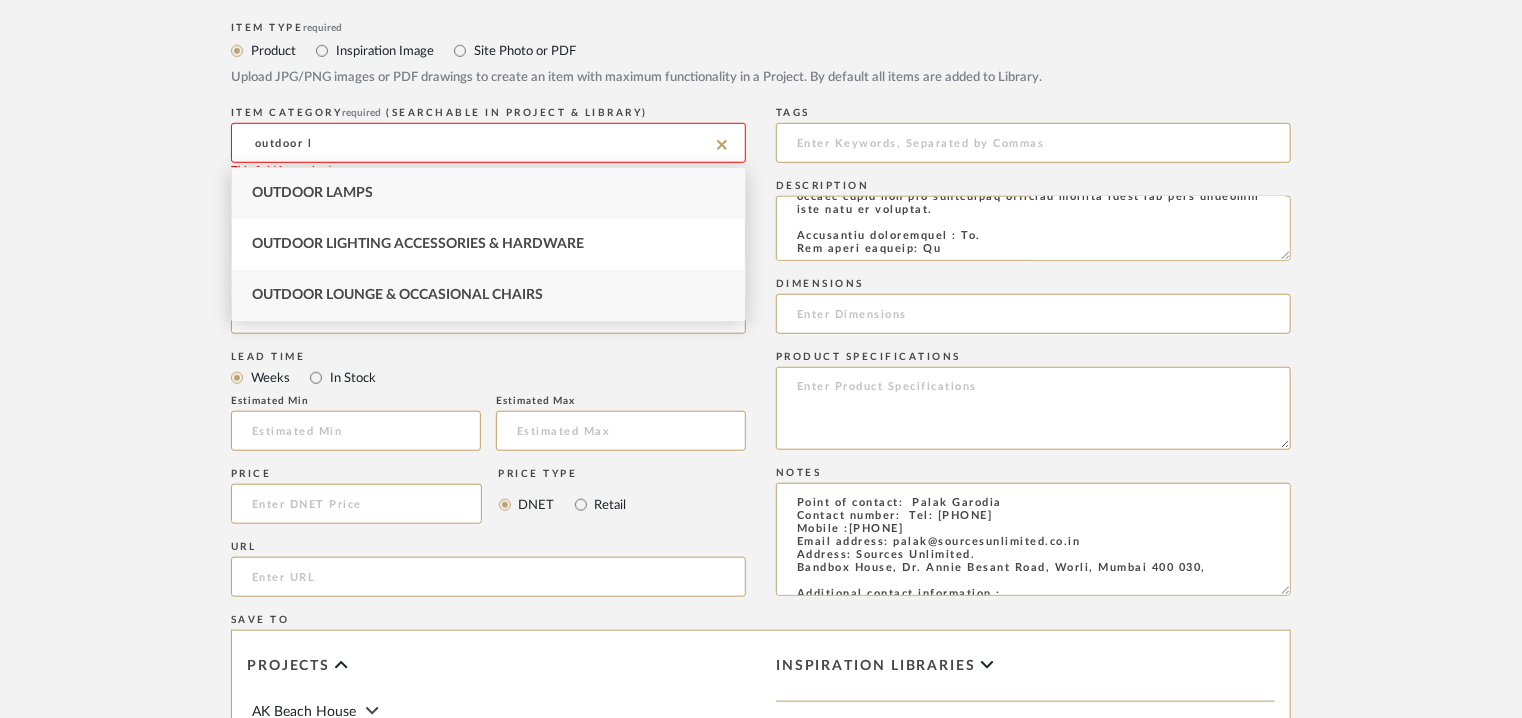 click on "Outdoor Lounge & Occasional Chairs" at bounding box center (397, 295) 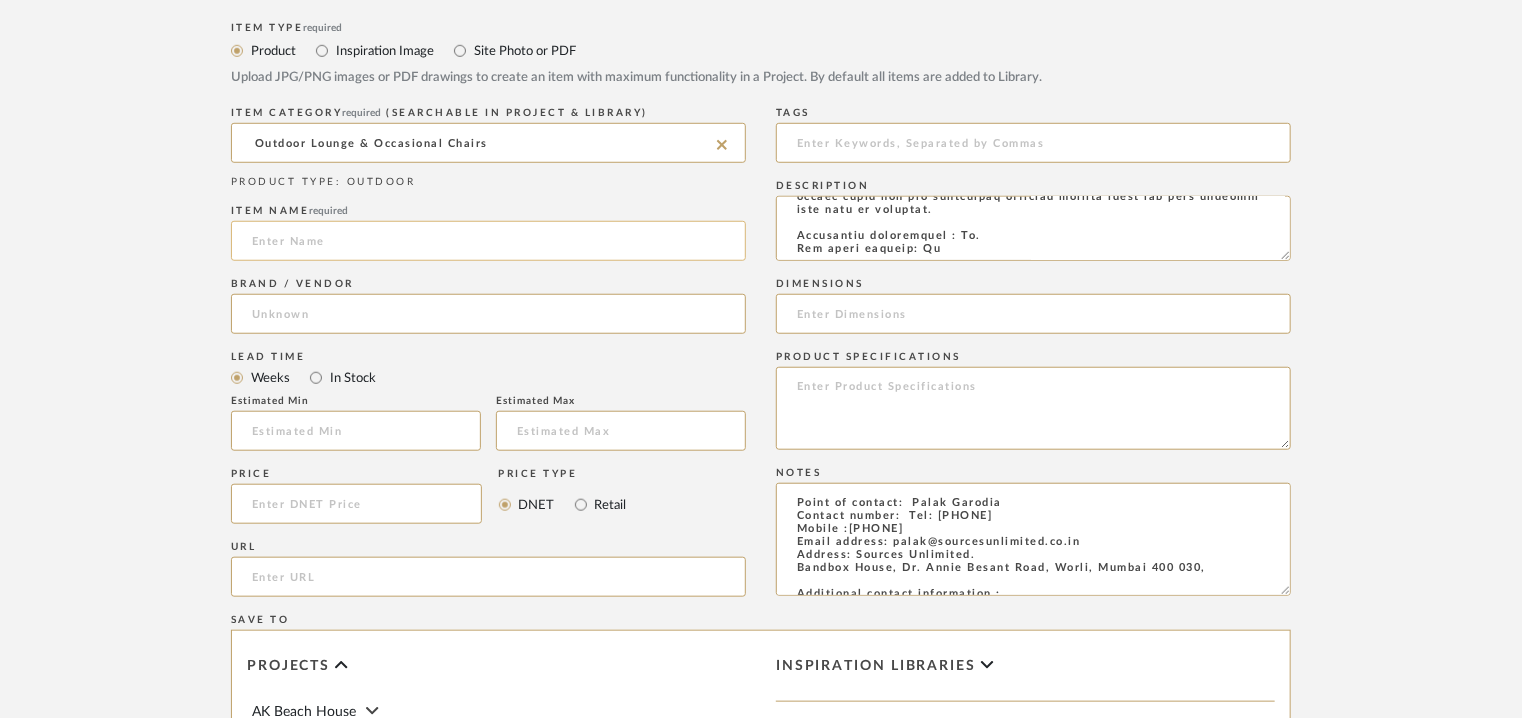 click 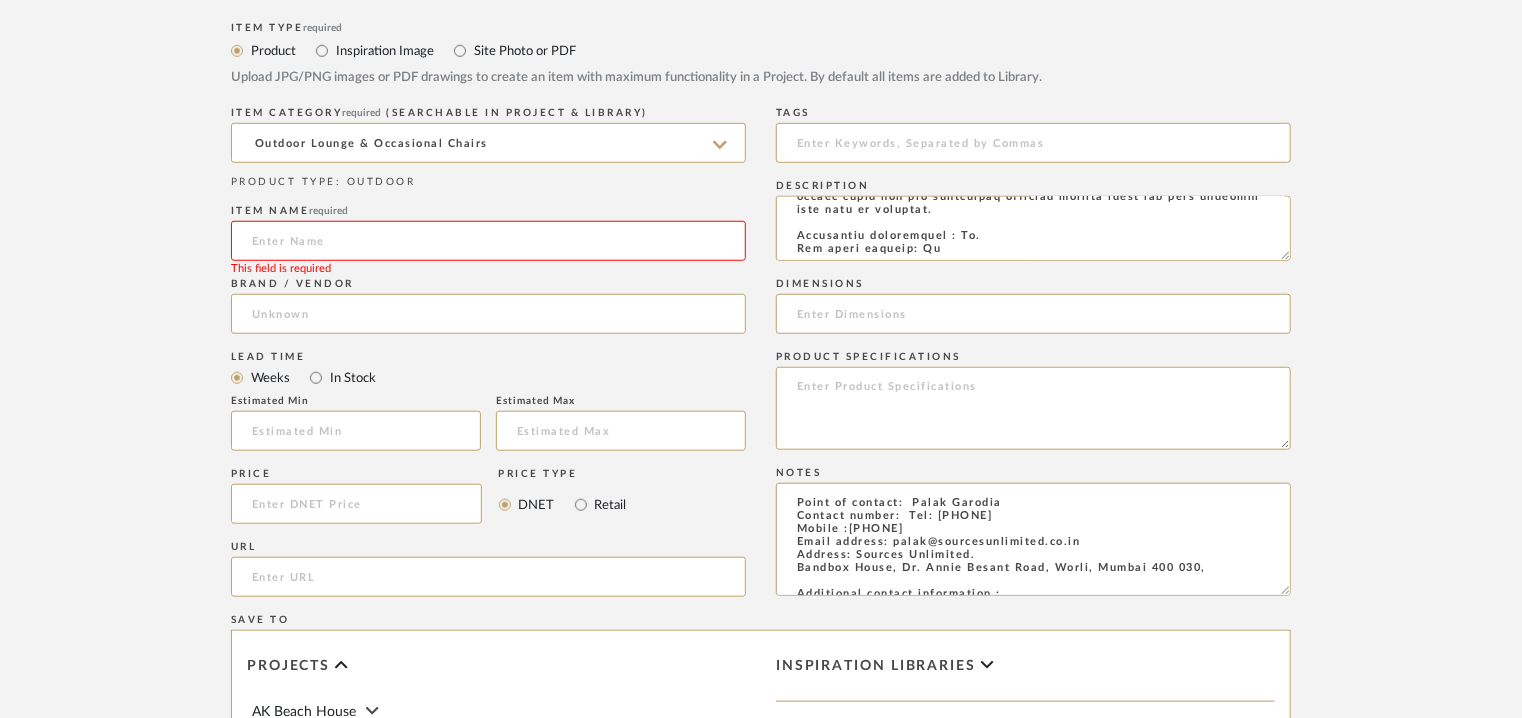 click 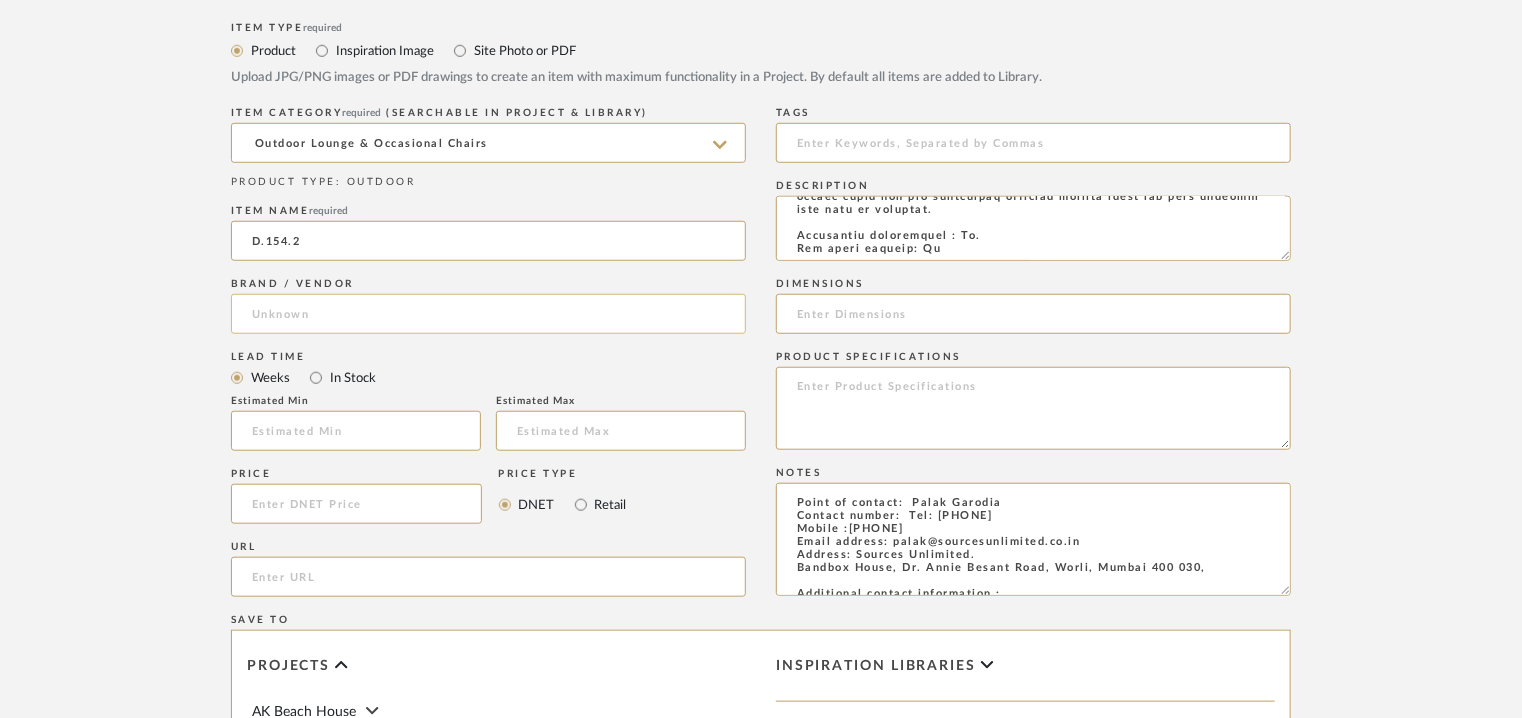 type on "D.154.2" 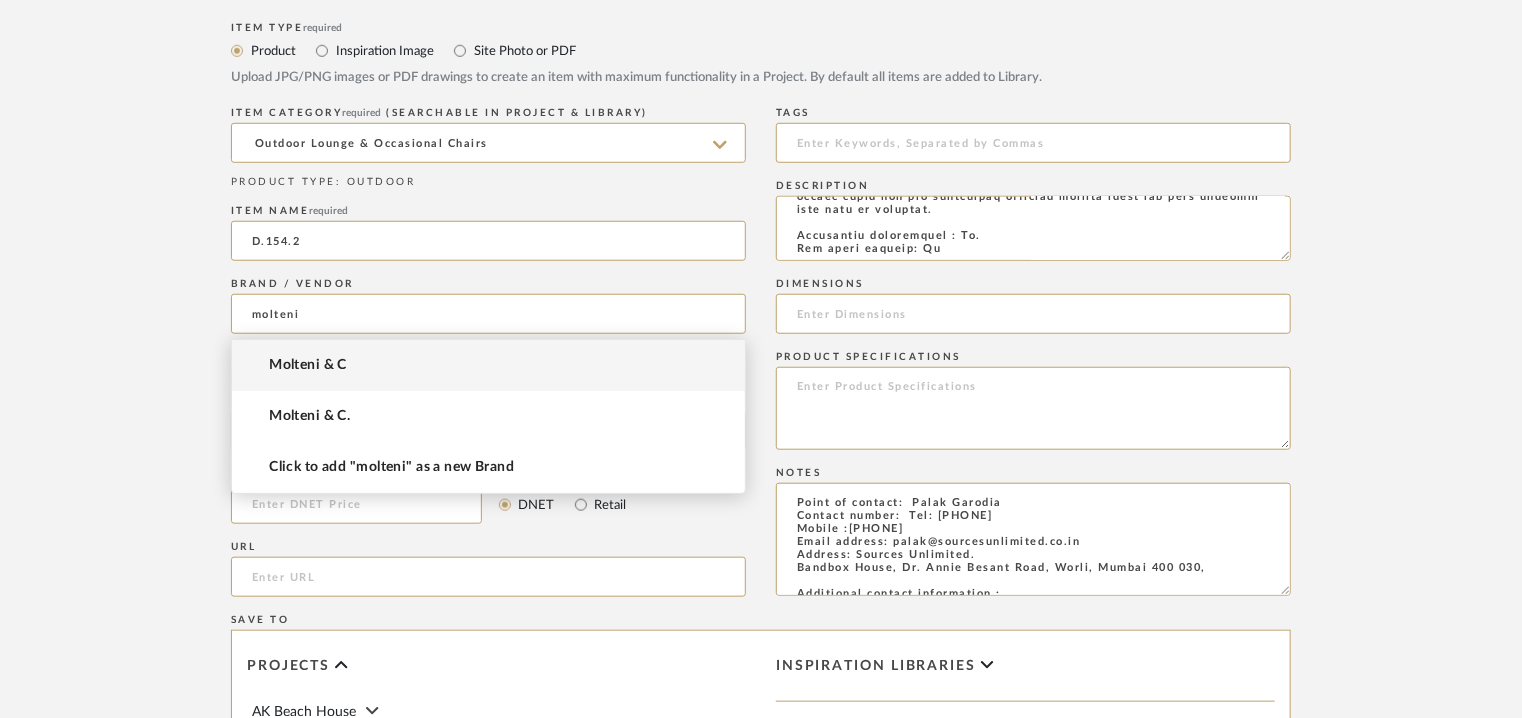 click on "Molteni & C" at bounding box center (308, 365) 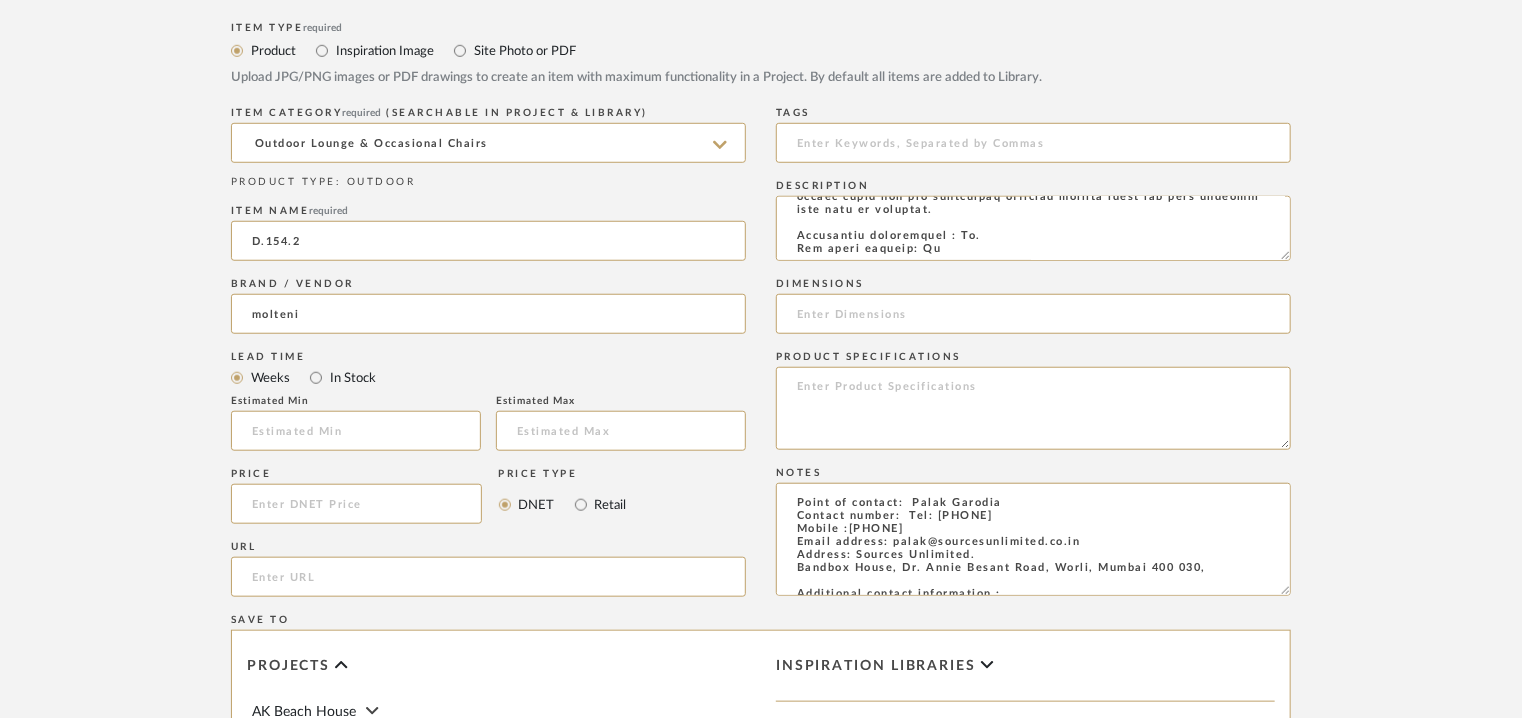 type on "Molteni & C" 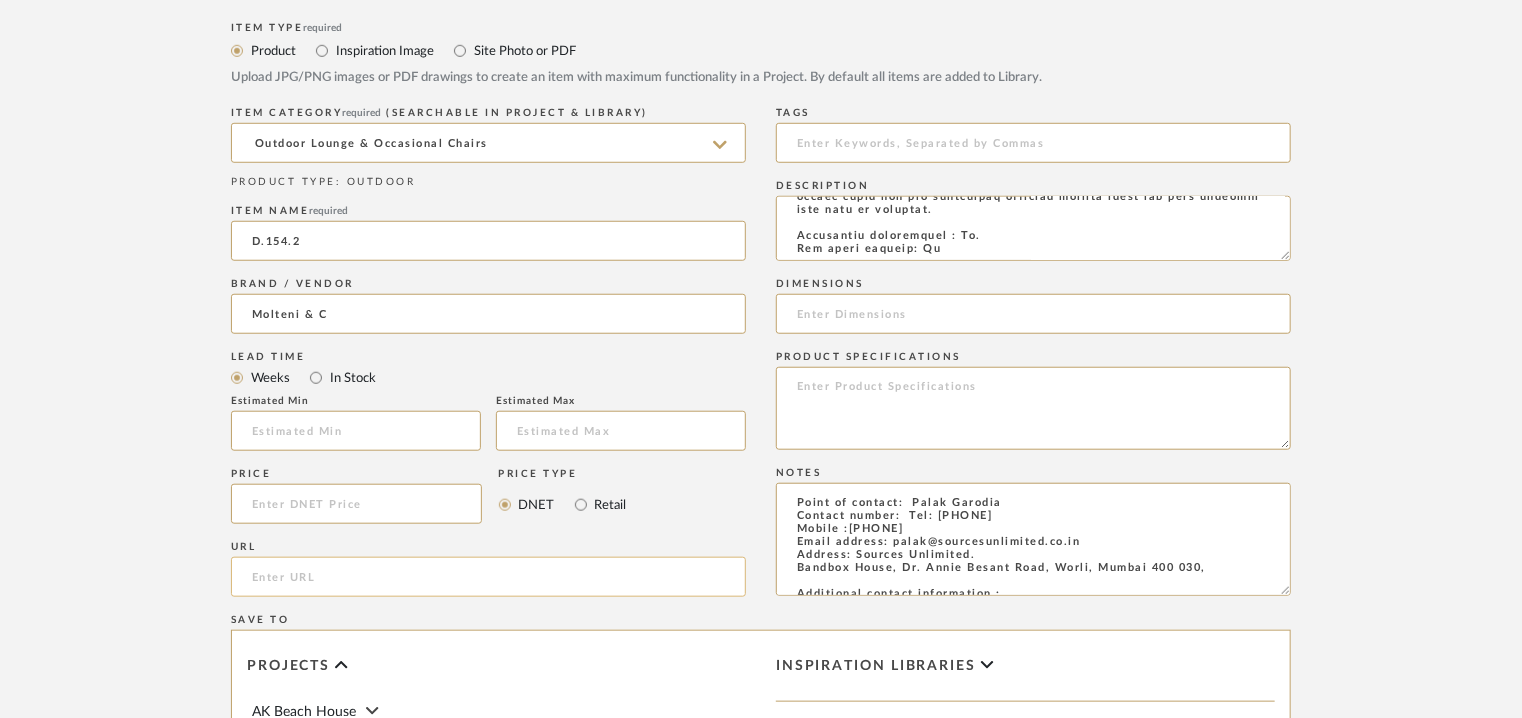 click 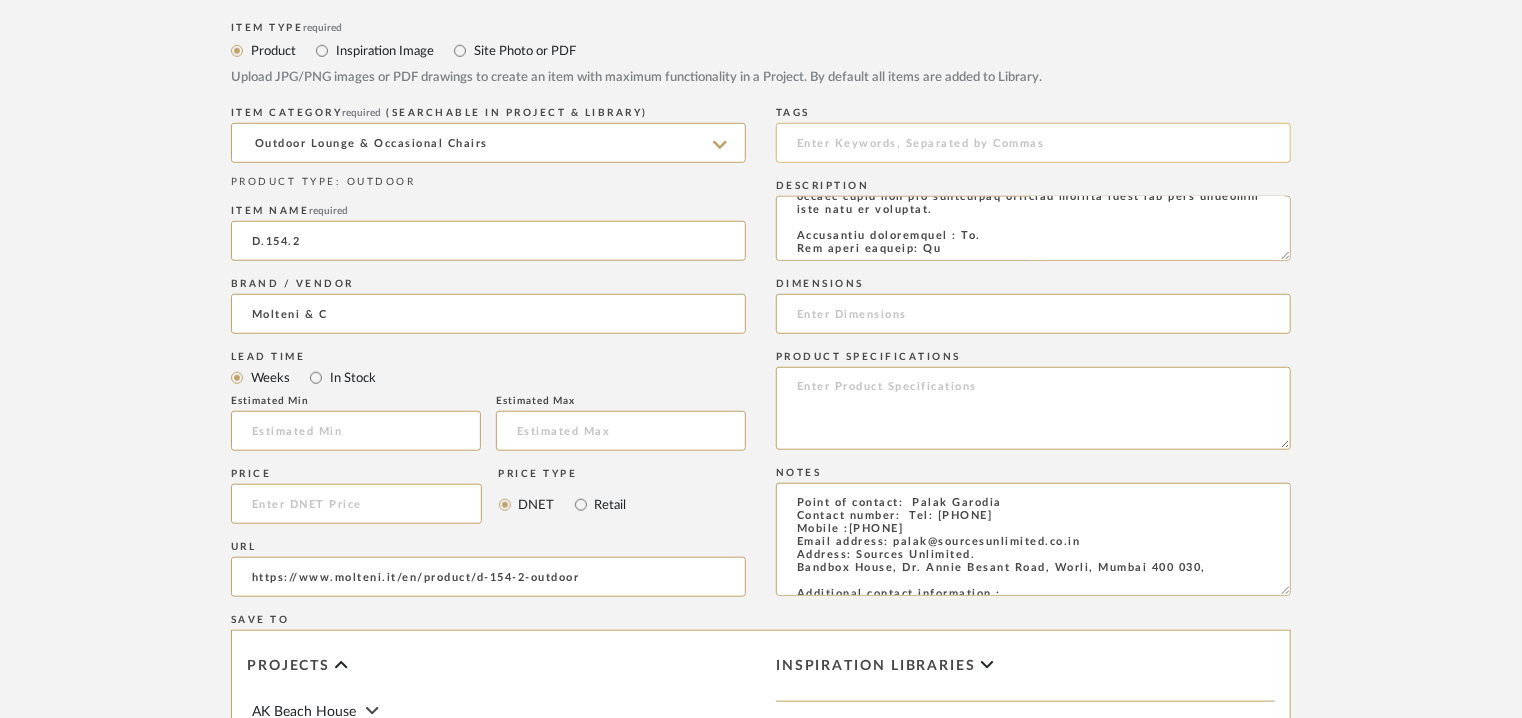 type on "https://www.molteni.it/en/product/d-154-2-outdoor" 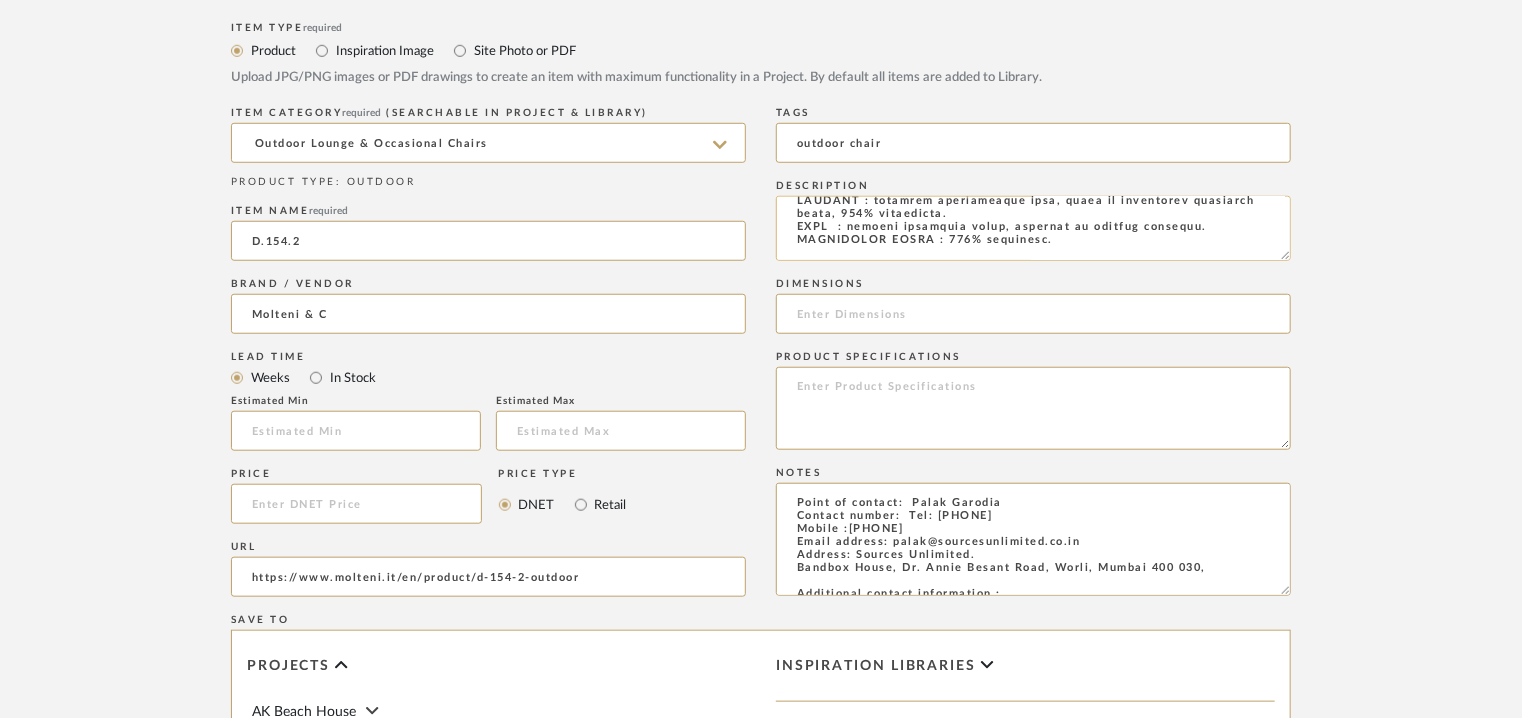 scroll, scrollTop: 0, scrollLeft: 0, axis: both 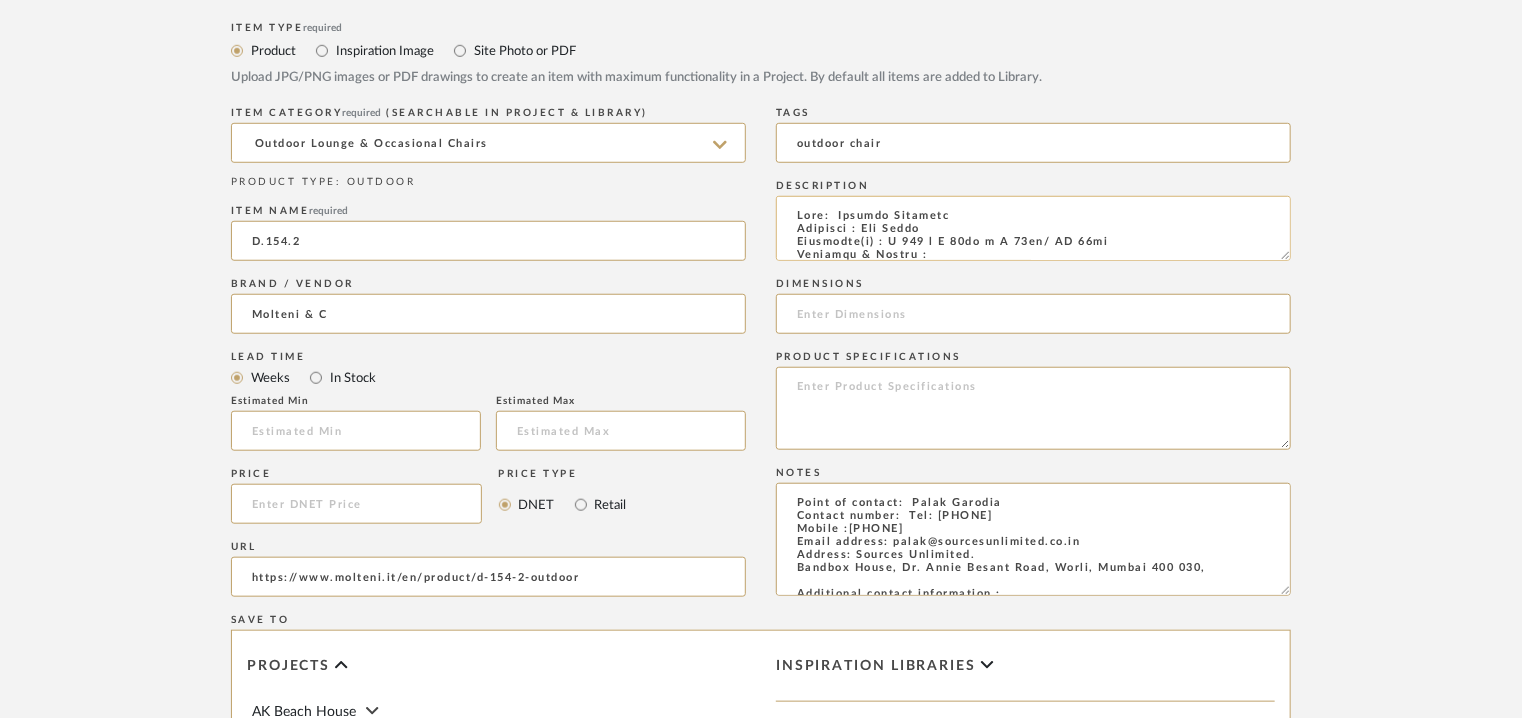 type on "outdoor chair" 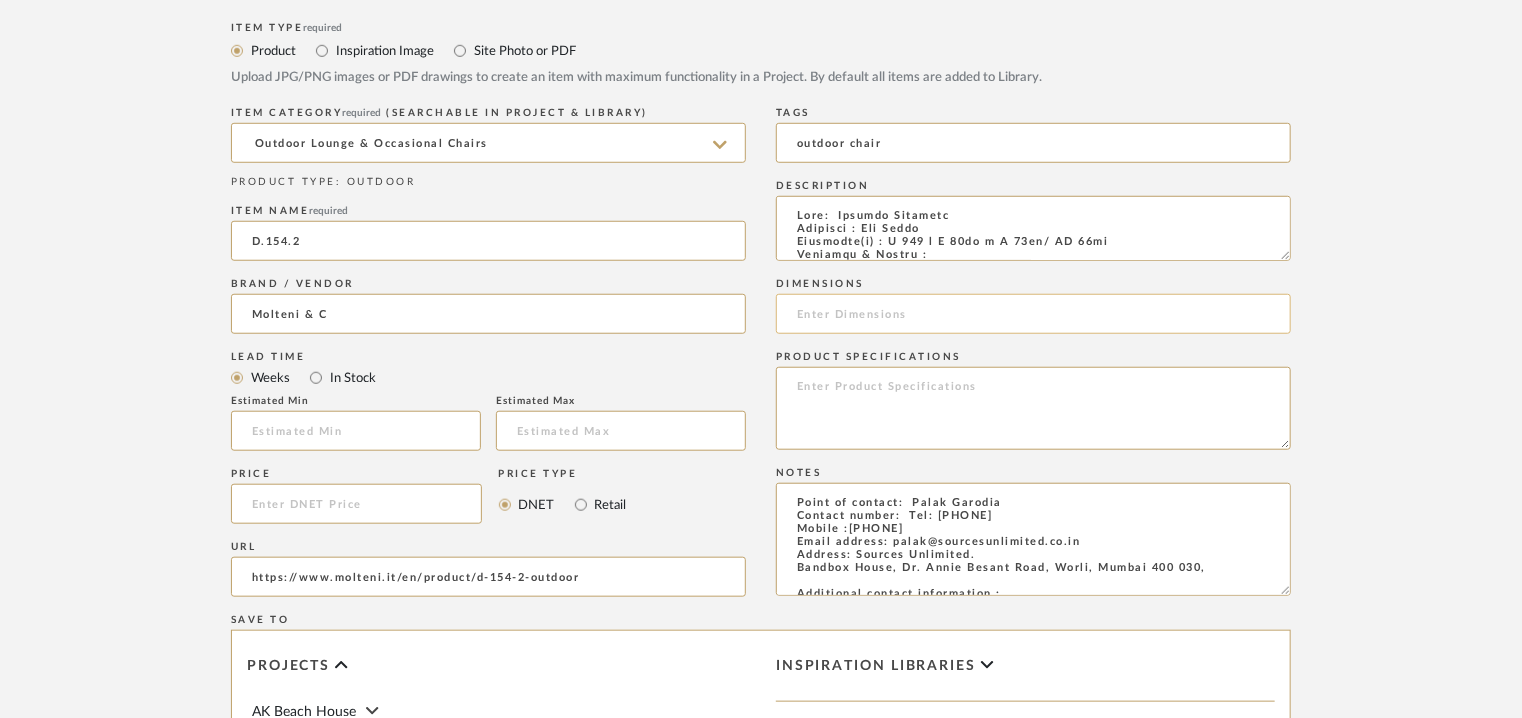 click 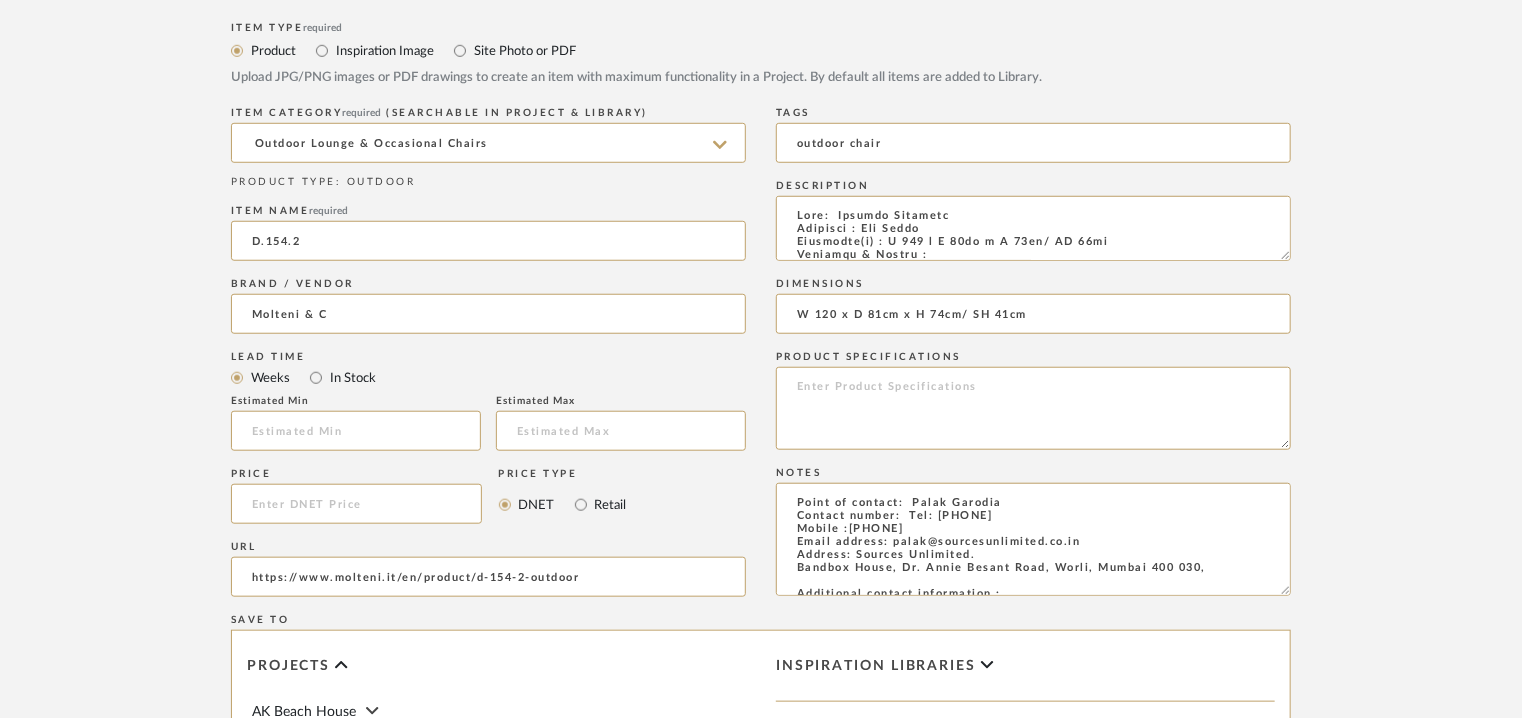 type on "W 120 x D 81cm x H 74cm/ SH 41cm" 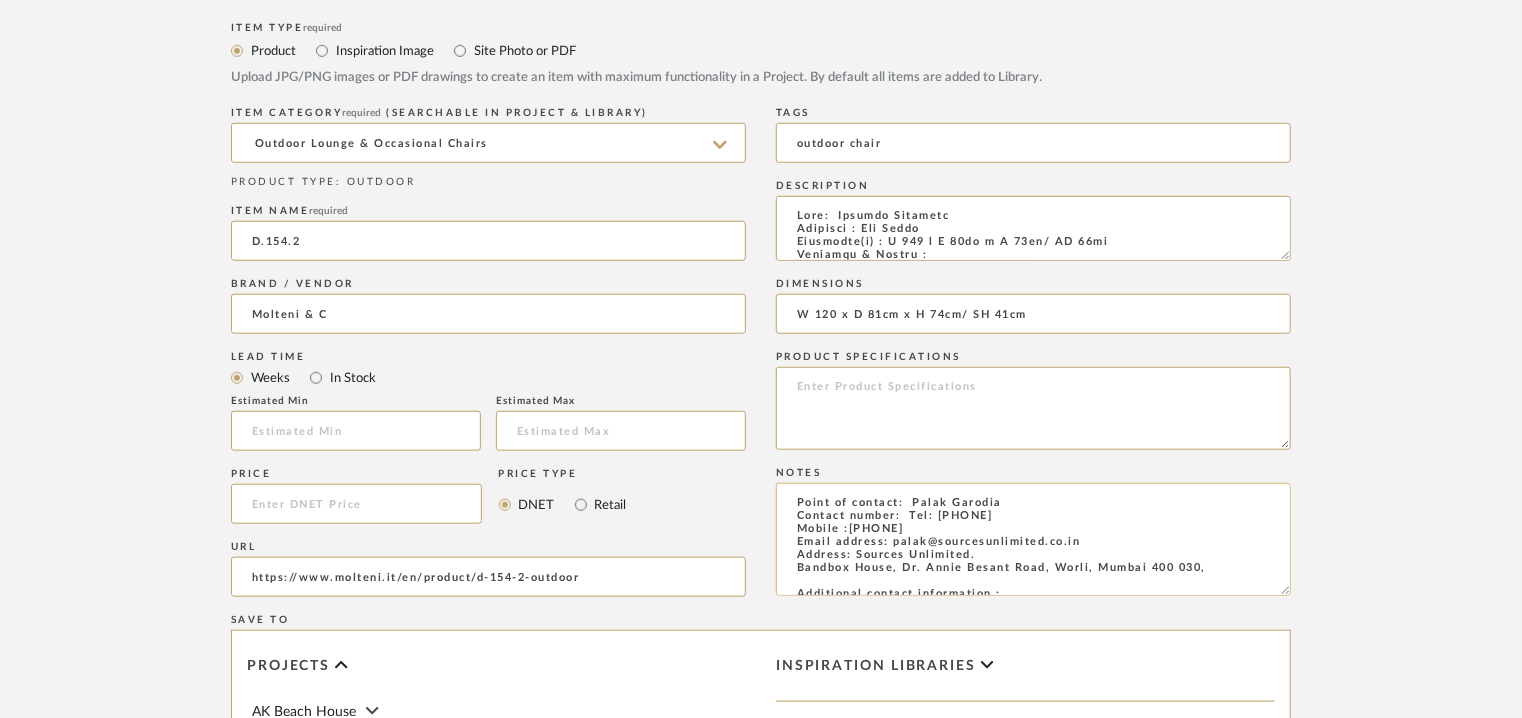 click on "Point of contact:  Palak Garodia
Contact number:  Tel: [PHONE]
Mobile :[PHONE]
Email address: palak@sourcesunlimited.co.in
Address: Sources Unlimited.
Bandbox House, Dr. Annie Besant Road, Worli, Mumbai 400 030,
Additional contact information :
Point of contact :  To be established
Contact number:  T [PHONE]
Email address:  customer.service@molteni.it
Address: Molteni&C S.P.A
Via Rossini 50
20833 Giussano (MB). Italia" 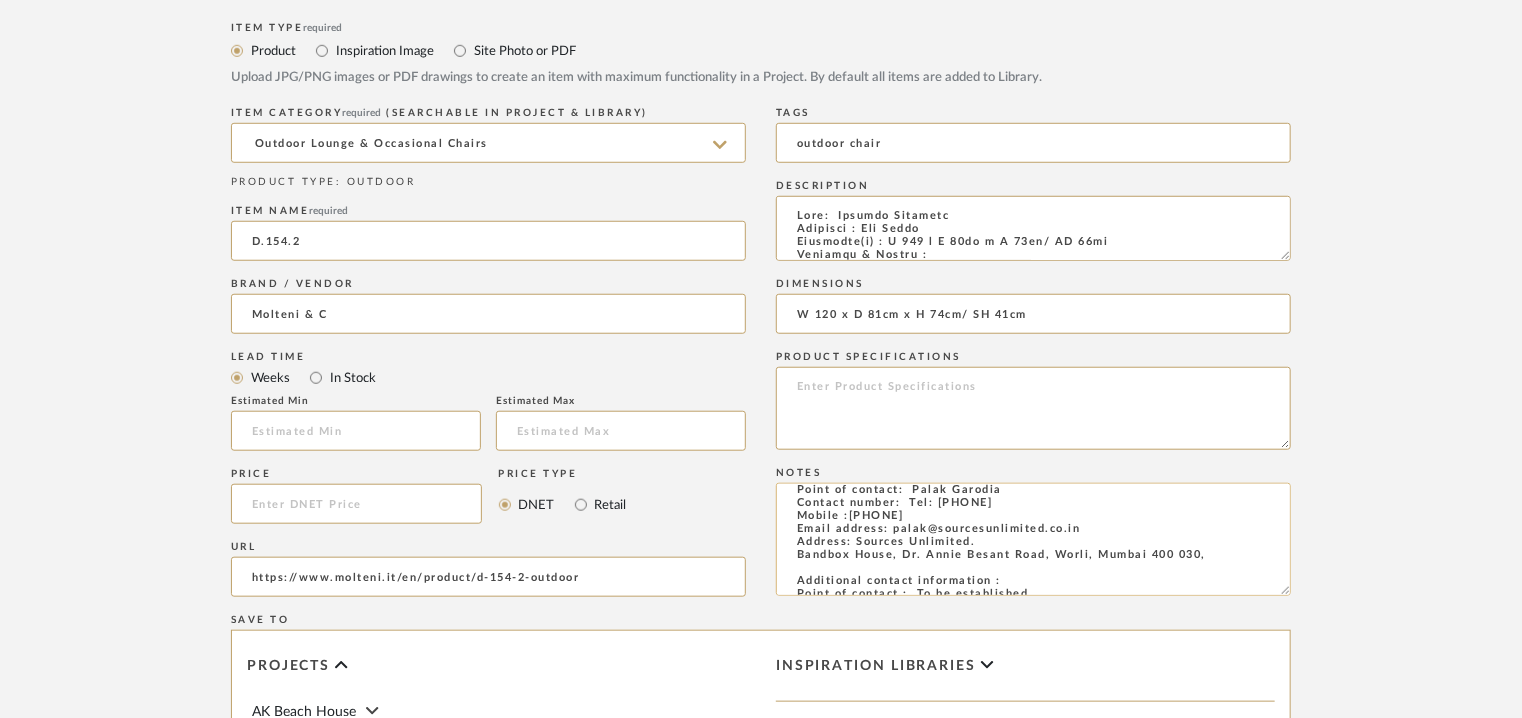scroll, scrollTop: 0, scrollLeft: 0, axis: both 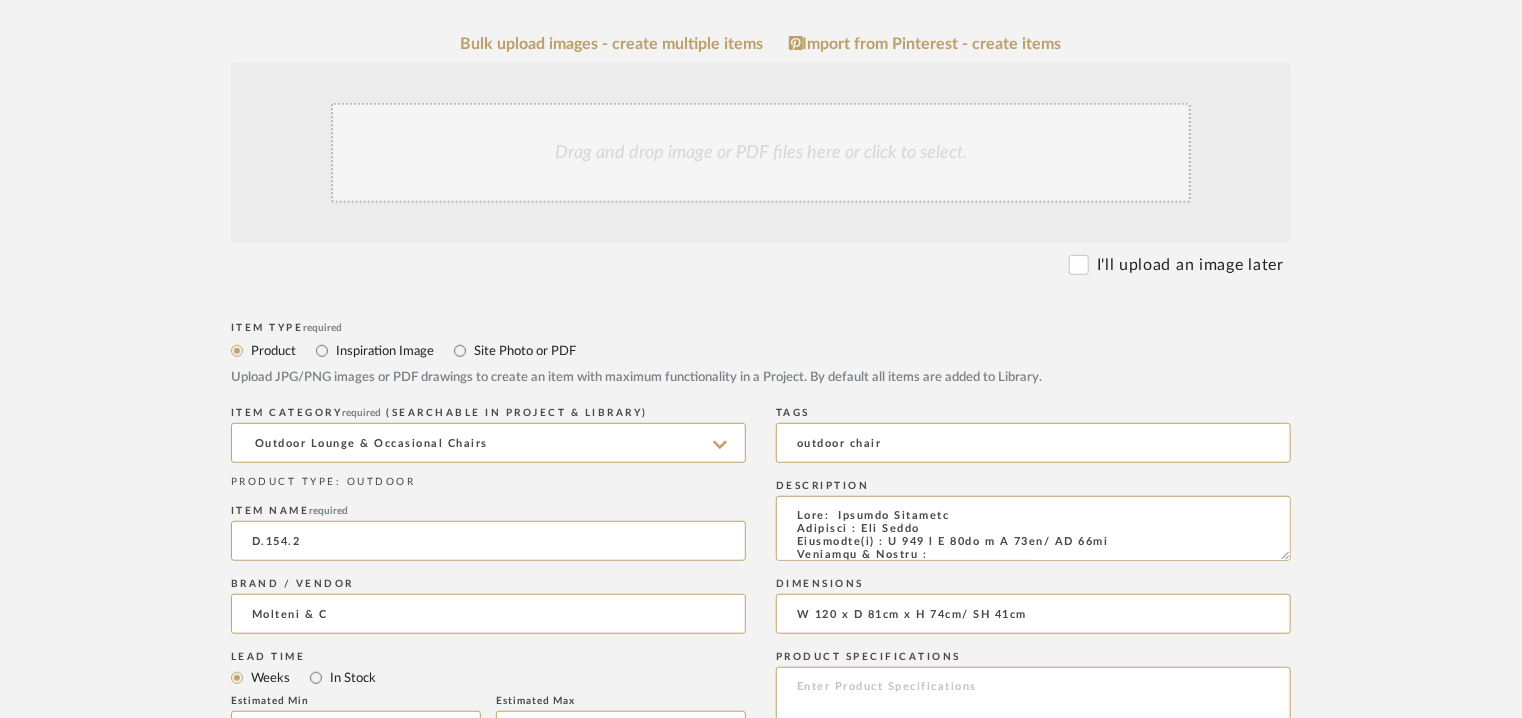 click on "Drag and drop image or PDF files here or click to select." 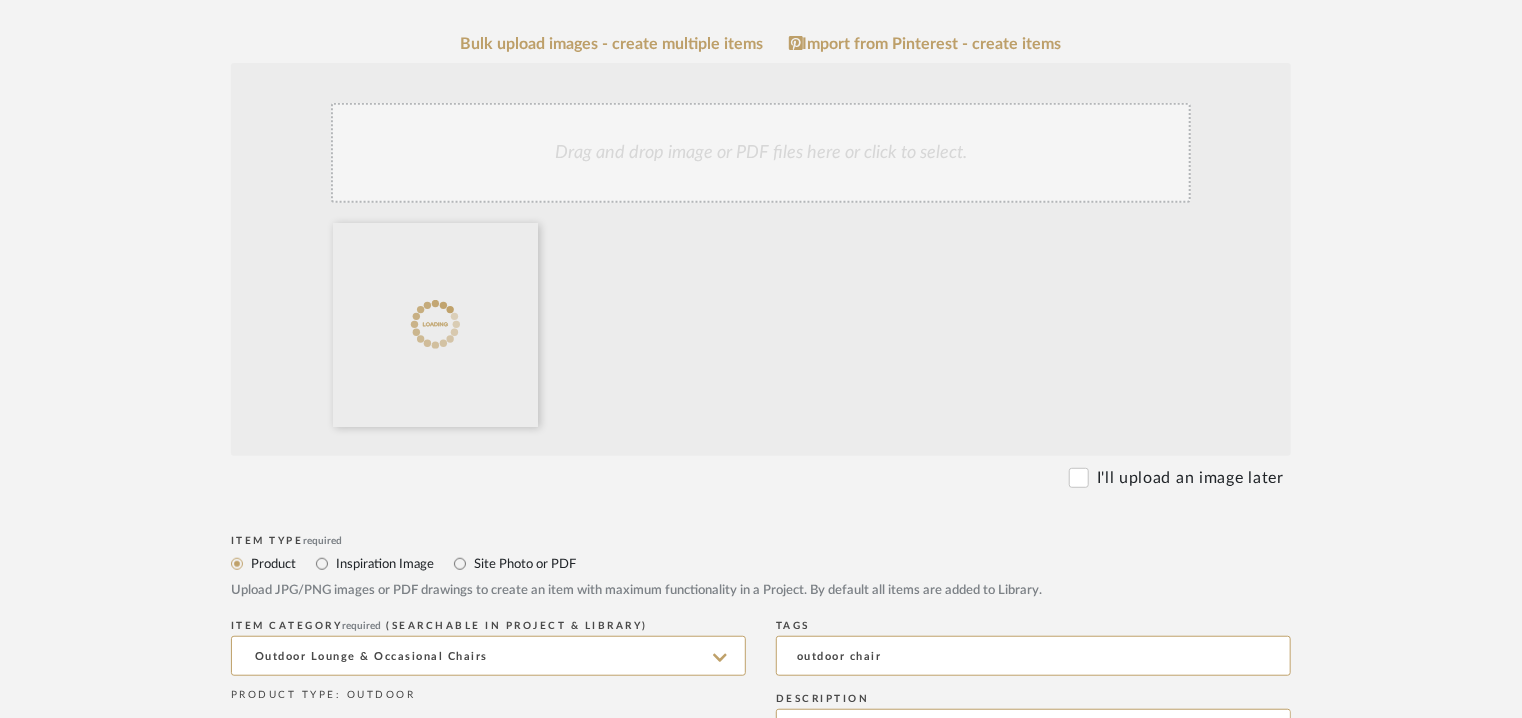 click on "Drag and drop image or PDF files here or click to select." 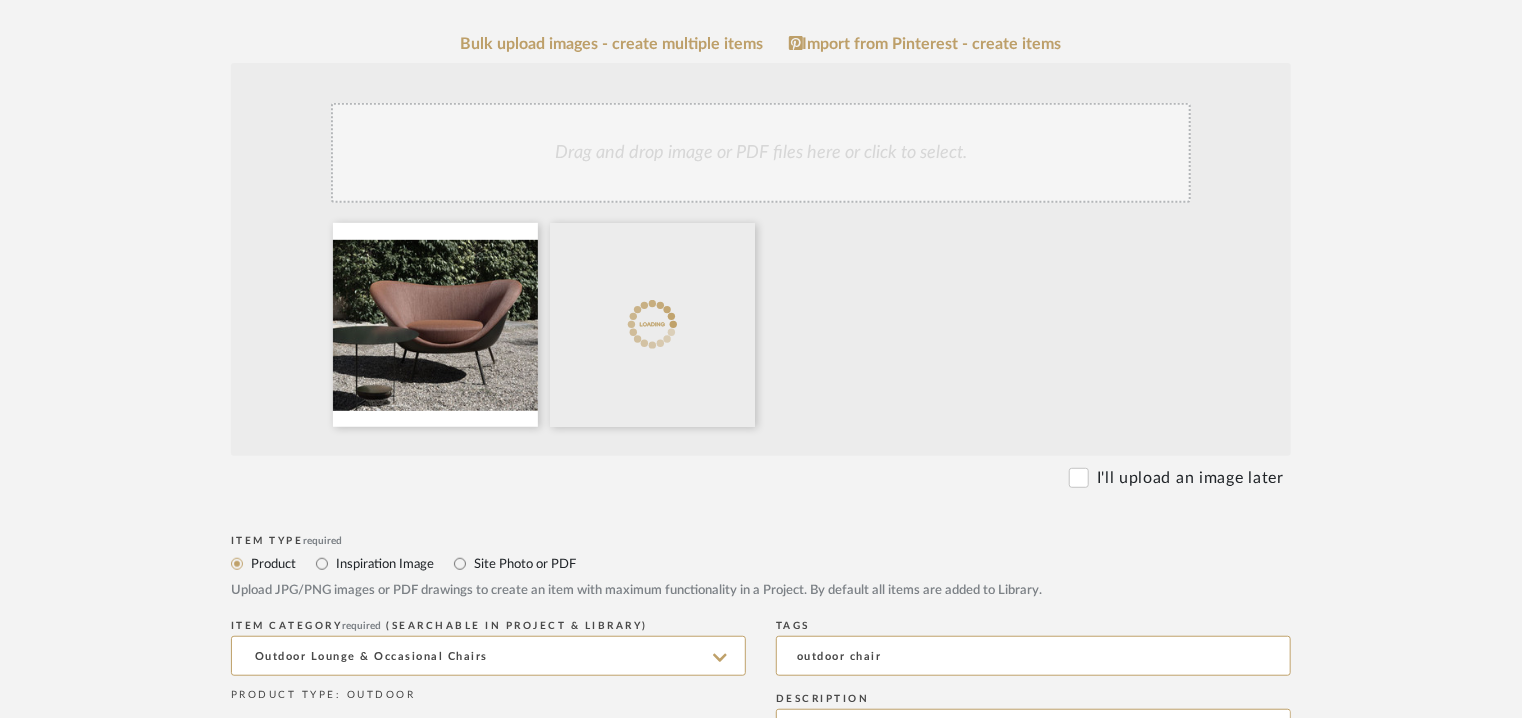 click on "Drag and drop image or PDF files here or click to select." 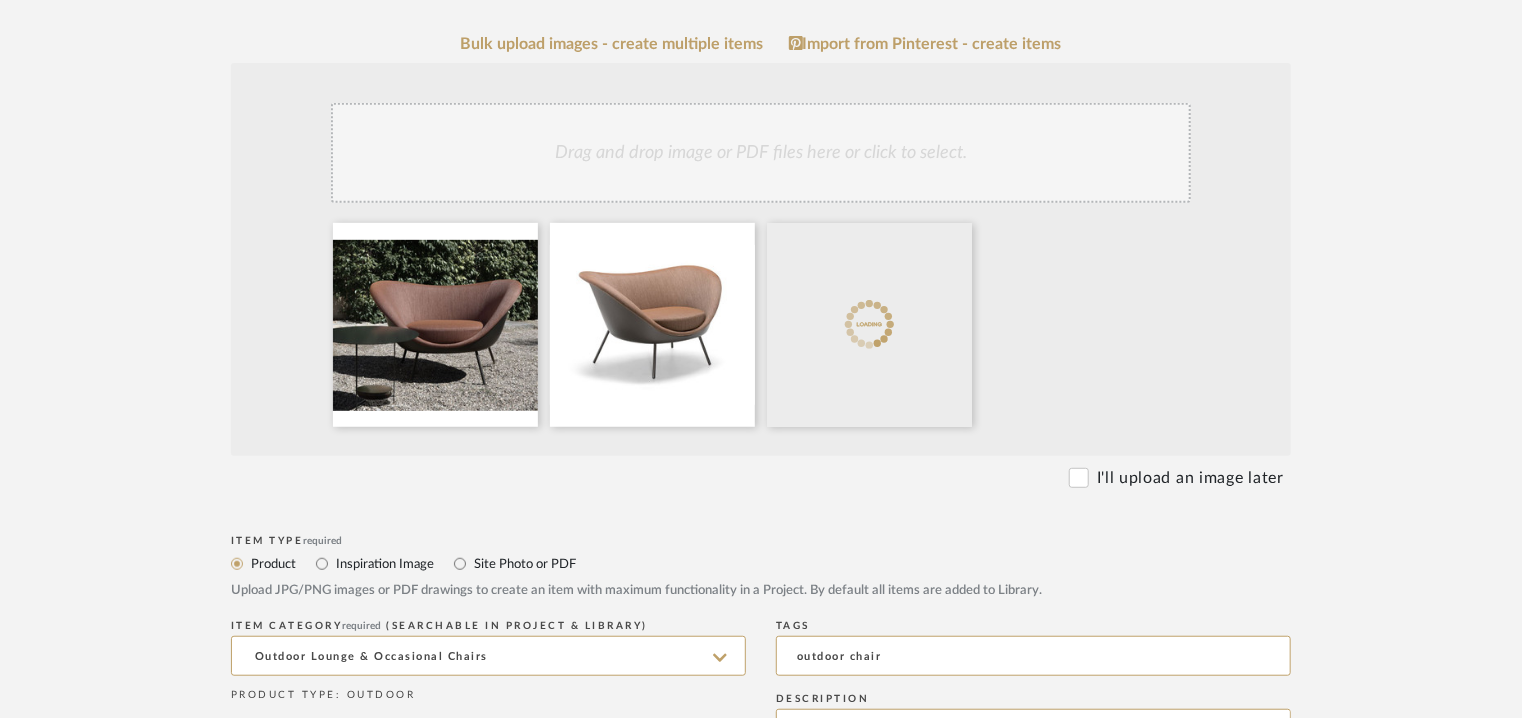 click on "Drag and drop image or PDF files here or click to select." 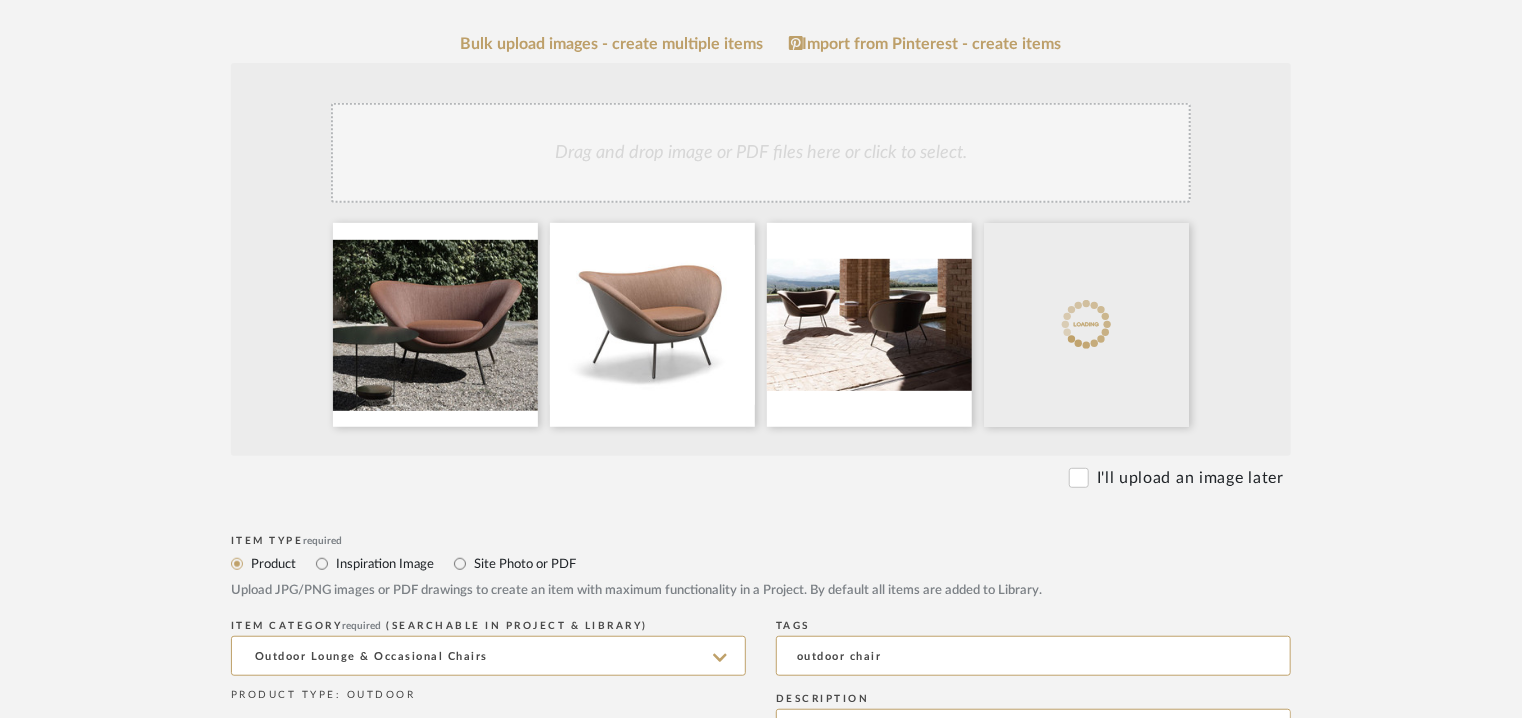 click on "Drag and drop image or PDF files here or click to select." 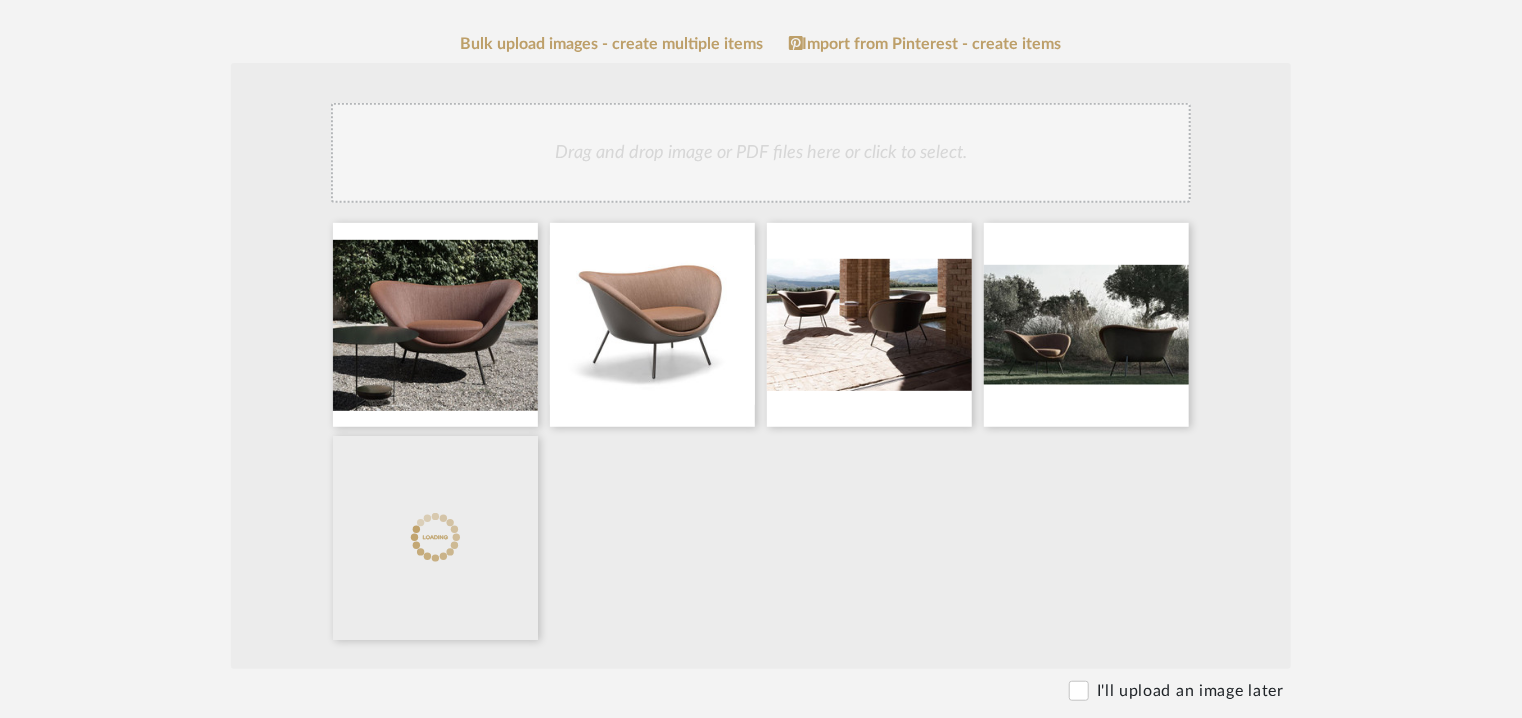click on "Drag and drop image or PDF files here or click to select." 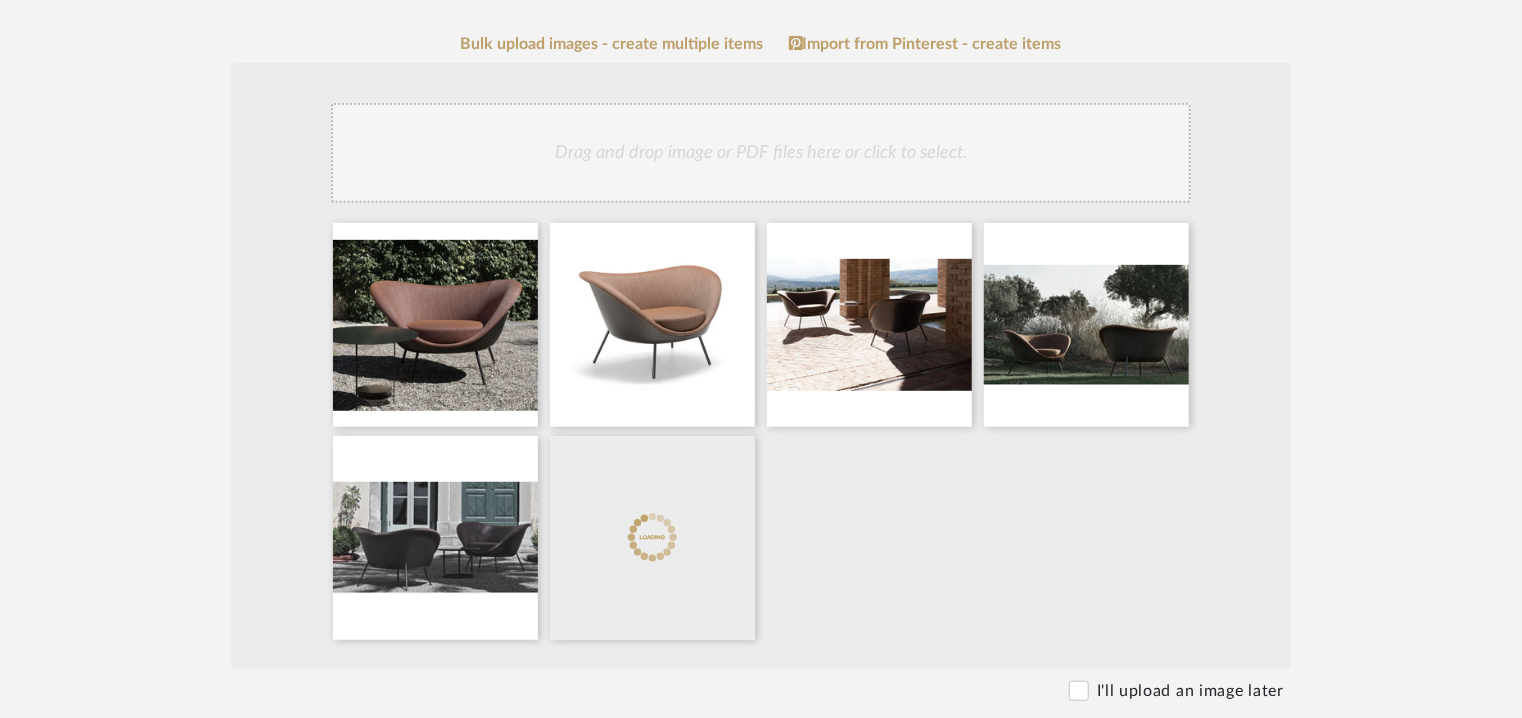 click on "Drag and drop image or PDF files here or click to select." 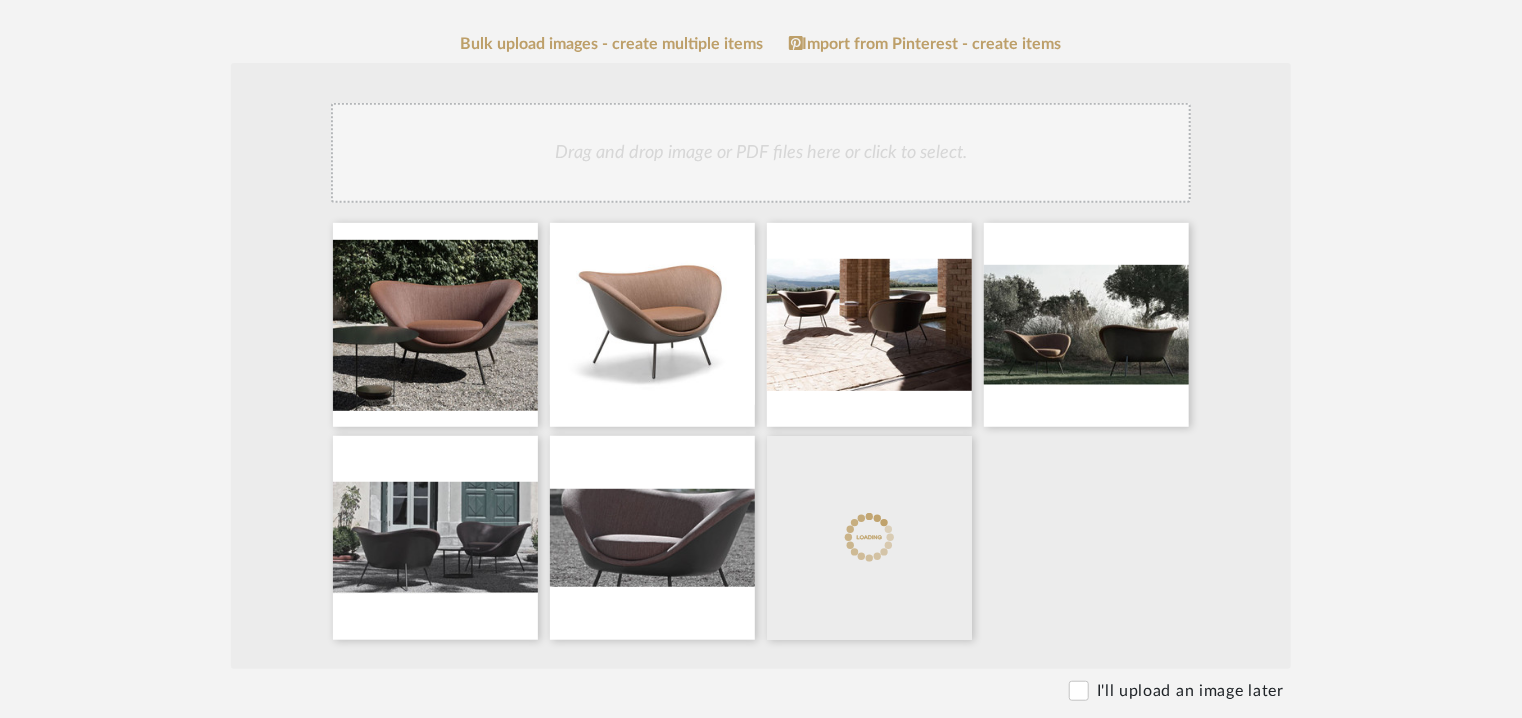 click on "Drag and drop image or PDF files here or click to select." 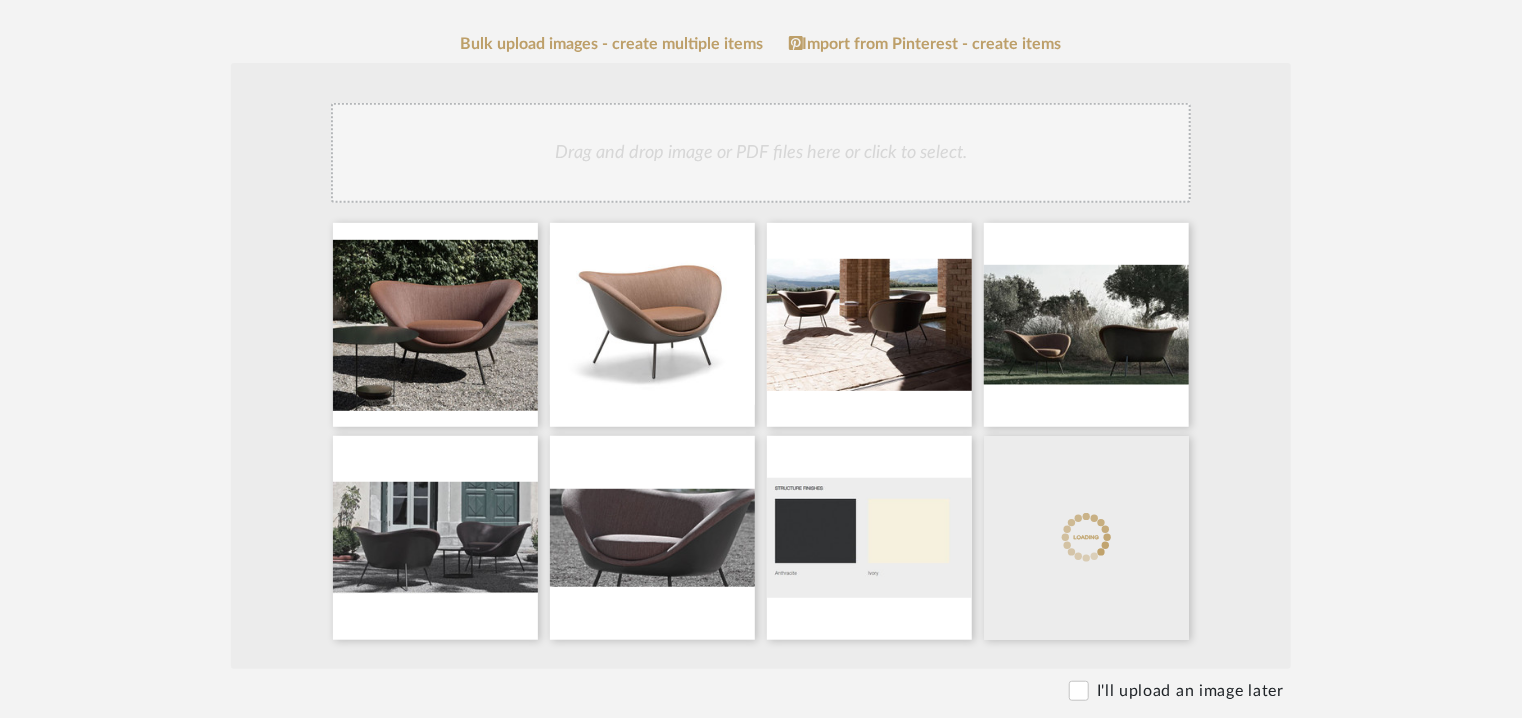 click on "Drag and drop image or PDF files here or click to select." 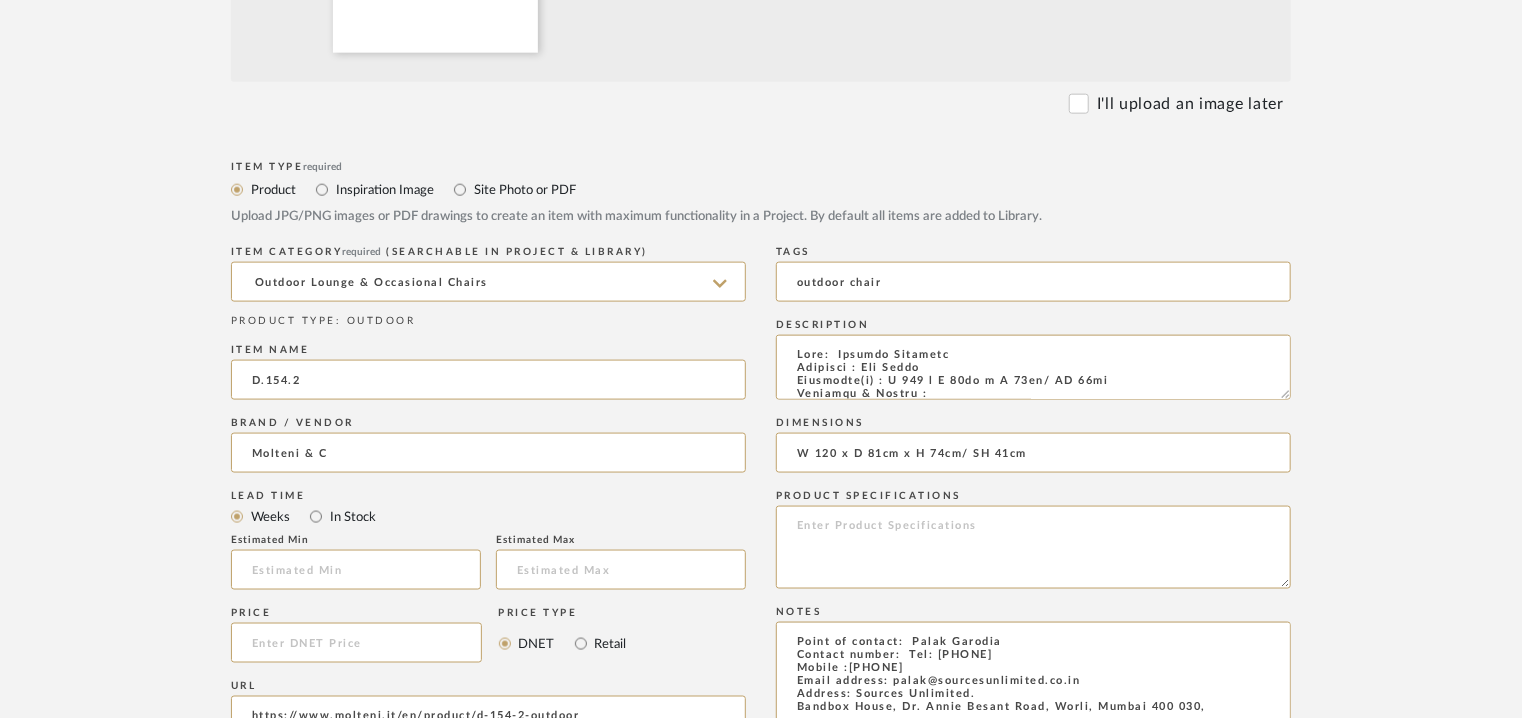 scroll, scrollTop: 1100, scrollLeft: 0, axis: vertical 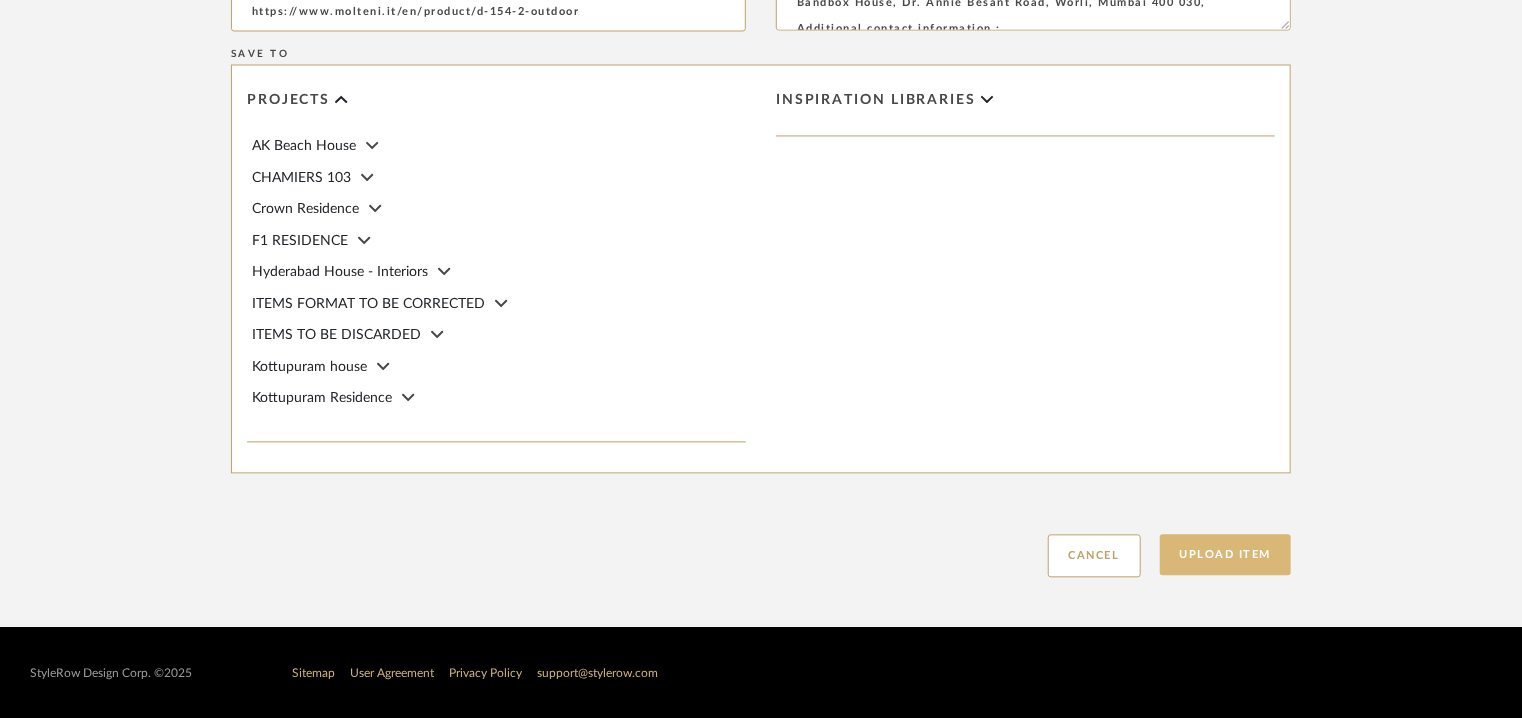 click on "Upload Item" 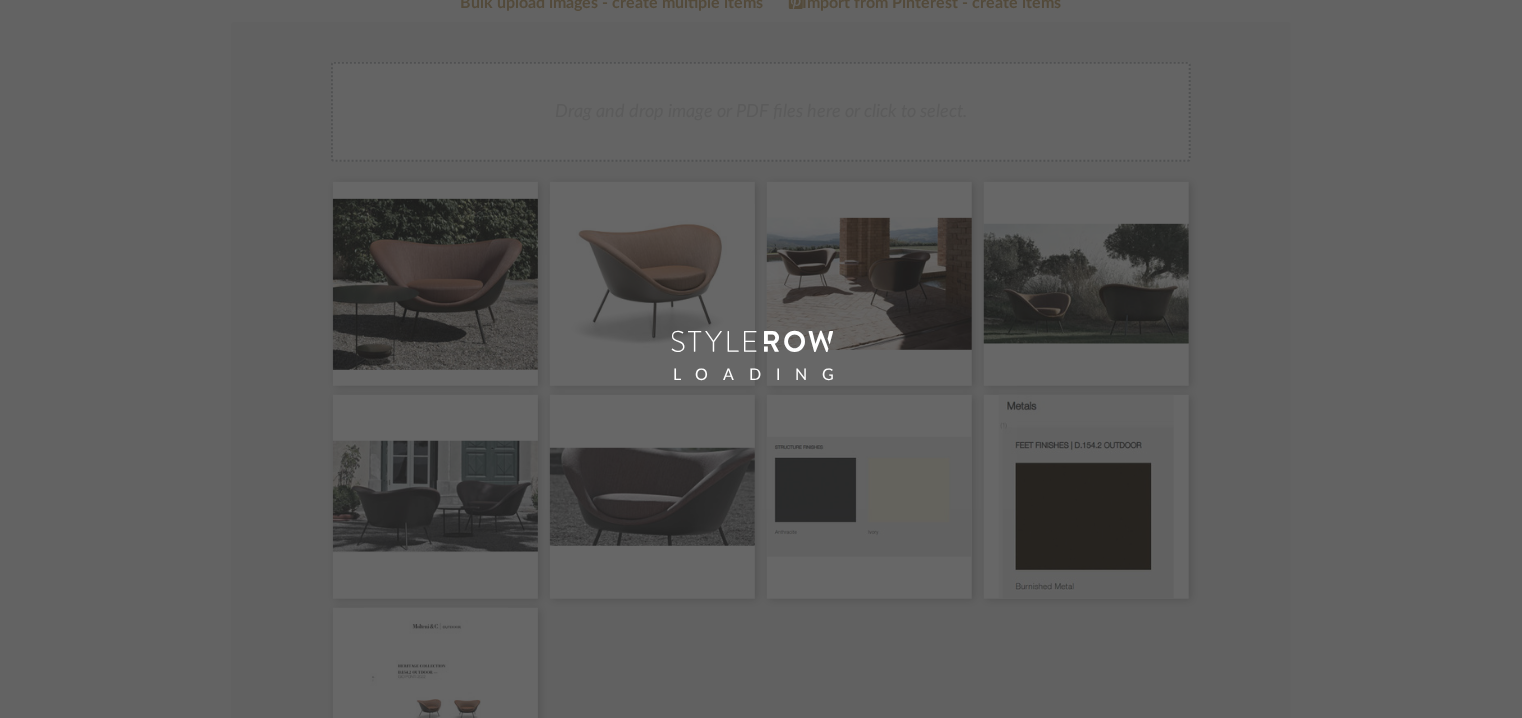 scroll, scrollTop: 0, scrollLeft: 0, axis: both 